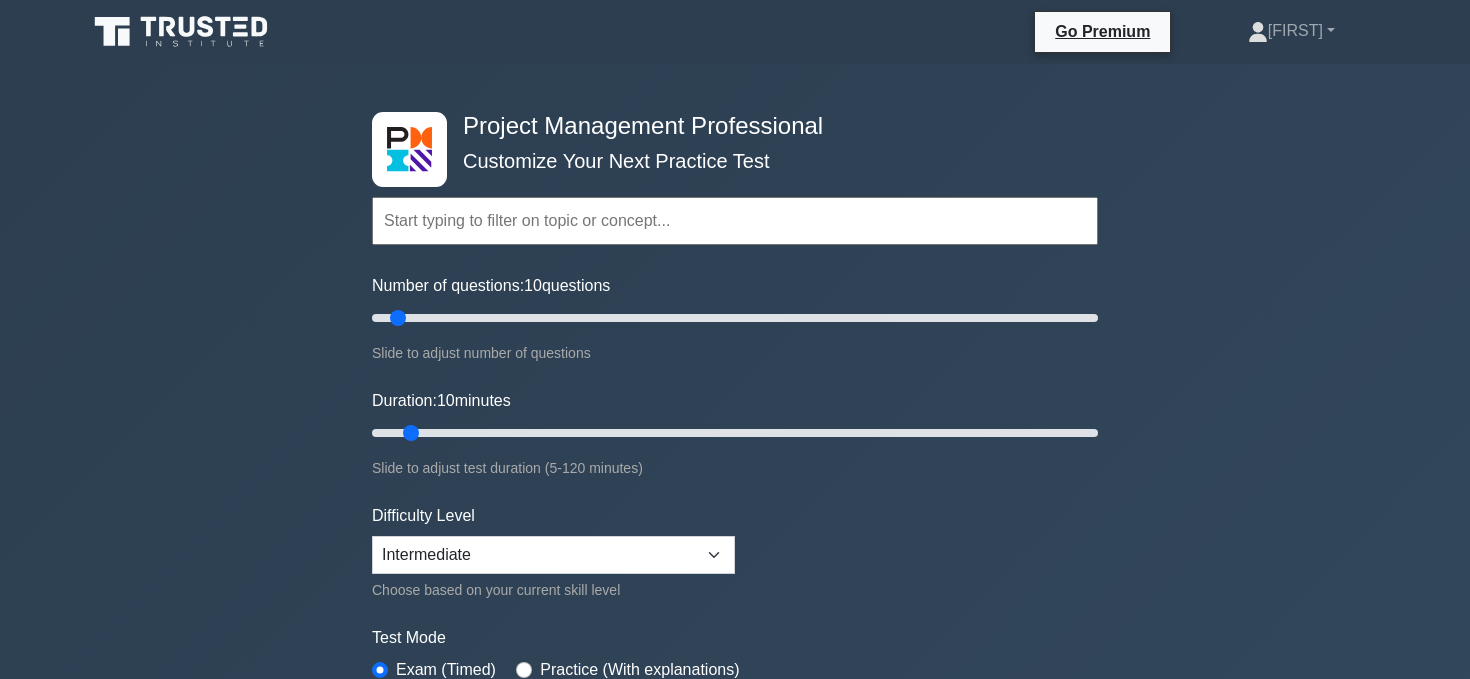 scroll, scrollTop: 0, scrollLeft: 0, axis: both 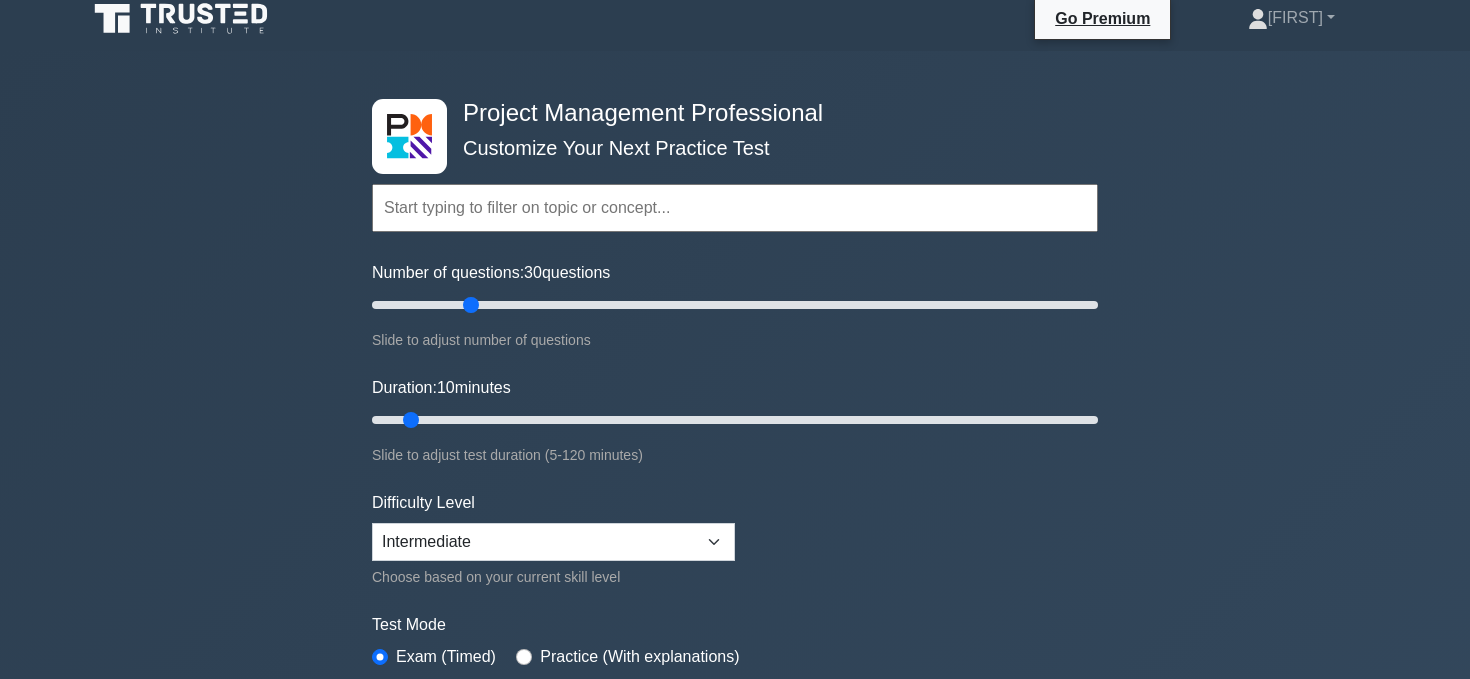 drag, startPoint x: 397, startPoint y: 303, endPoint x: 465, endPoint y: 302, distance: 68.007355 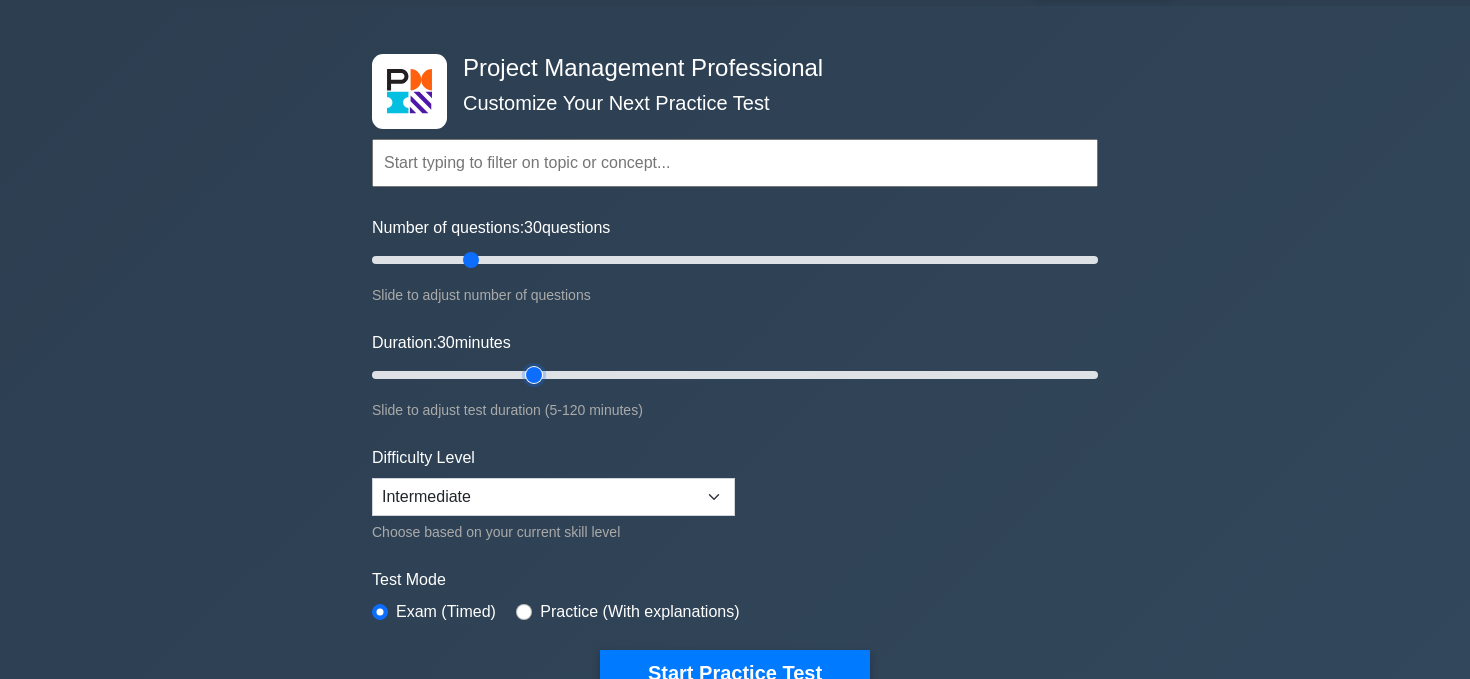 drag, startPoint x: 411, startPoint y: 375, endPoint x: 524, endPoint y: 373, distance: 113.0177 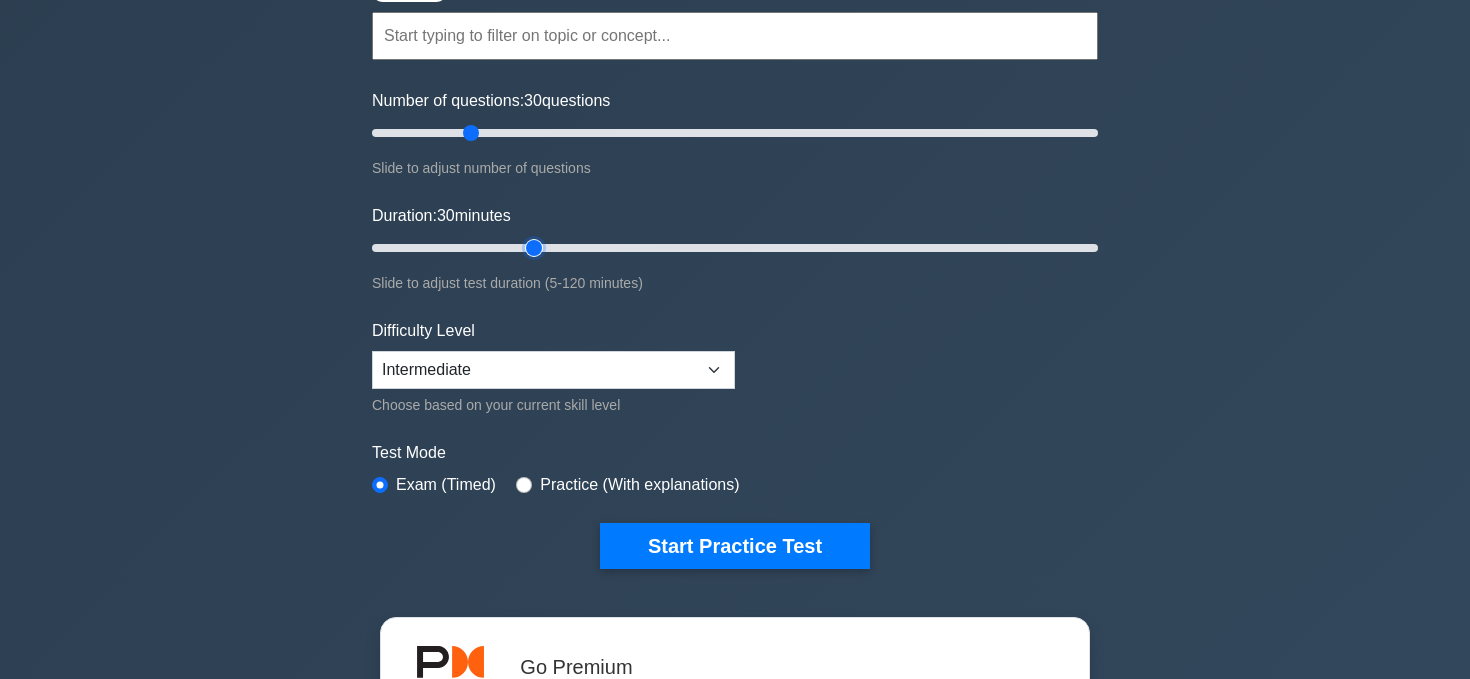 scroll, scrollTop: 188, scrollLeft: 0, axis: vertical 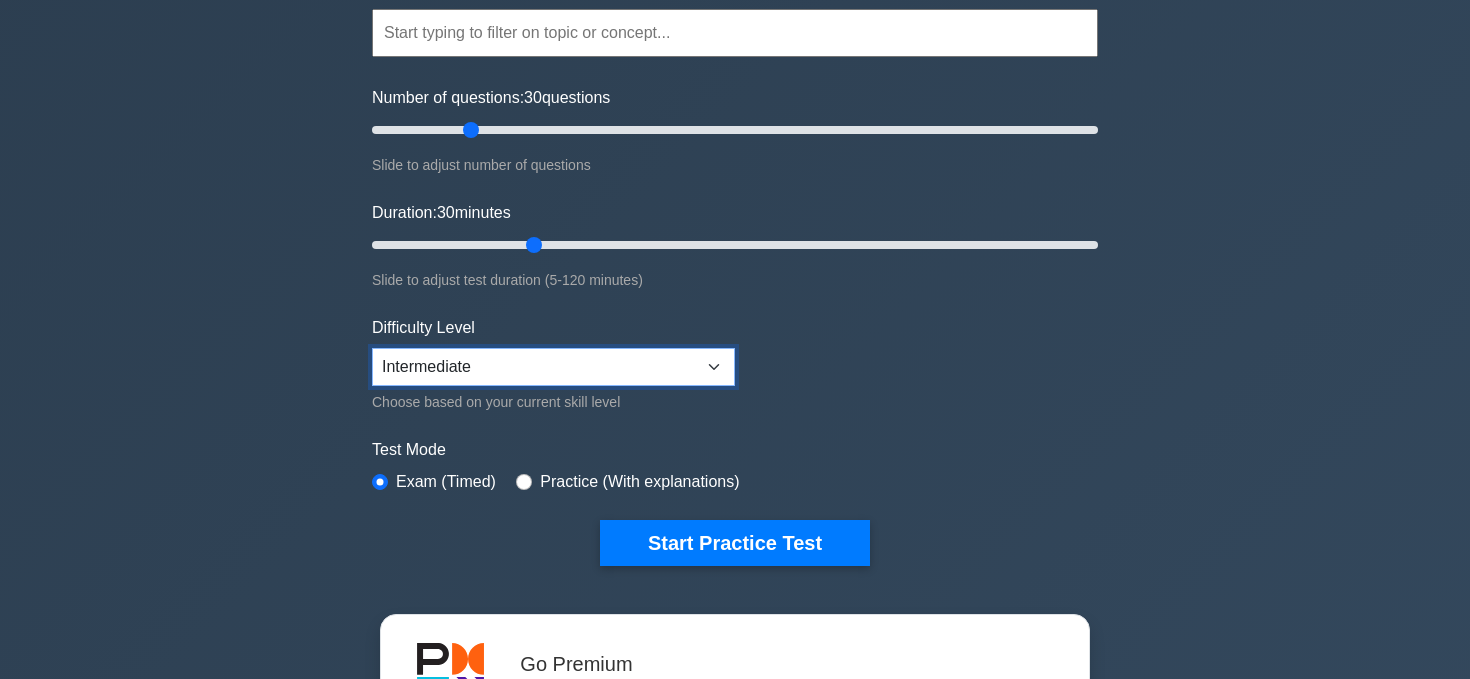 click on "Beginner
Intermediate
Expert" at bounding box center (553, 367) 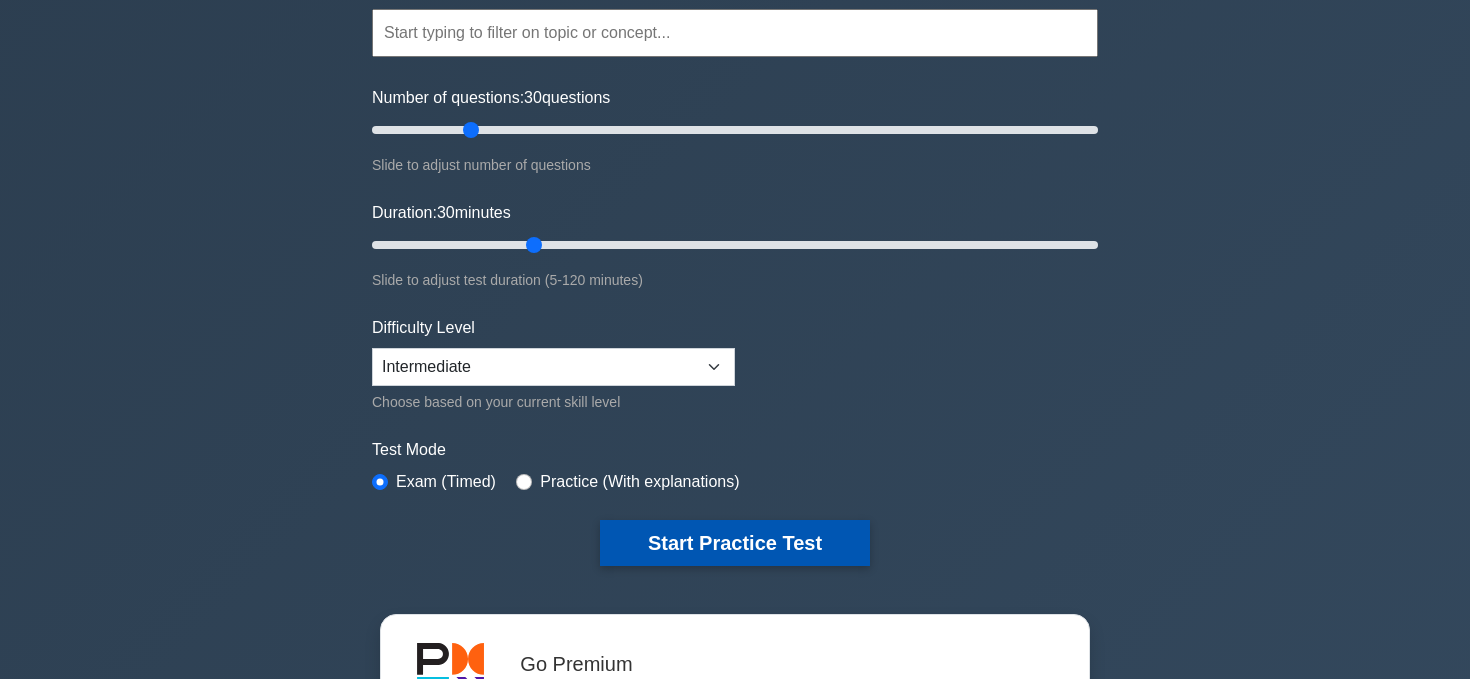 click on "Start Practice Test" at bounding box center [735, 543] 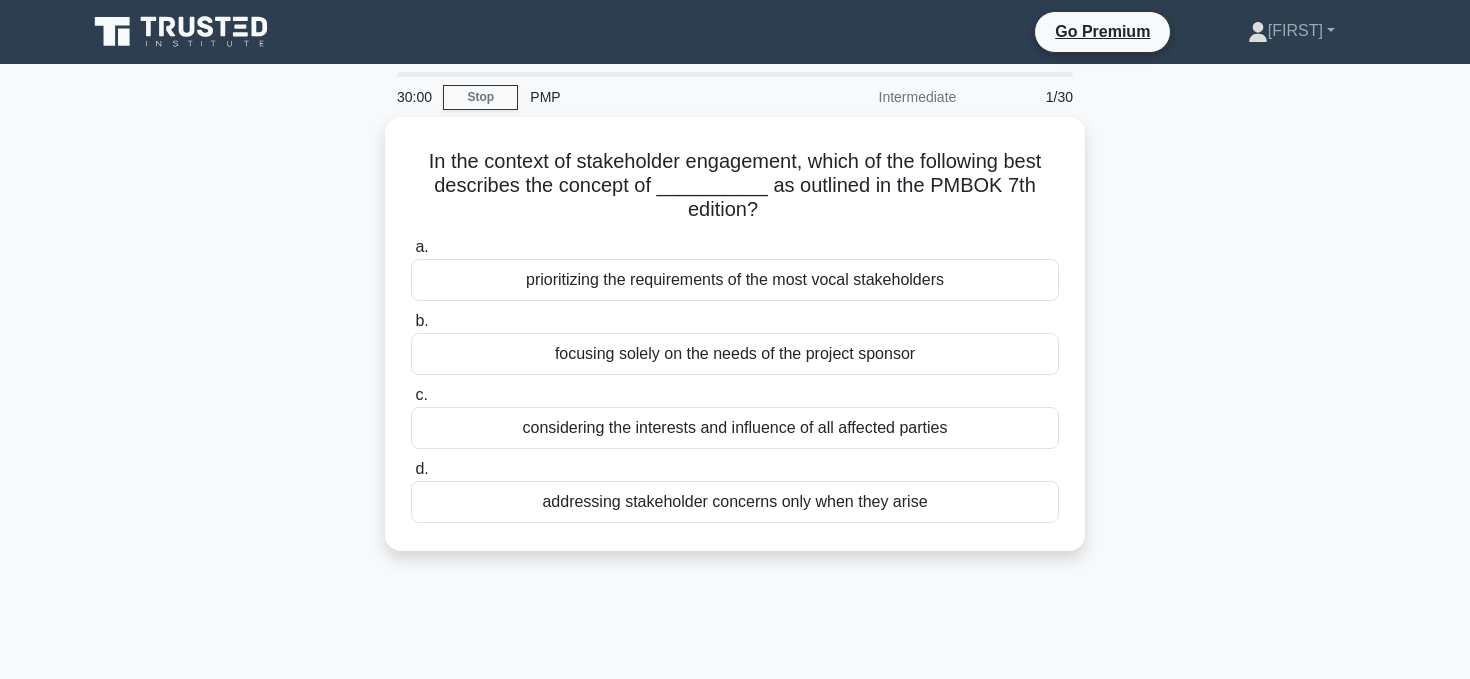 scroll, scrollTop: 0, scrollLeft: 0, axis: both 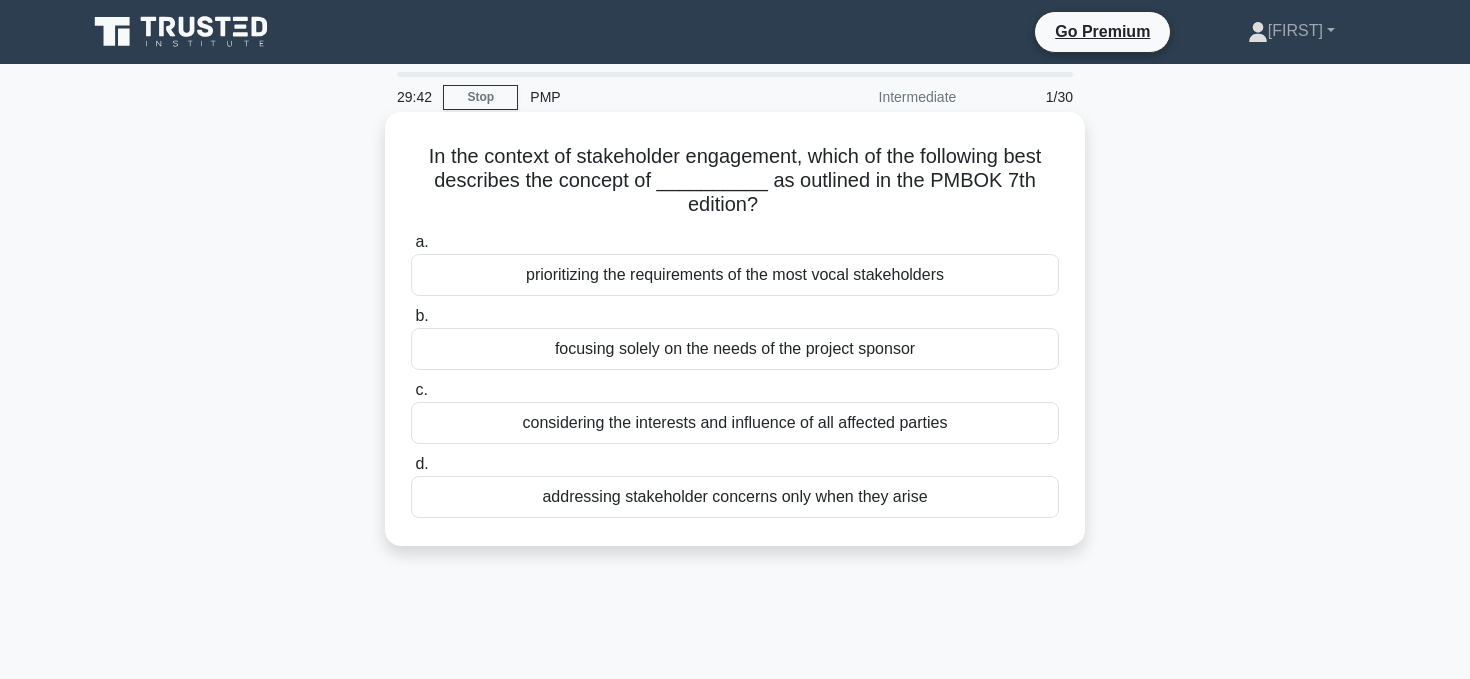 click on "considering the interests and influence of all affected parties" at bounding box center [735, 423] 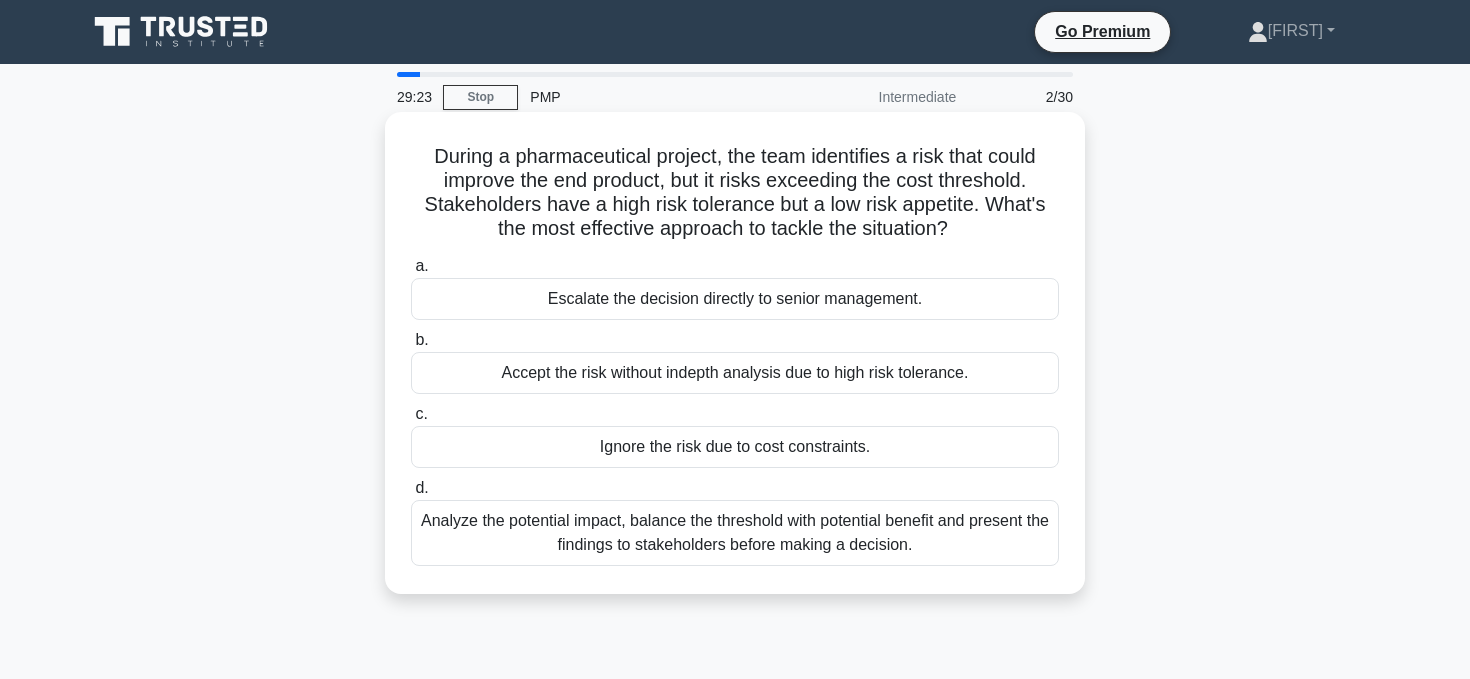 click on "Analyze the potential impact, balance the threshold with potential benefit and present the findings to stakeholders before making a decision." at bounding box center [735, 533] 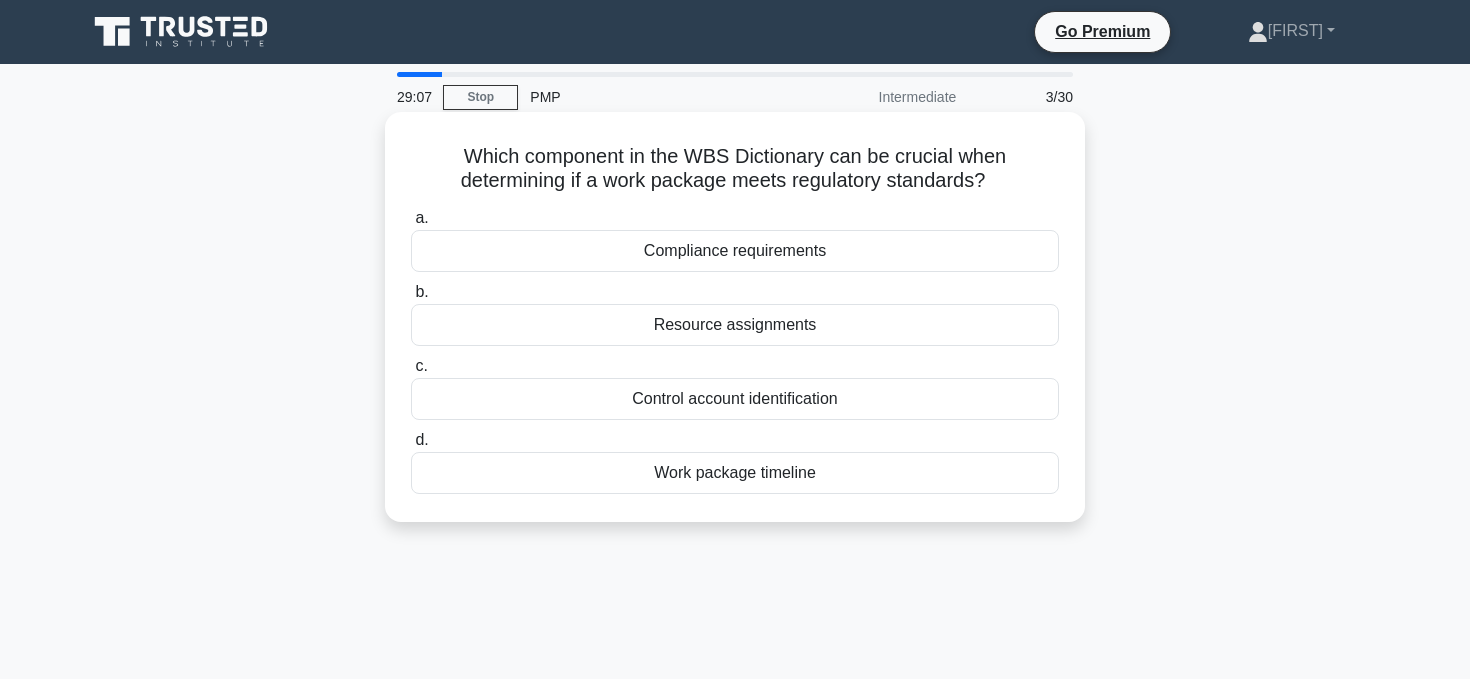 click on "Compliance requirements" at bounding box center [735, 251] 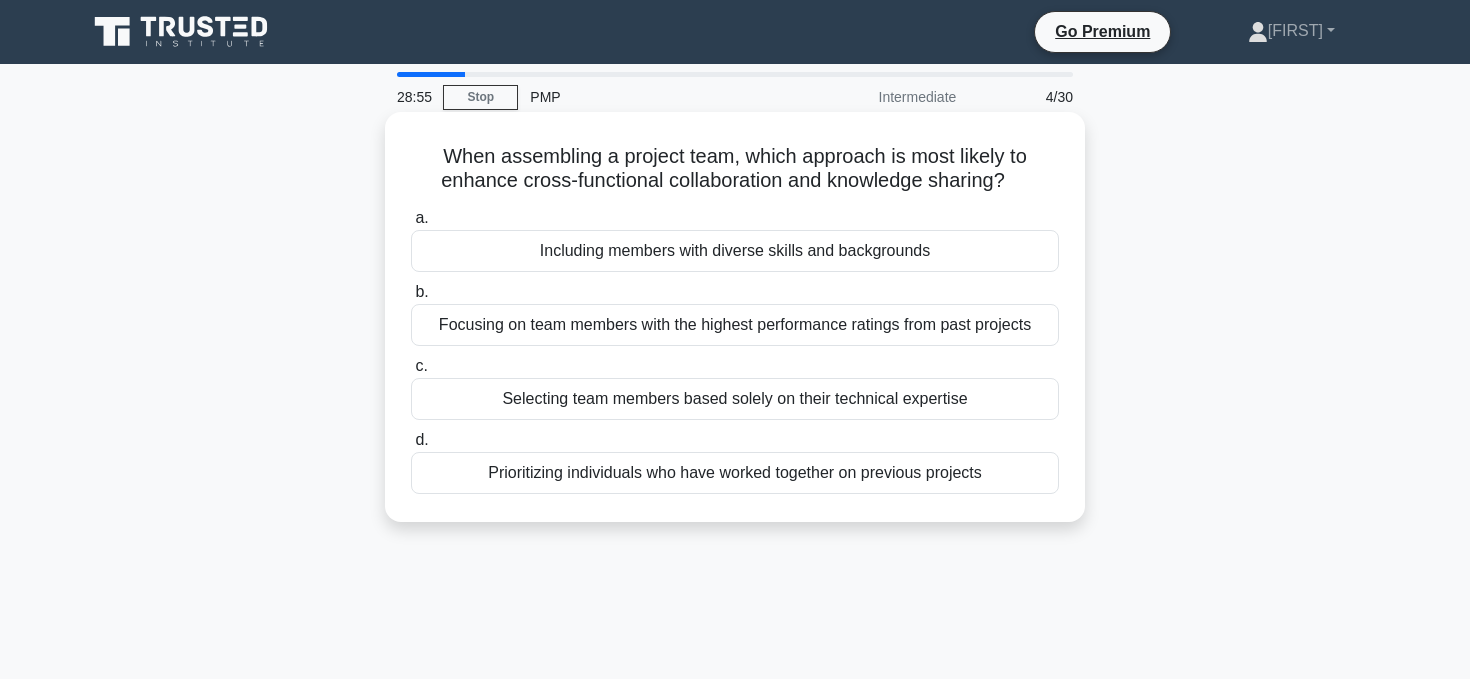 click on "Including members with diverse skills and backgrounds" at bounding box center [735, 251] 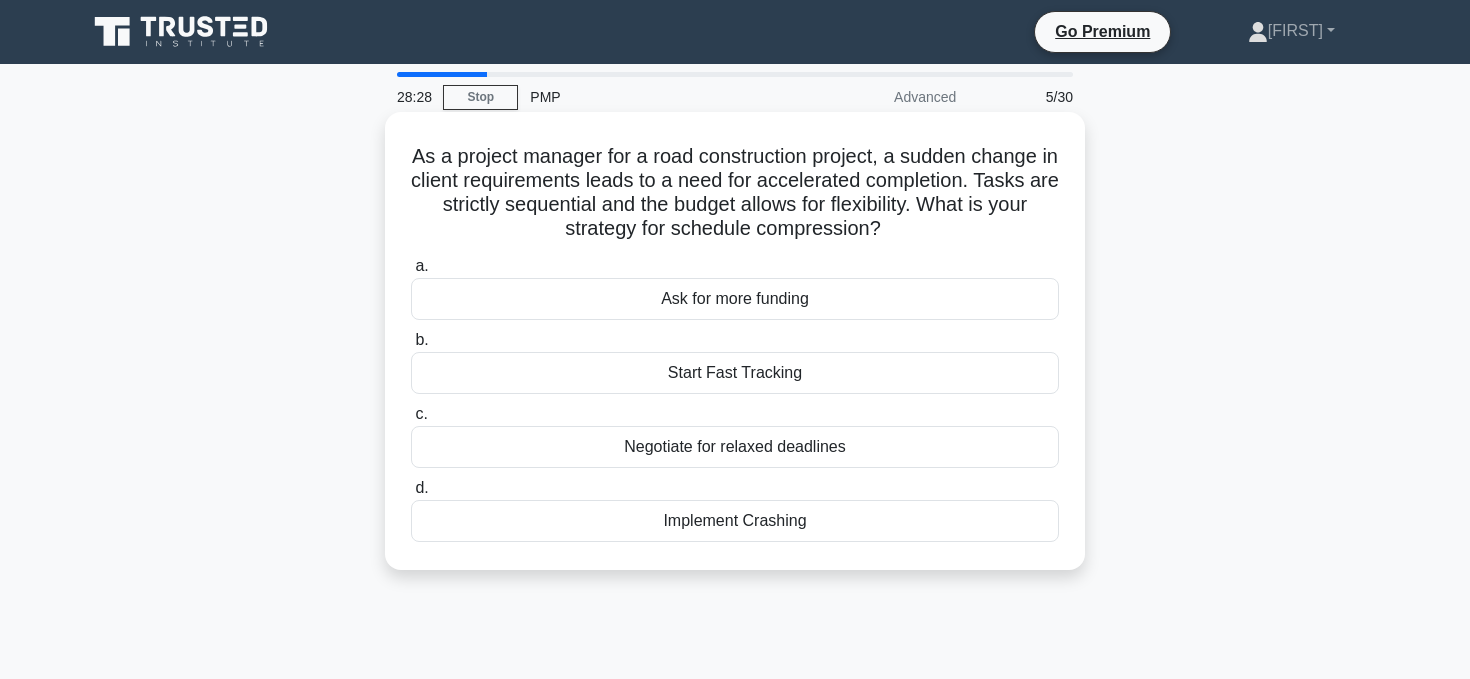 click on "Implement Crashing" at bounding box center (735, 521) 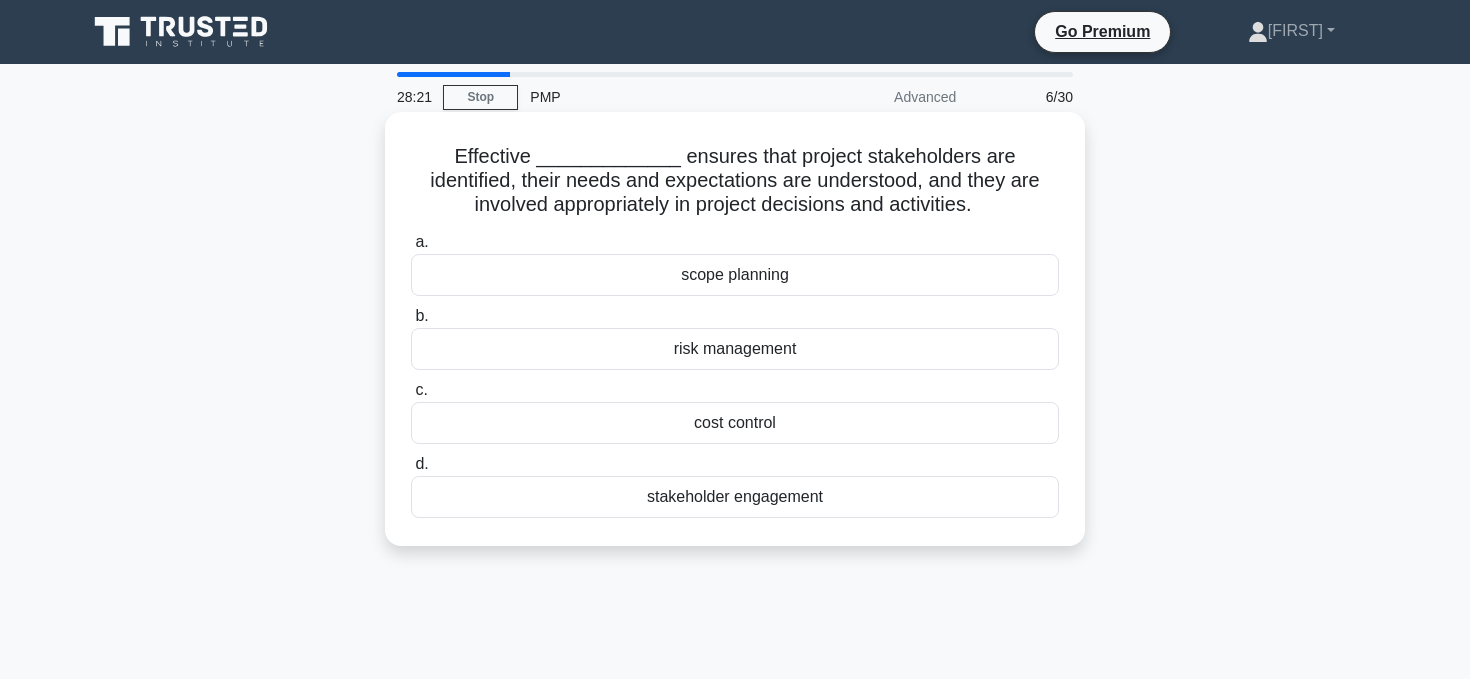 click on "stakeholder engagement" at bounding box center [735, 497] 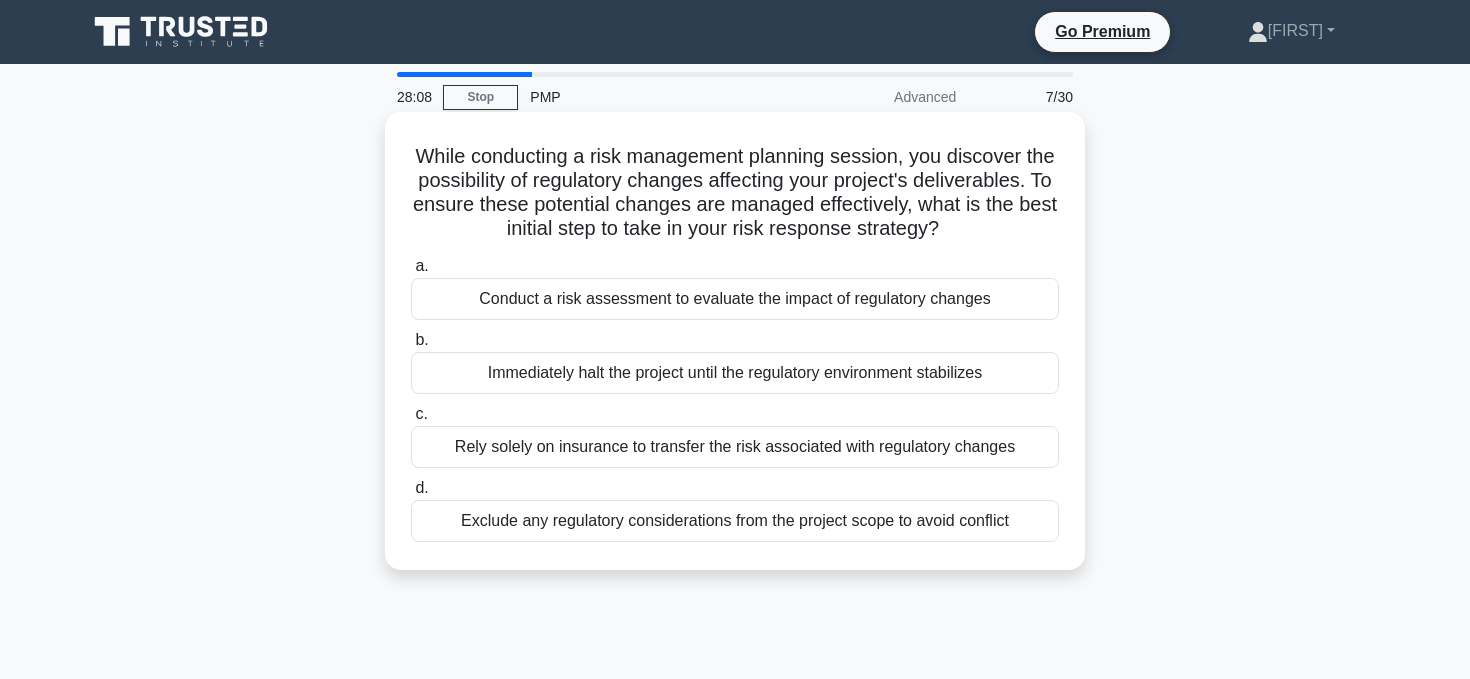 click on "Conduct a risk assessment to evaluate the impact of regulatory changes" at bounding box center (735, 299) 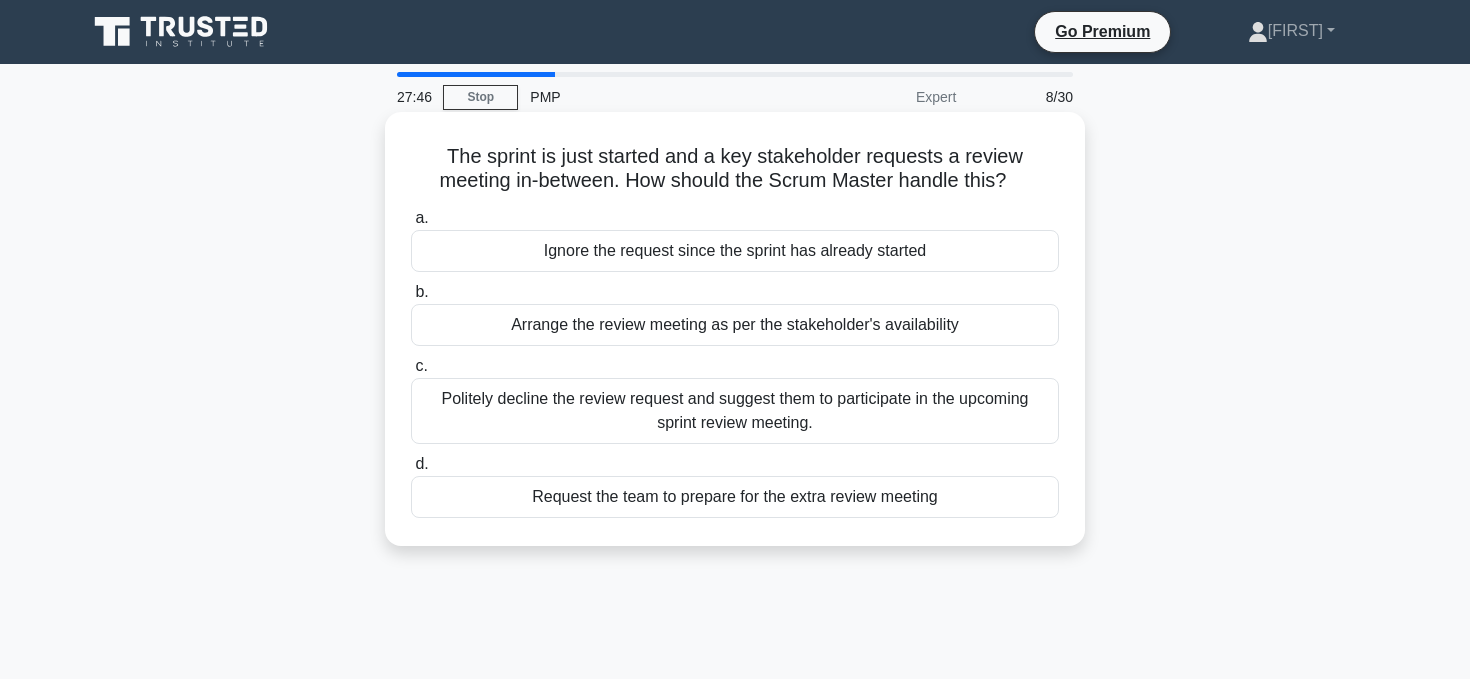 click on "Arrange the review meeting as per the stakeholder's availability" at bounding box center [735, 325] 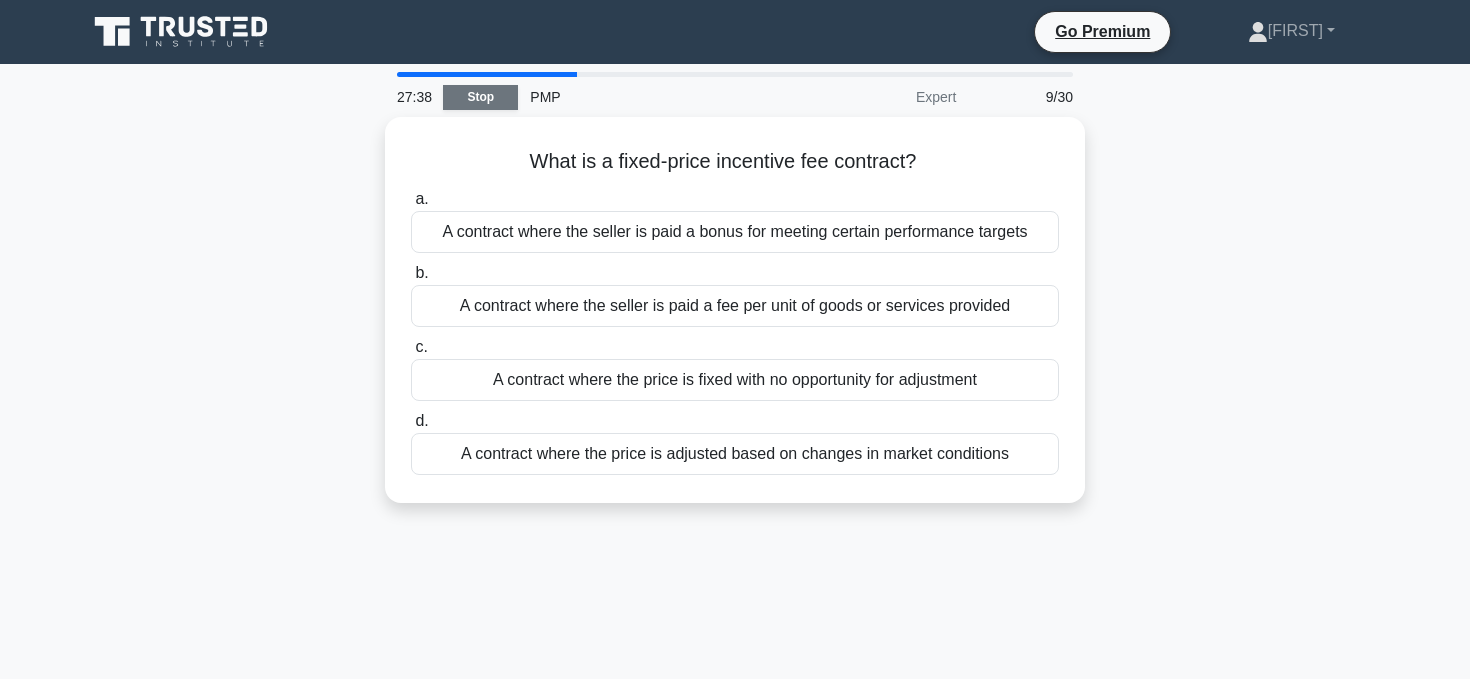 click on "Stop" at bounding box center (480, 97) 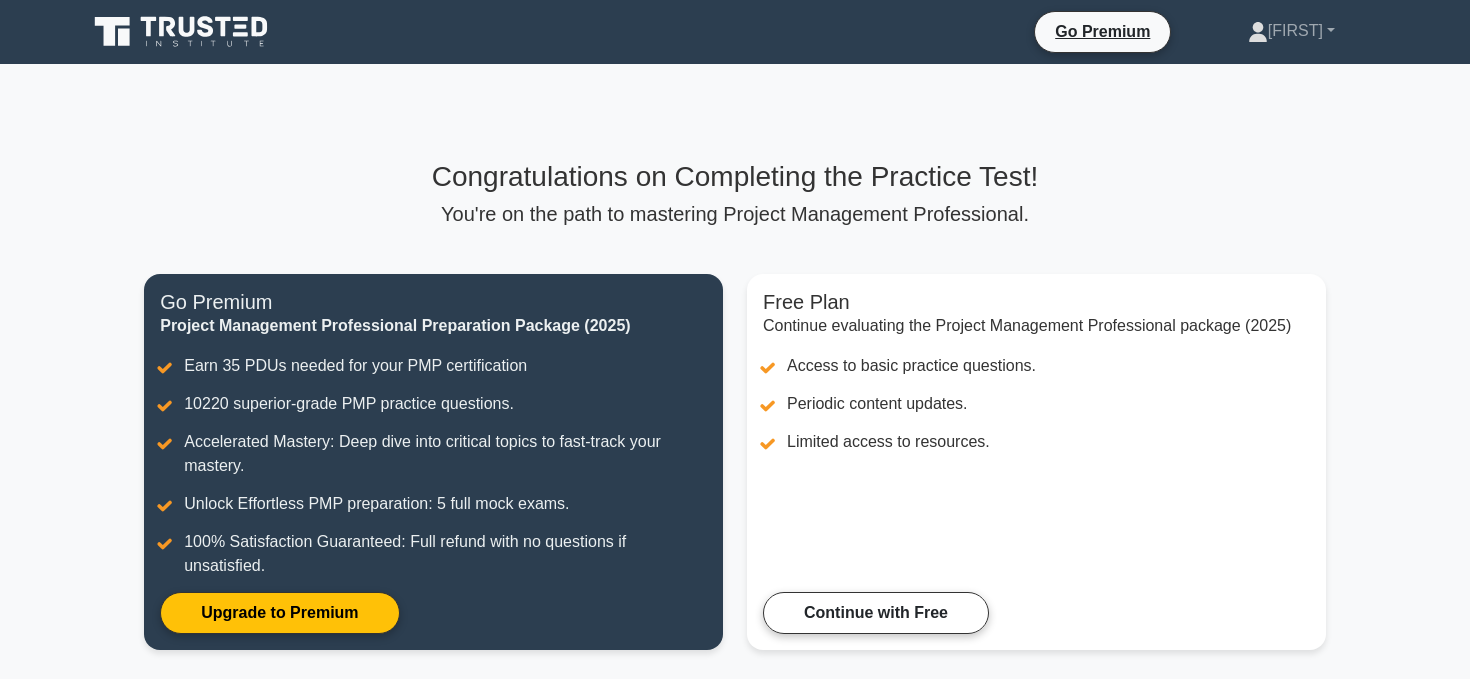 scroll, scrollTop: 0, scrollLeft: 0, axis: both 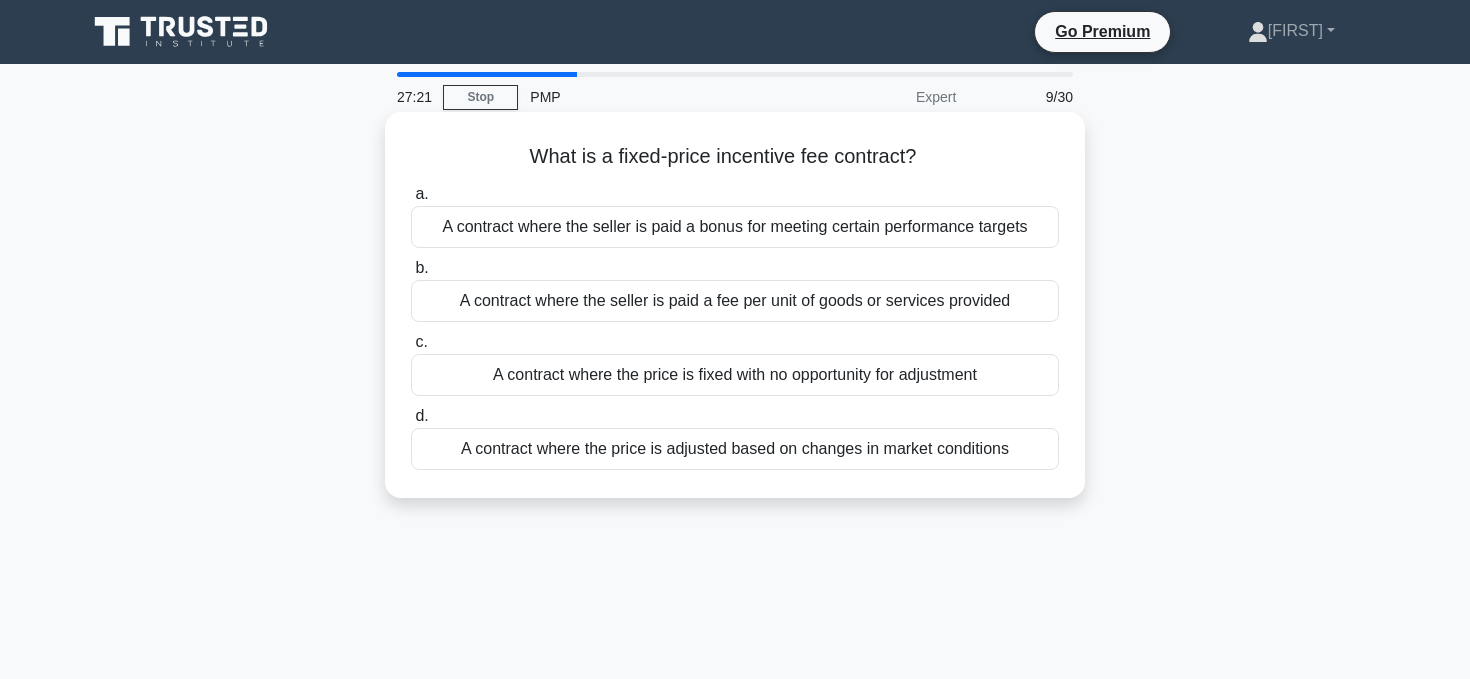 click on "A contract where the price is fixed with no opportunity for adjustment" at bounding box center [735, 375] 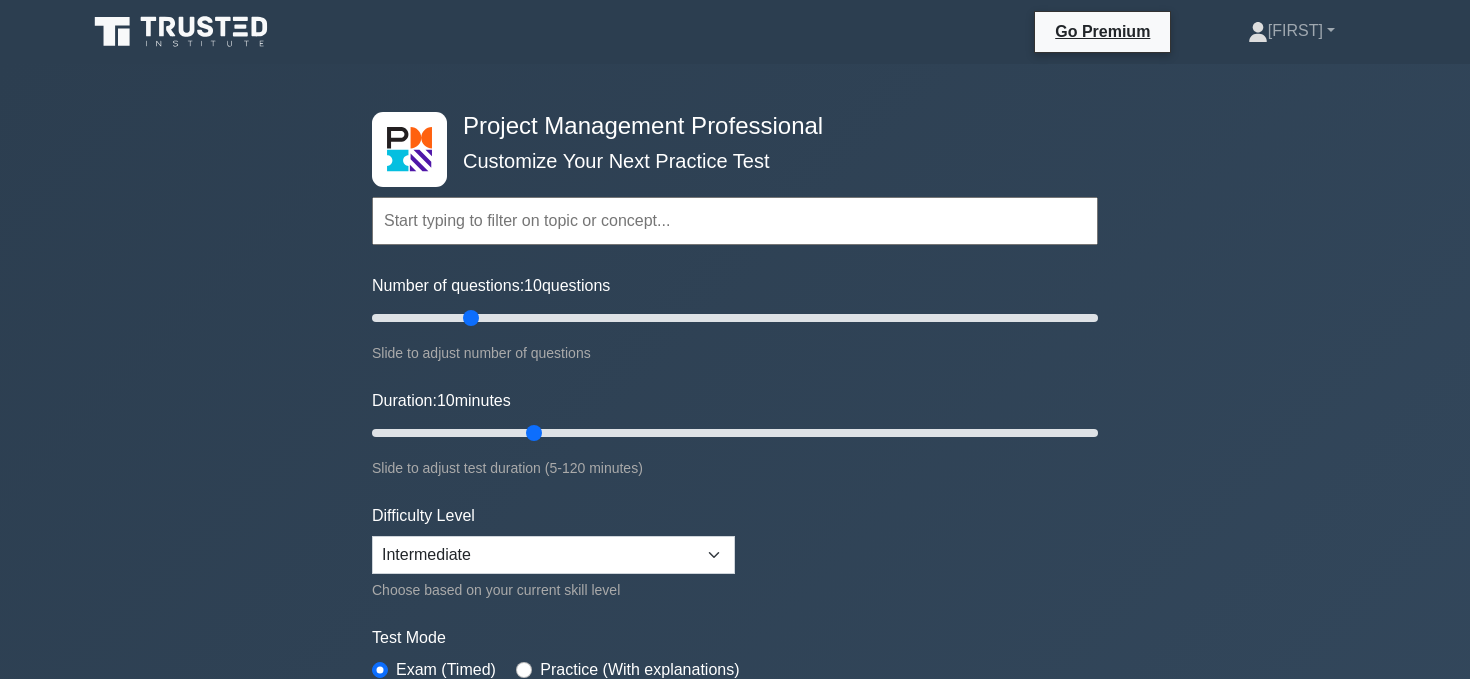 scroll, scrollTop: 188, scrollLeft: 0, axis: vertical 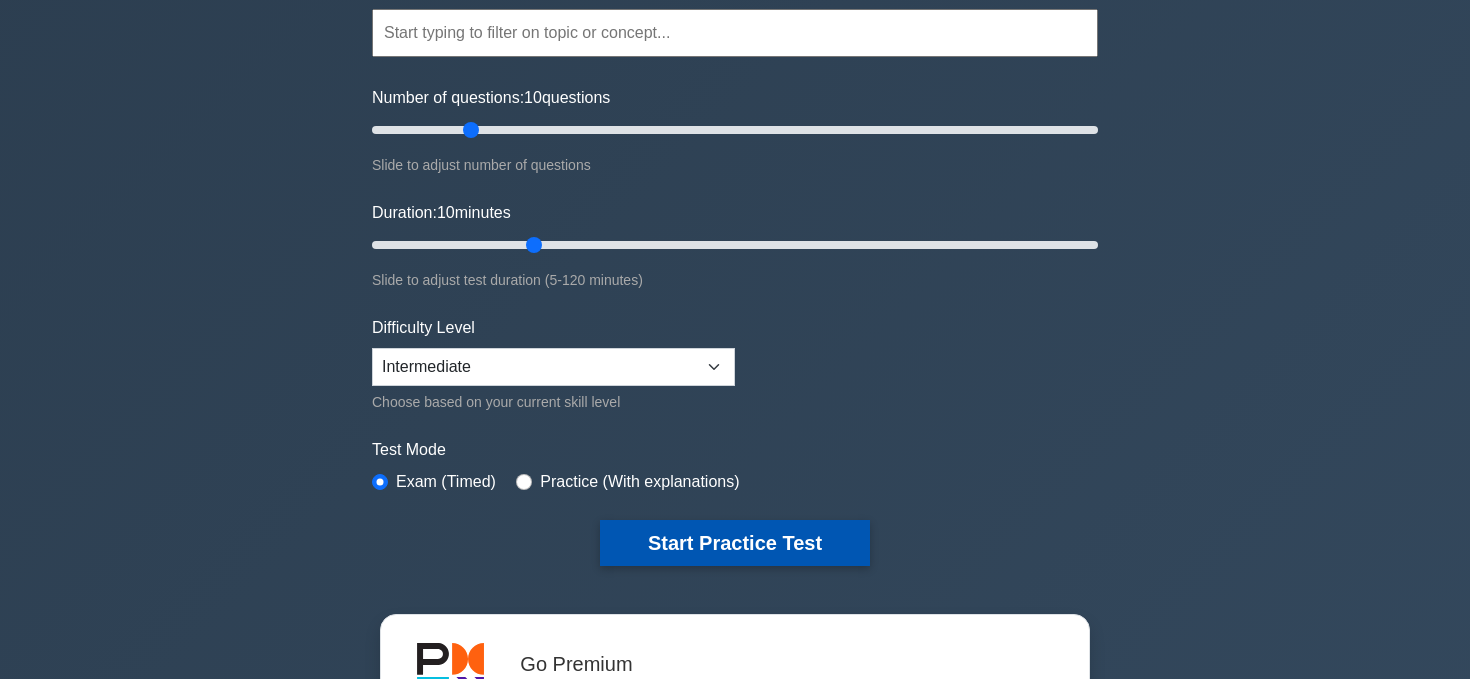 click on "Start Practice Test" at bounding box center [735, 543] 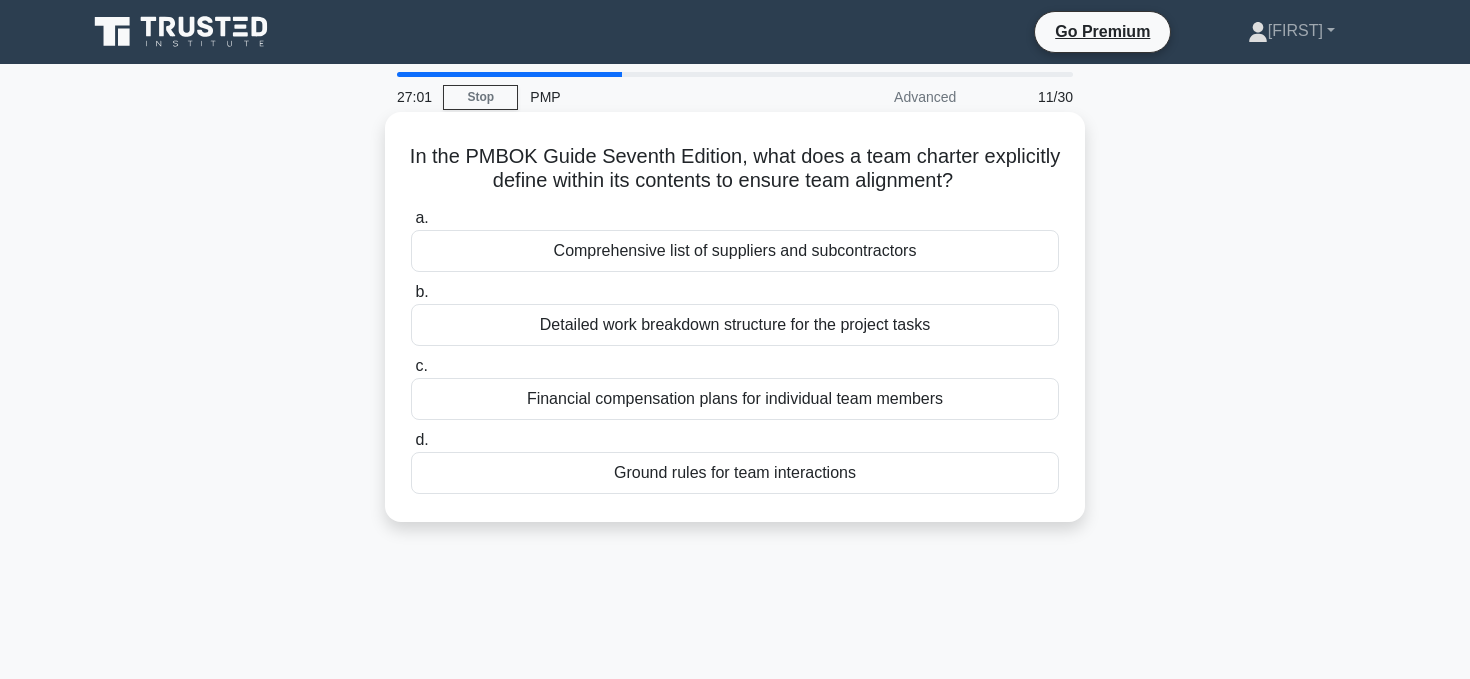 scroll, scrollTop: 0, scrollLeft: 0, axis: both 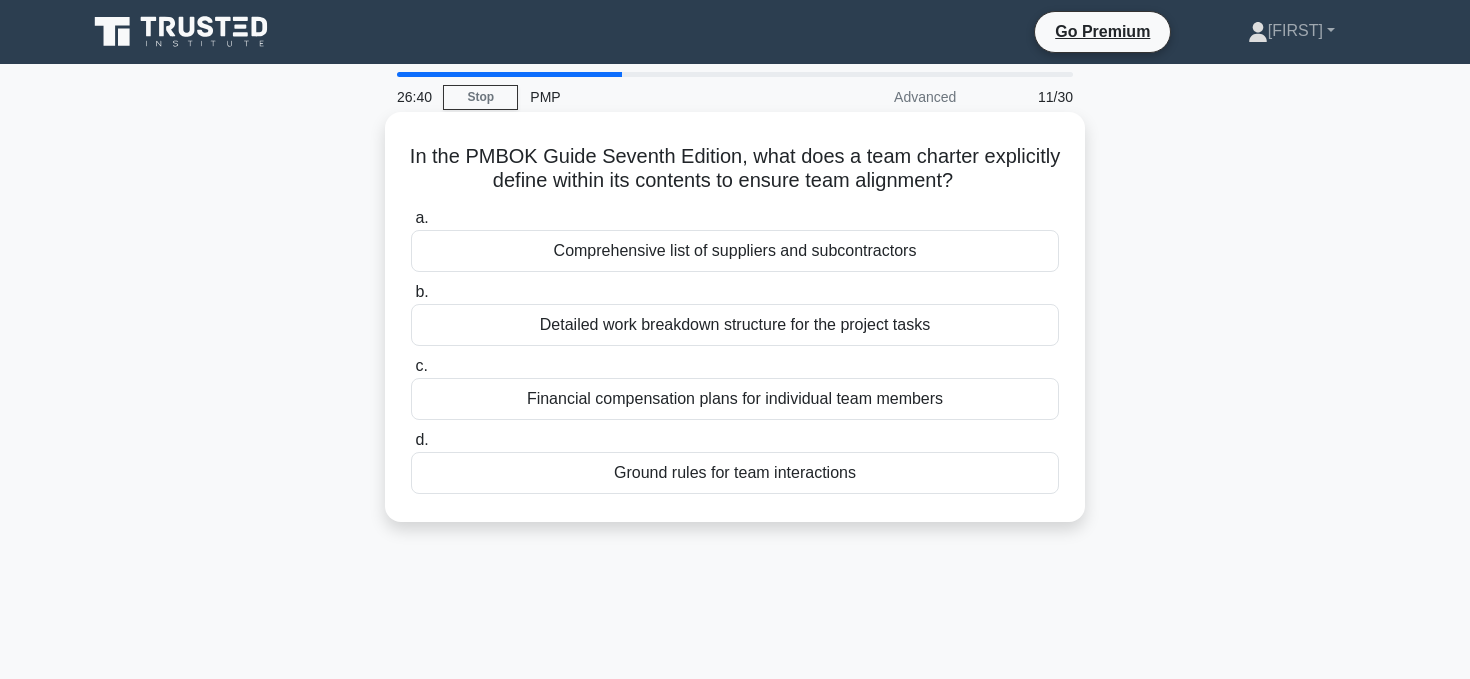 click on "Ground rules for team interactions" at bounding box center (735, 473) 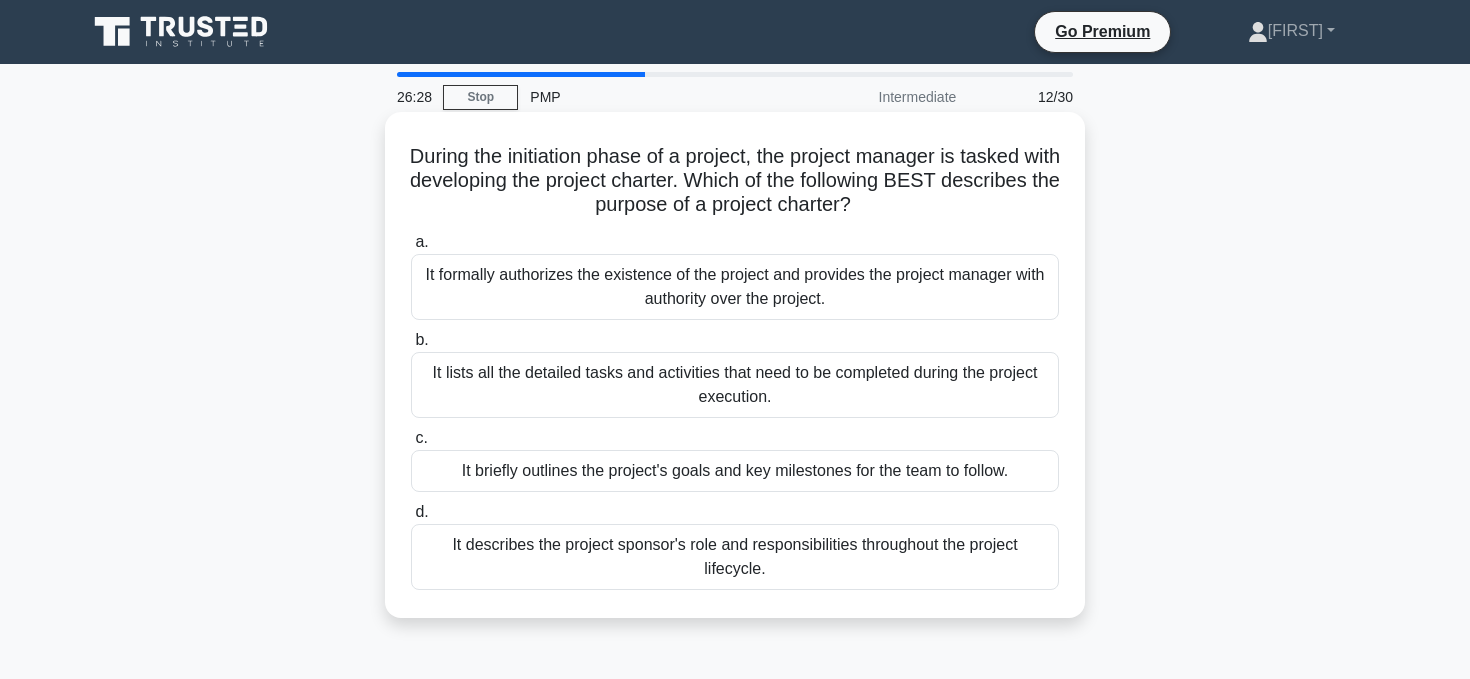 click on "It formally authorizes the existence of the project and provides the project manager with authority over the project." at bounding box center (735, 287) 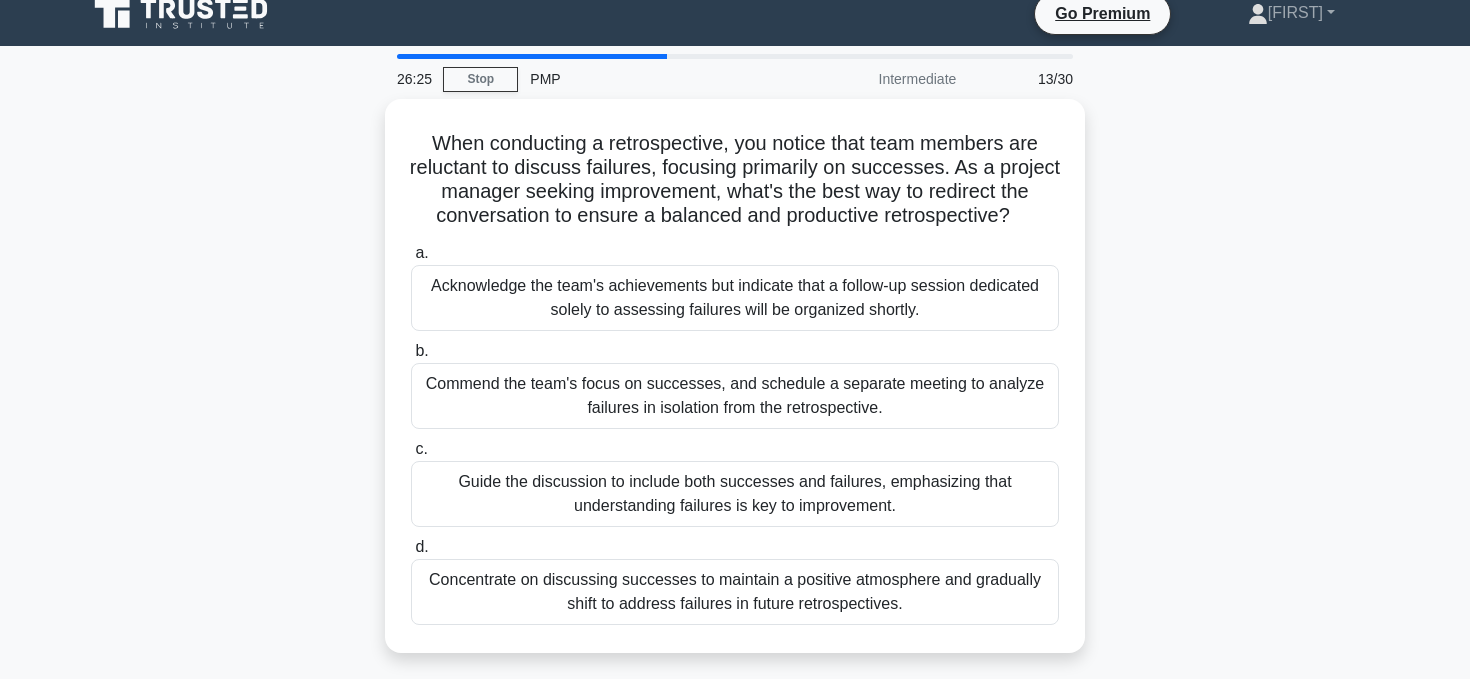 scroll, scrollTop: 21, scrollLeft: 0, axis: vertical 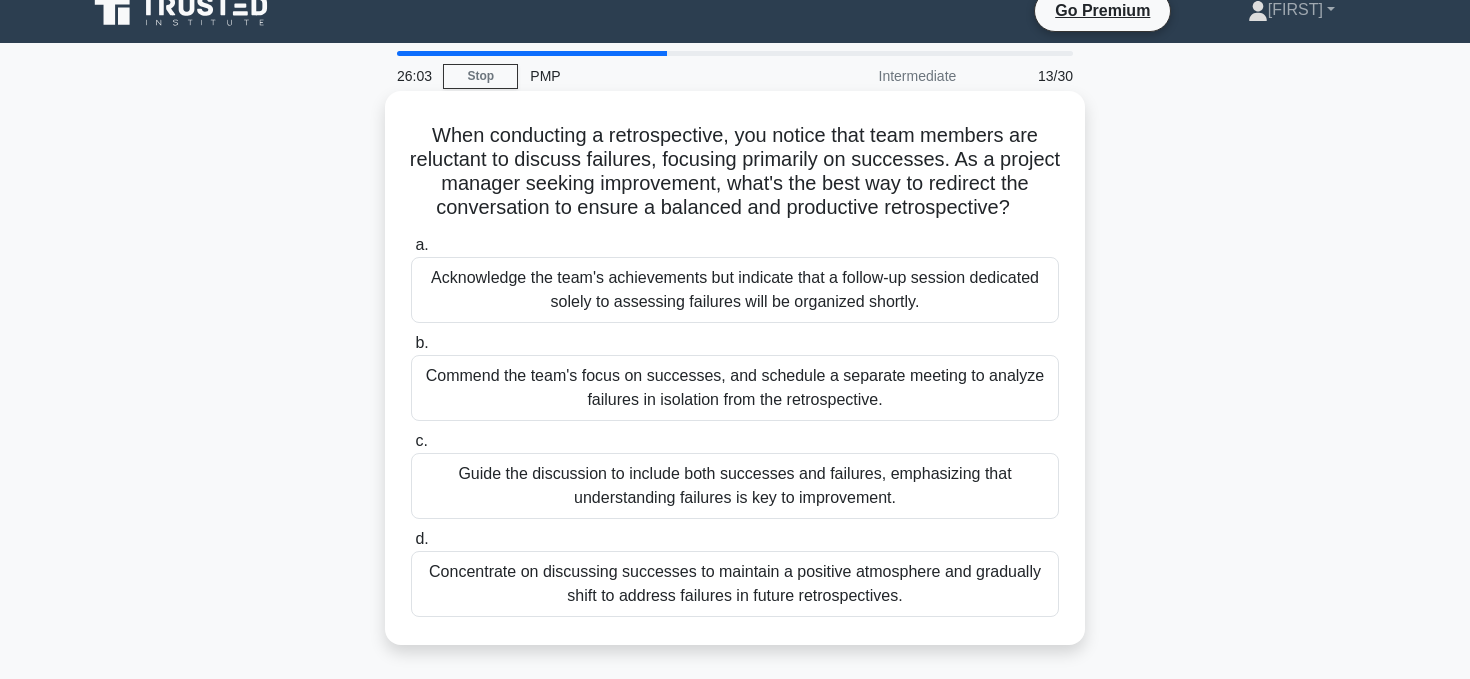 click on "Guide the discussion to include both successes and failures, emphasizing that understanding failures is key to improvement." at bounding box center (735, 486) 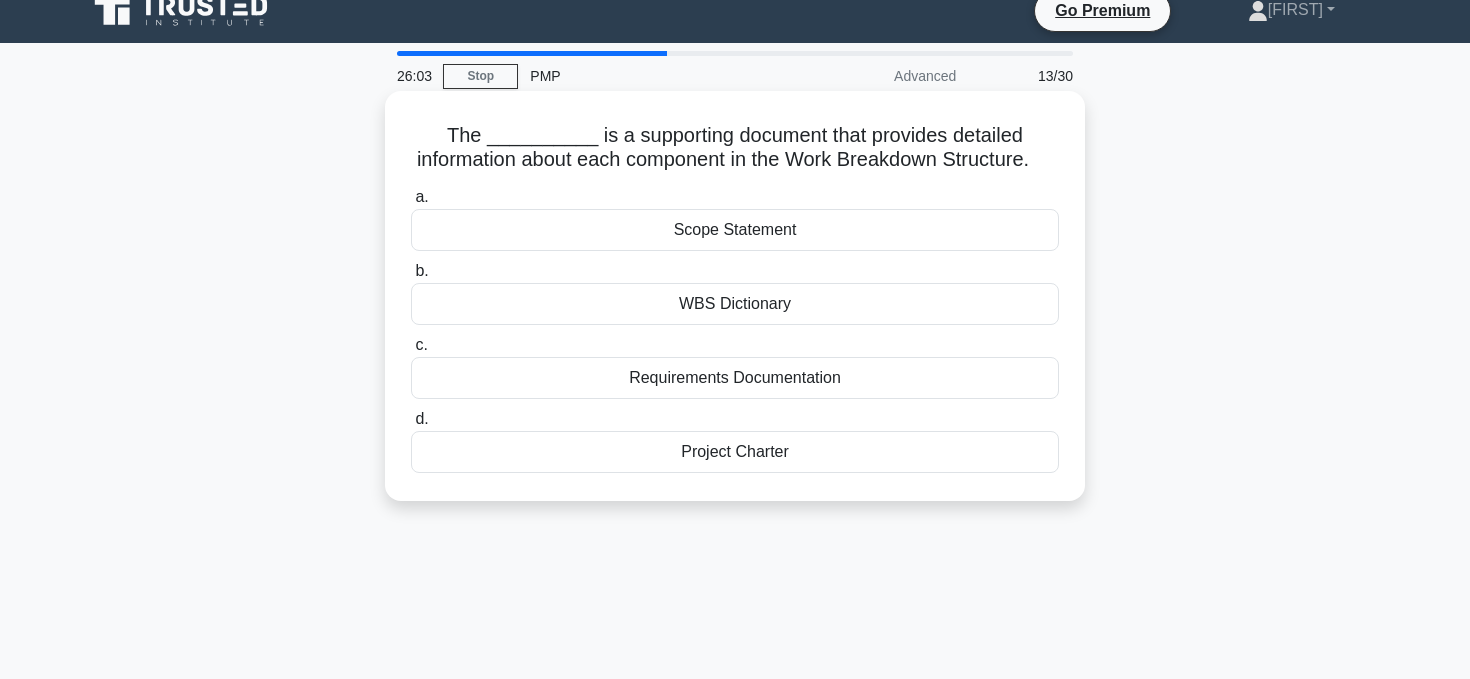 scroll, scrollTop: 0, scrollLeft: 0, axis: both 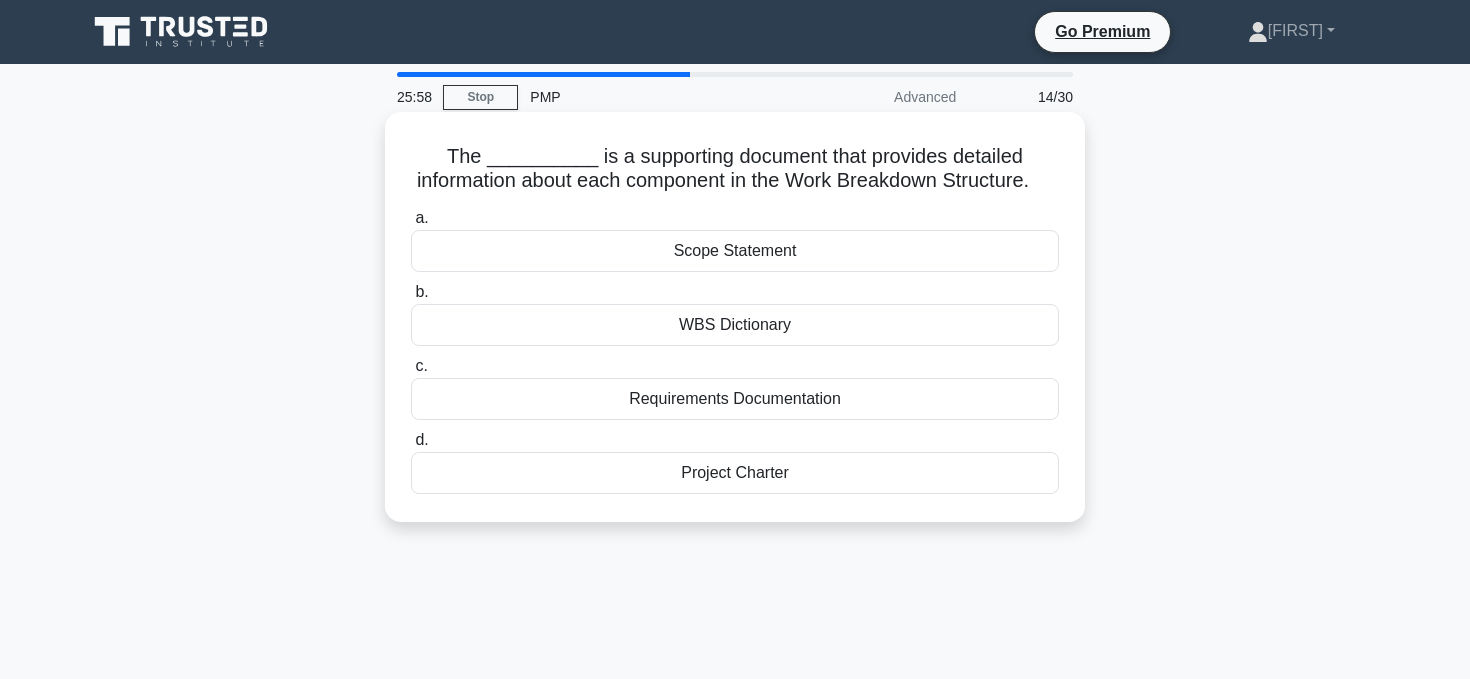click on "WBS Dictionary" at bounding box center (735, 325) 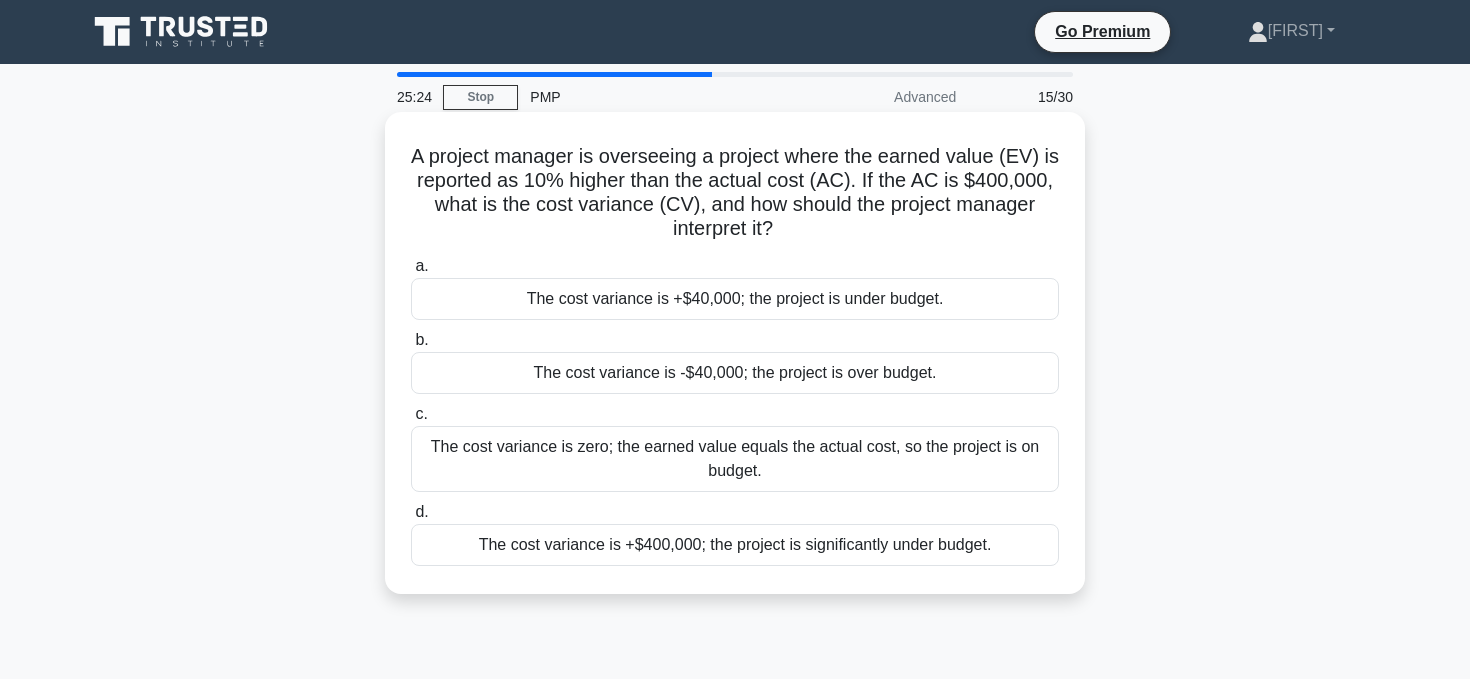 click on "The cost variance is +$40,000; the project is under budget." at bounding box center (735, 299) 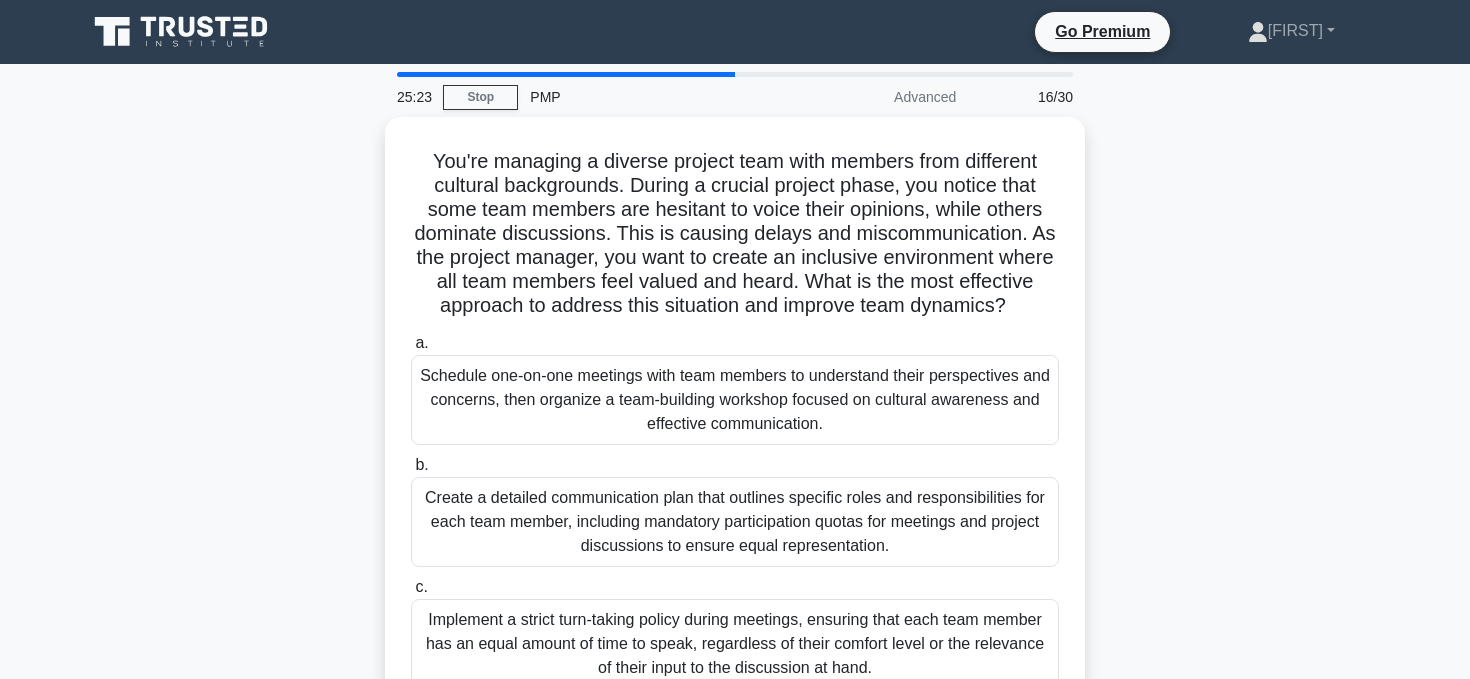 click on "You're managing a diverse project team with members from different cultural backgrounds. During a crucial project phase, you notice that some team members are hesitant to voice their opinions, while others dominate discussions. This is causing delays and miscommunication. As the project manager, you want to create an inclusive environment where all team members feel valued and heard. What is the most effective approach to address this situation and improve team dynamics?
.spinner_0XTQ{transform-origin:center;animation:spinner_y6GP .75s linear infinite}@keyframes spinner_y6GP{100%{transform:rotate(360deg)}}" at bounding box center [735, 490] 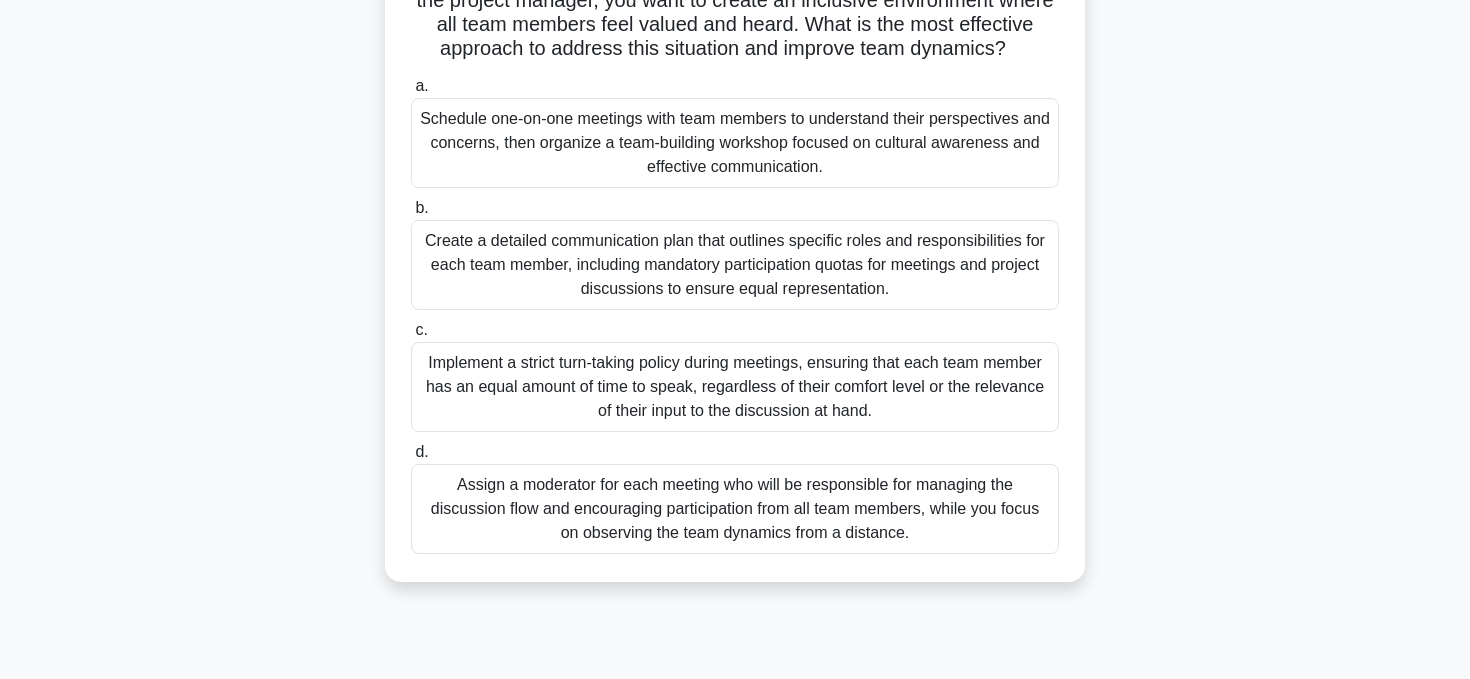 scroll, scrollTop: 233, scrollLeft: 0, axis: vertical 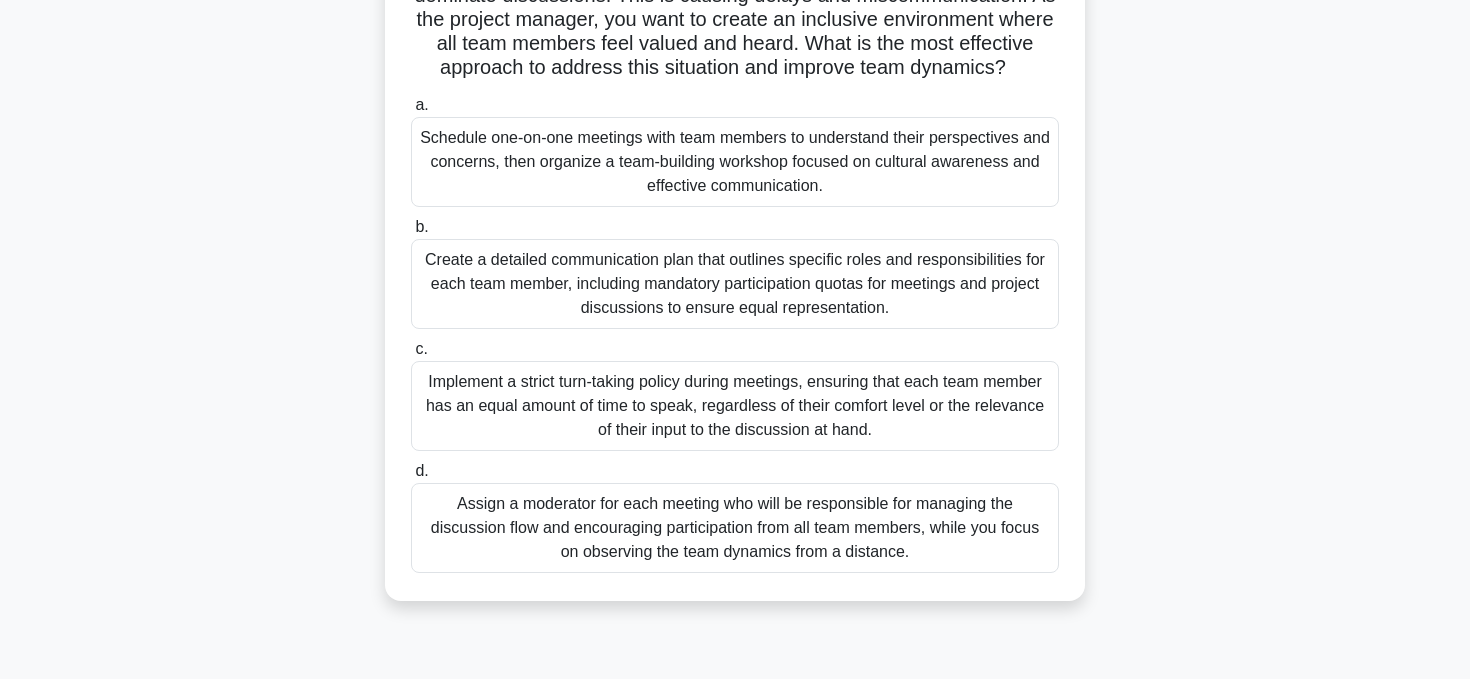 click on "Schedule one-on-one meetings with team members to understand their perspectives and concerns, then organize a team-building workshop focused on cultural awareness and effective communication." at bounding box center (735, 162) 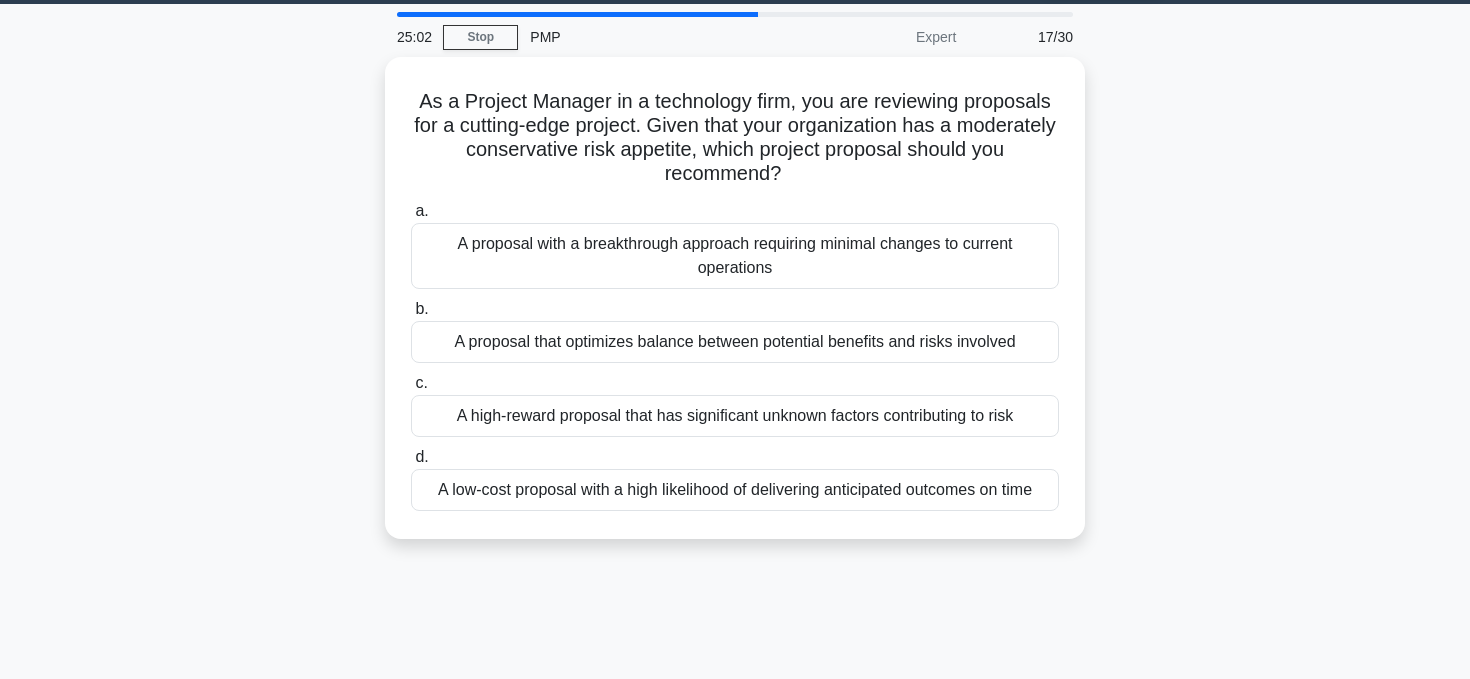 scroll, scrollTop: 0, scrollLeft: 0, axis: both 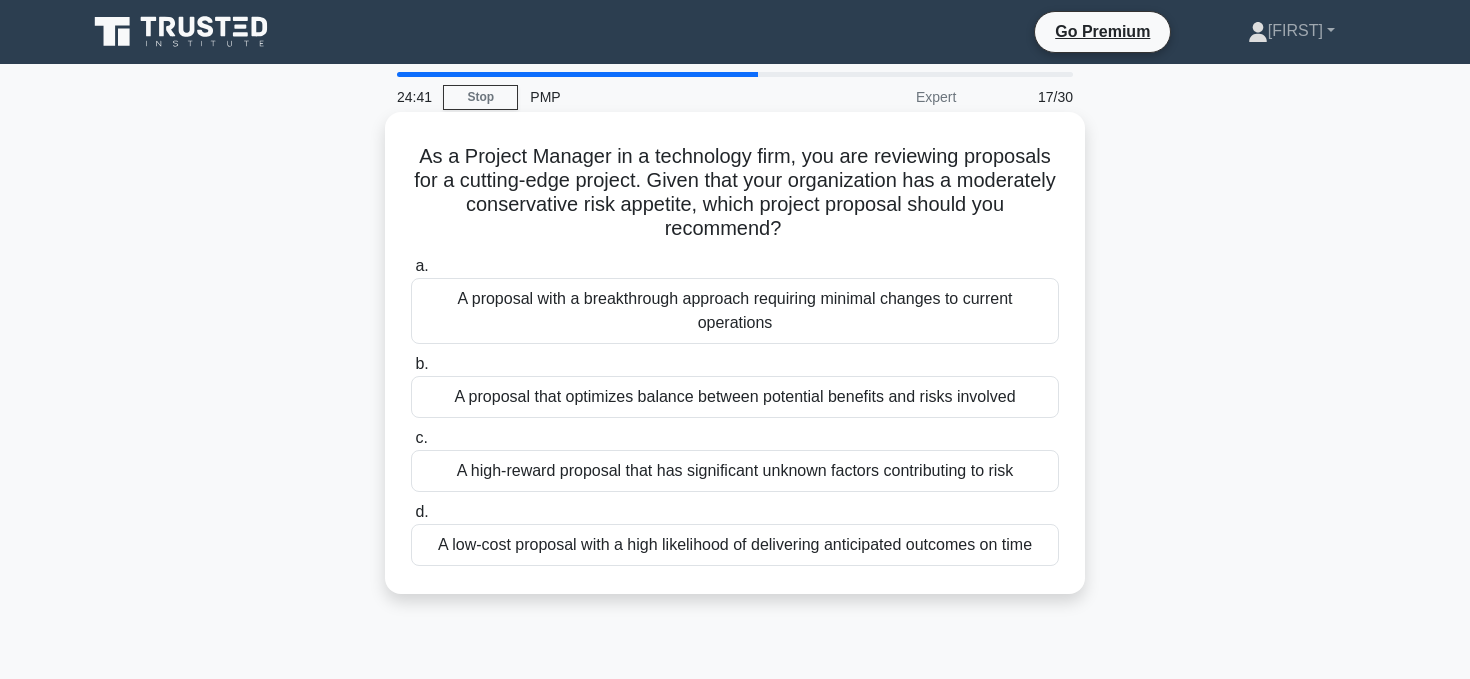 click on "A proposal that optimizes balance between potential benefits and risks involved" at bounding box center (735, 397) 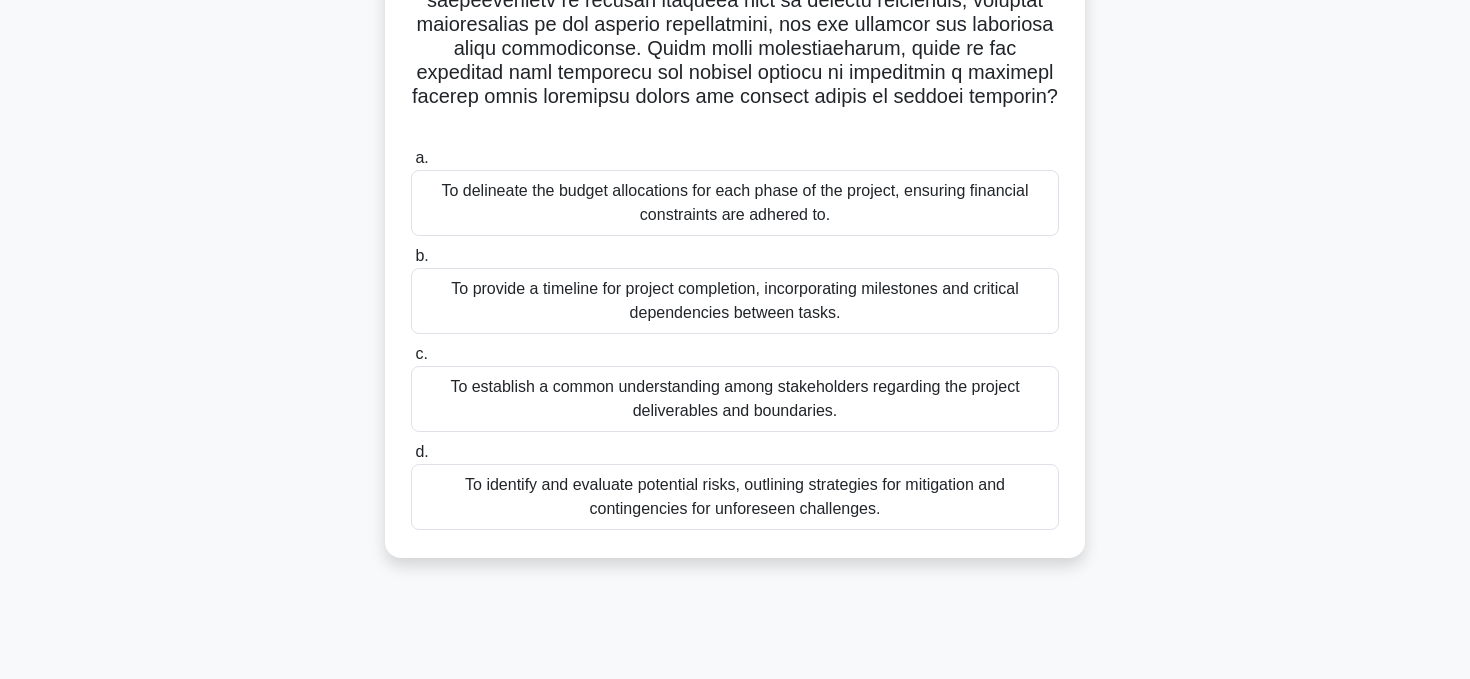 scroll, scrollTop: 401, scrollLeft: 0, axis: vertical 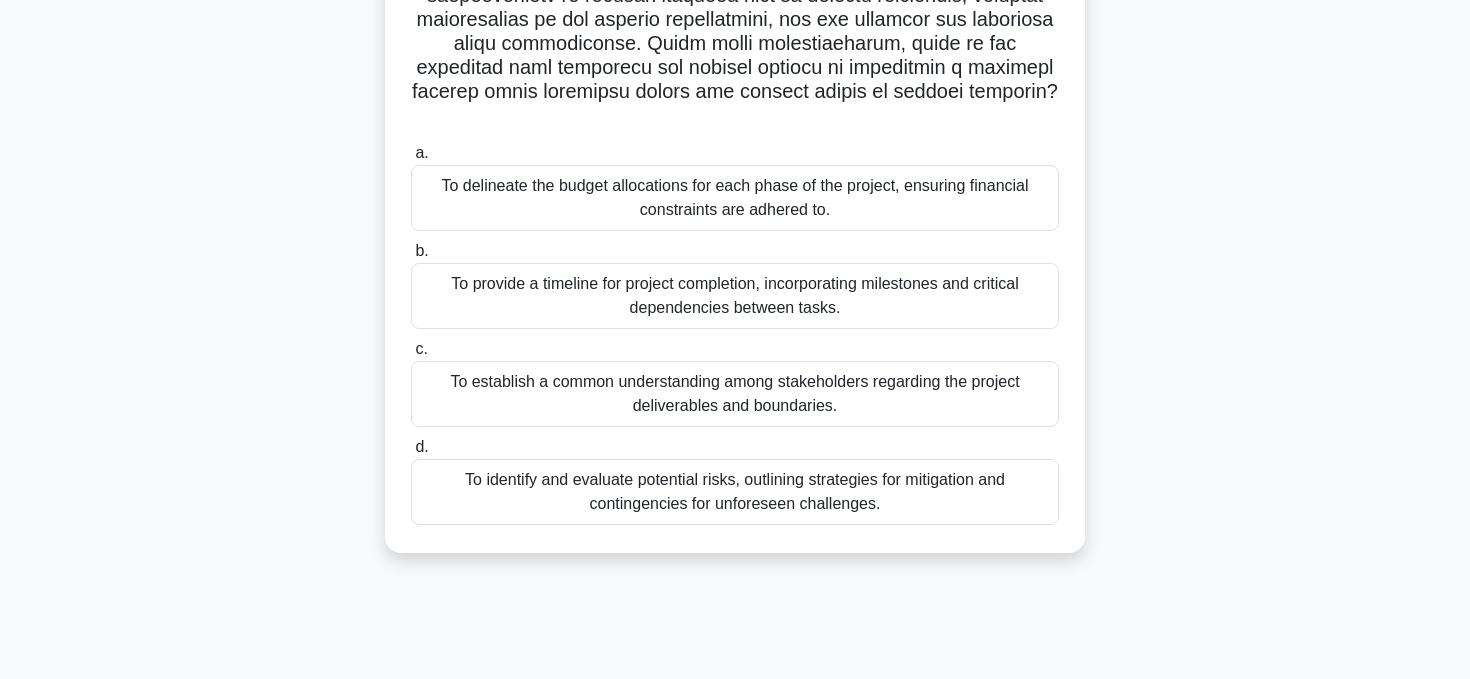 click on "To establish a common understanding among stakeholders regarding the project deliverables and boundaries." at bounding box center [735, 394] 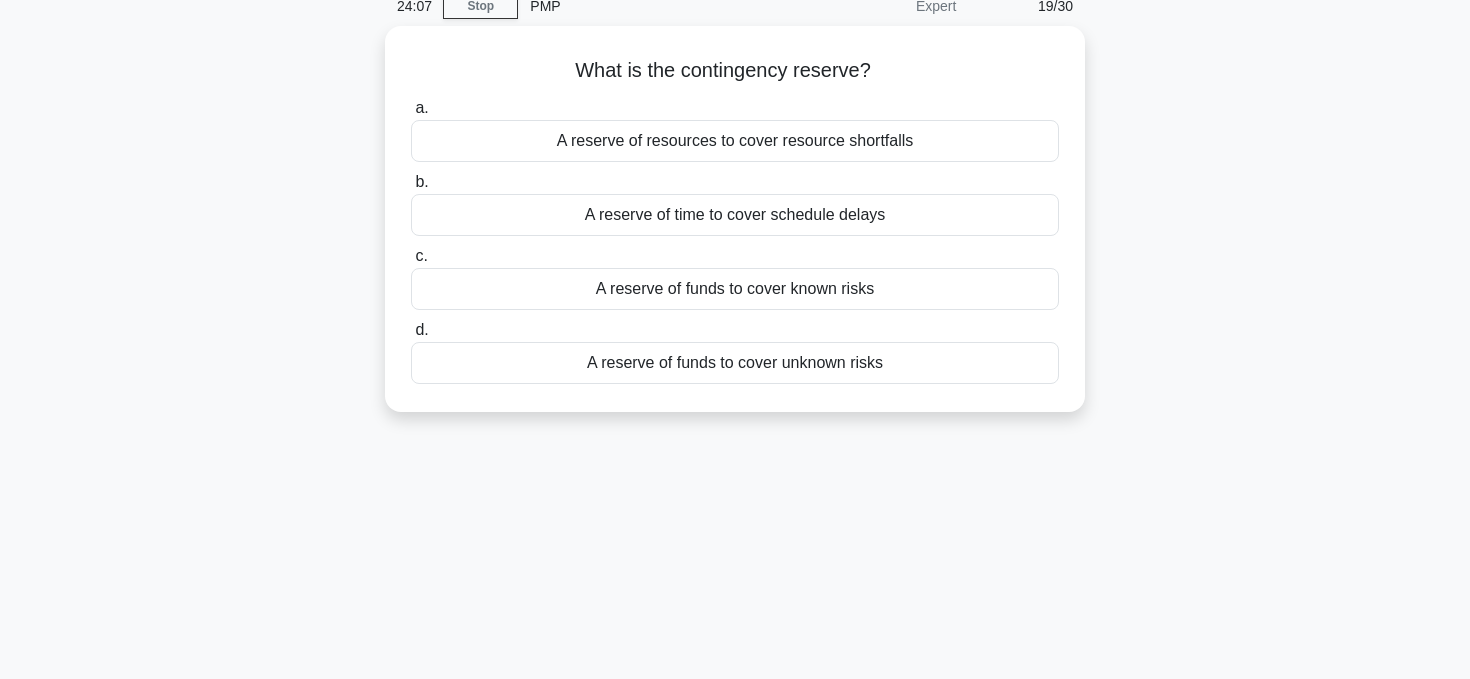 scroll, scrollTop: 0, scrollLeft: 0, axis: both 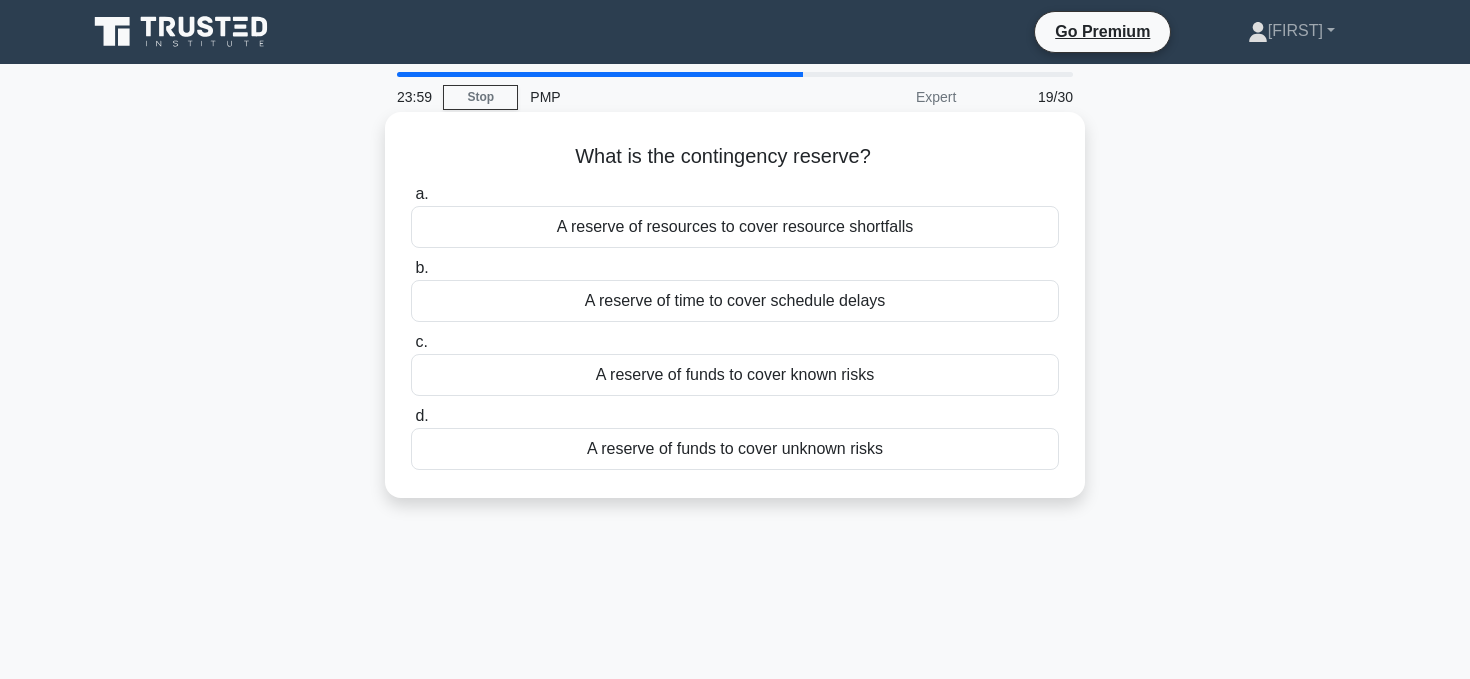 click on "A reserve of funds to cover unknown risks" at bounding box center [735, 449] 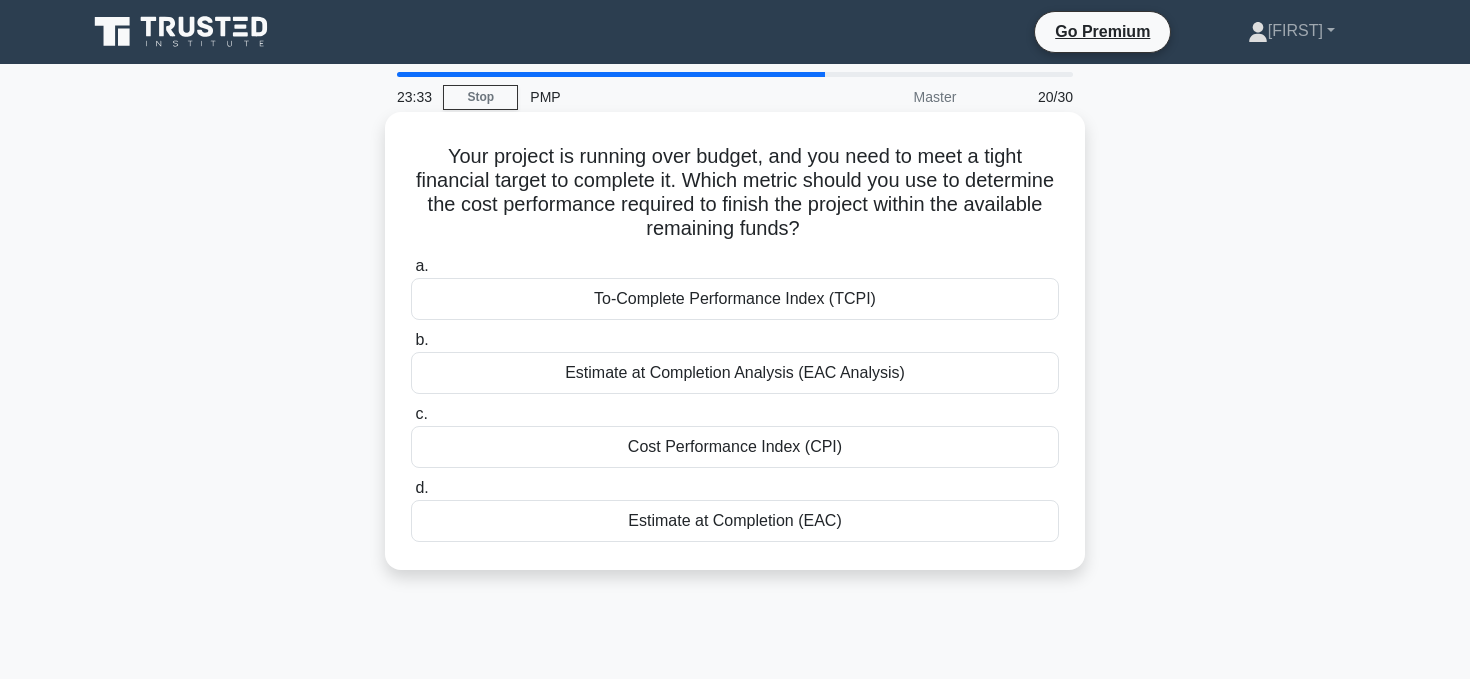 click on "To-Complete Performance Index (TCPI)" at bounding box center (735, 299) 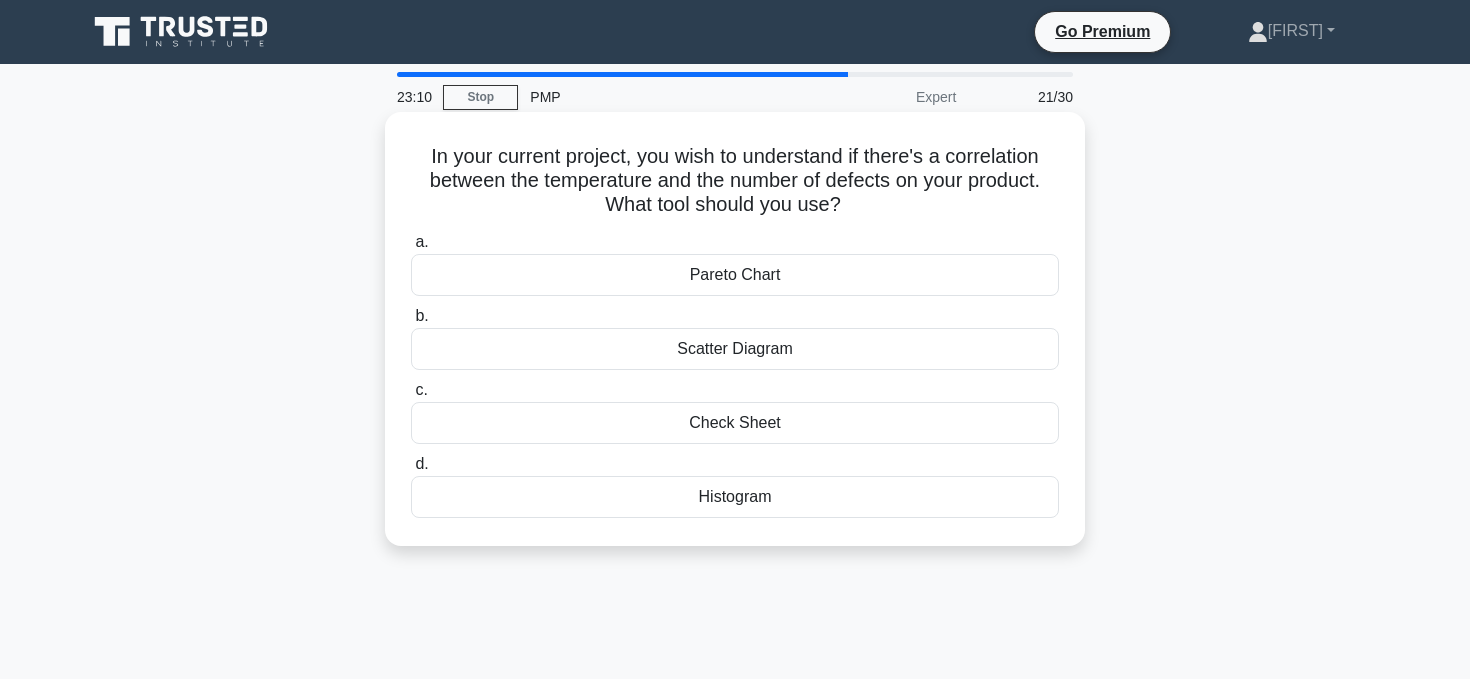 click on "Scatter Diagram" at bounding box center (735, 349) 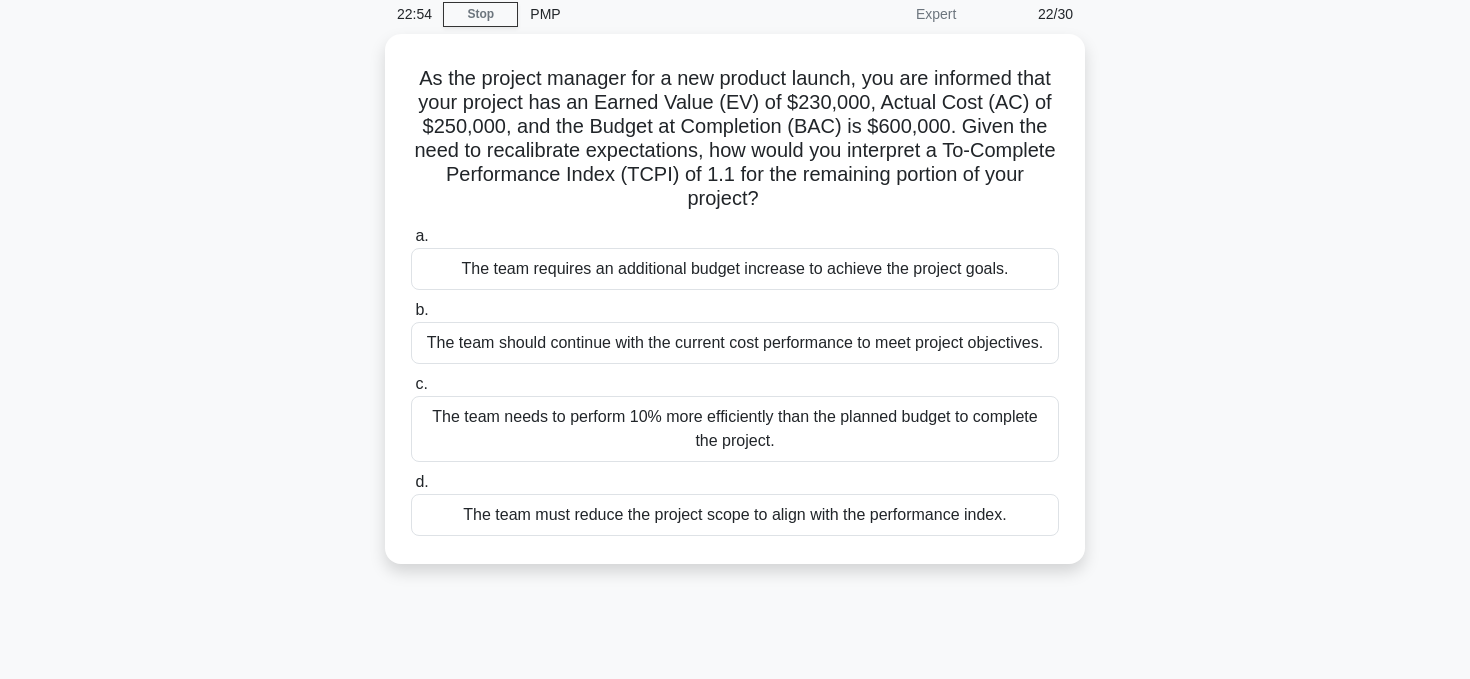 scroll, scrollTop: 84, scrollLeft: 0, axis: vertical 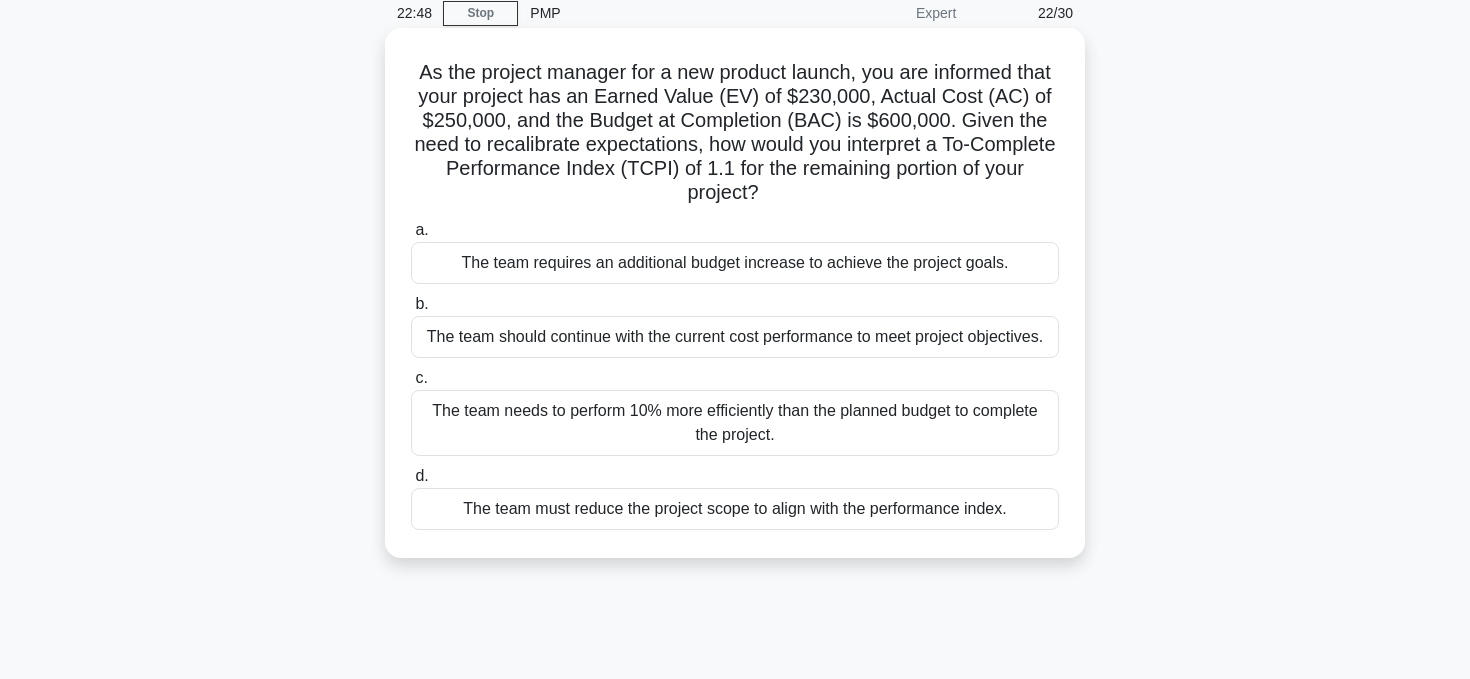 click on "The team needs to perform 10% more efficiently than the planned budget to complete the project." at bounding box center (735, 423) 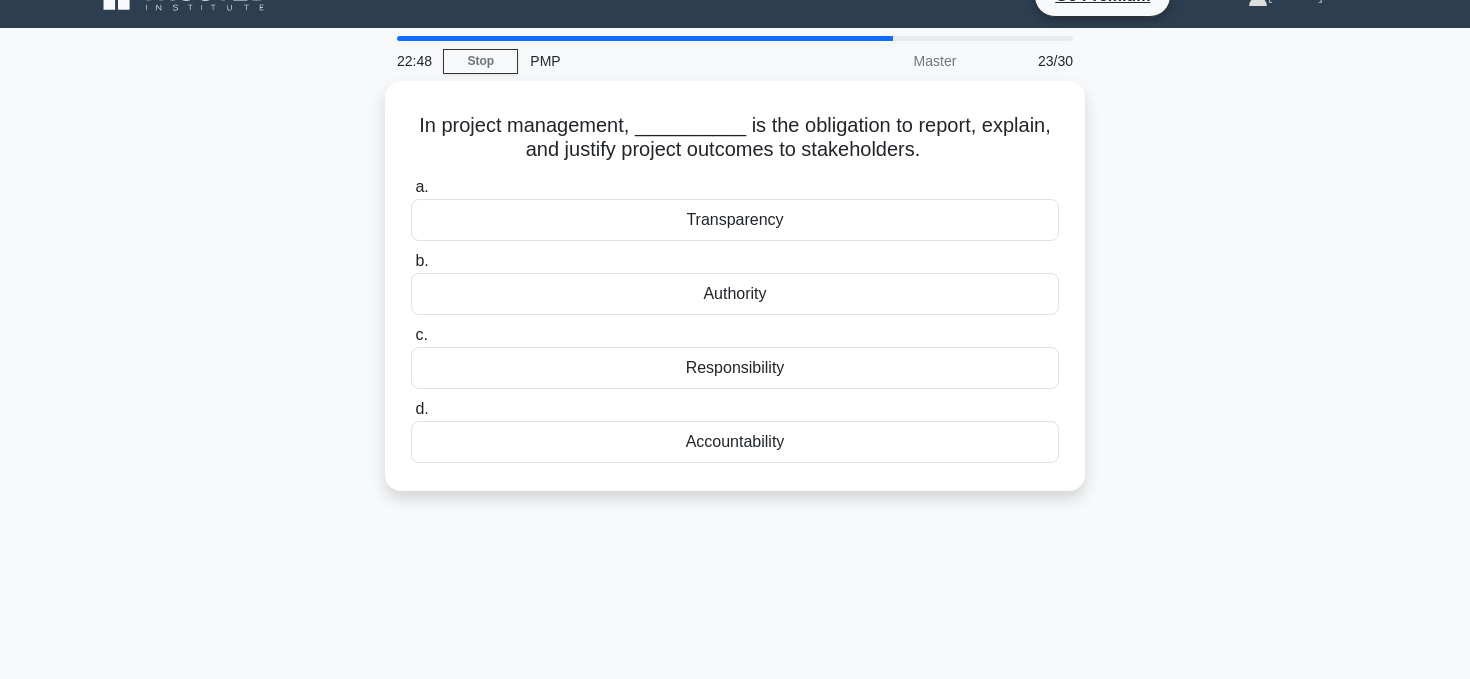 scroll, scrollTop: 0, scrollLeft: 0, axis: both 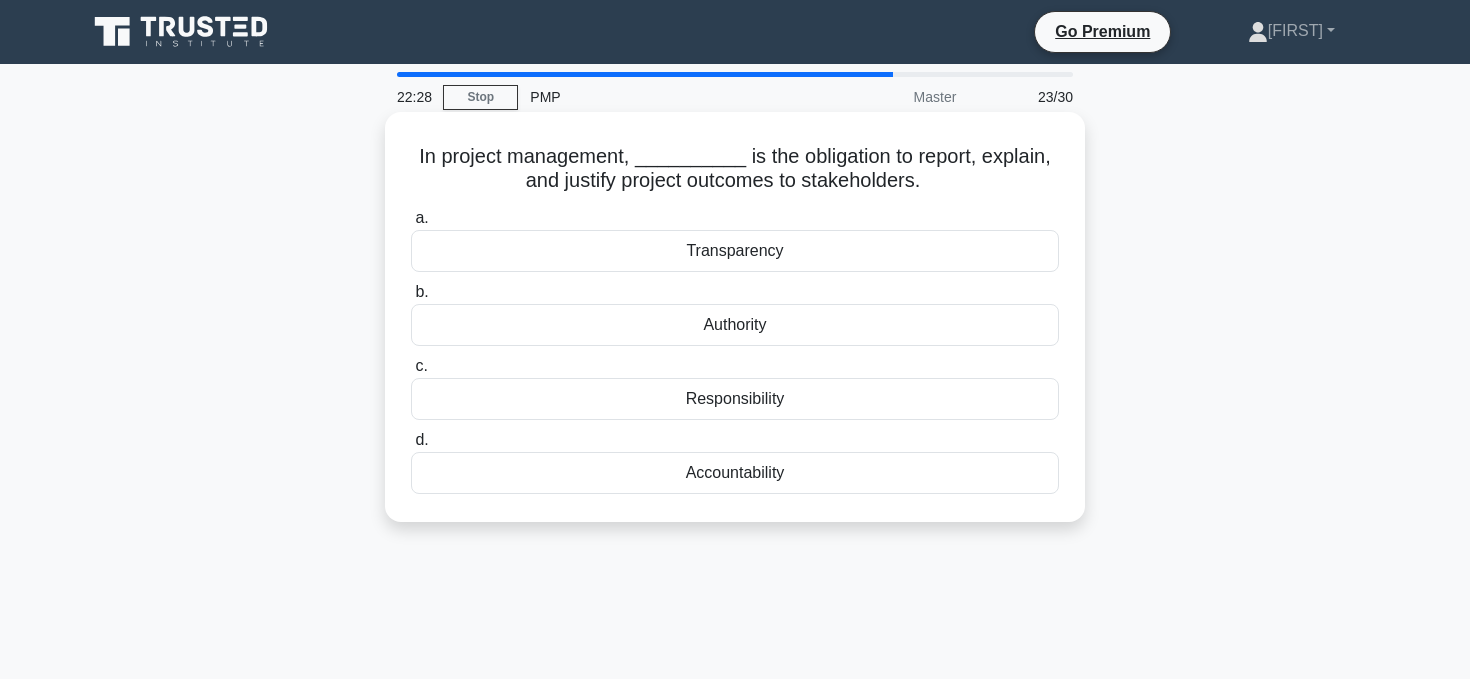 click on "Transparency" at bounding box center [735, 251] 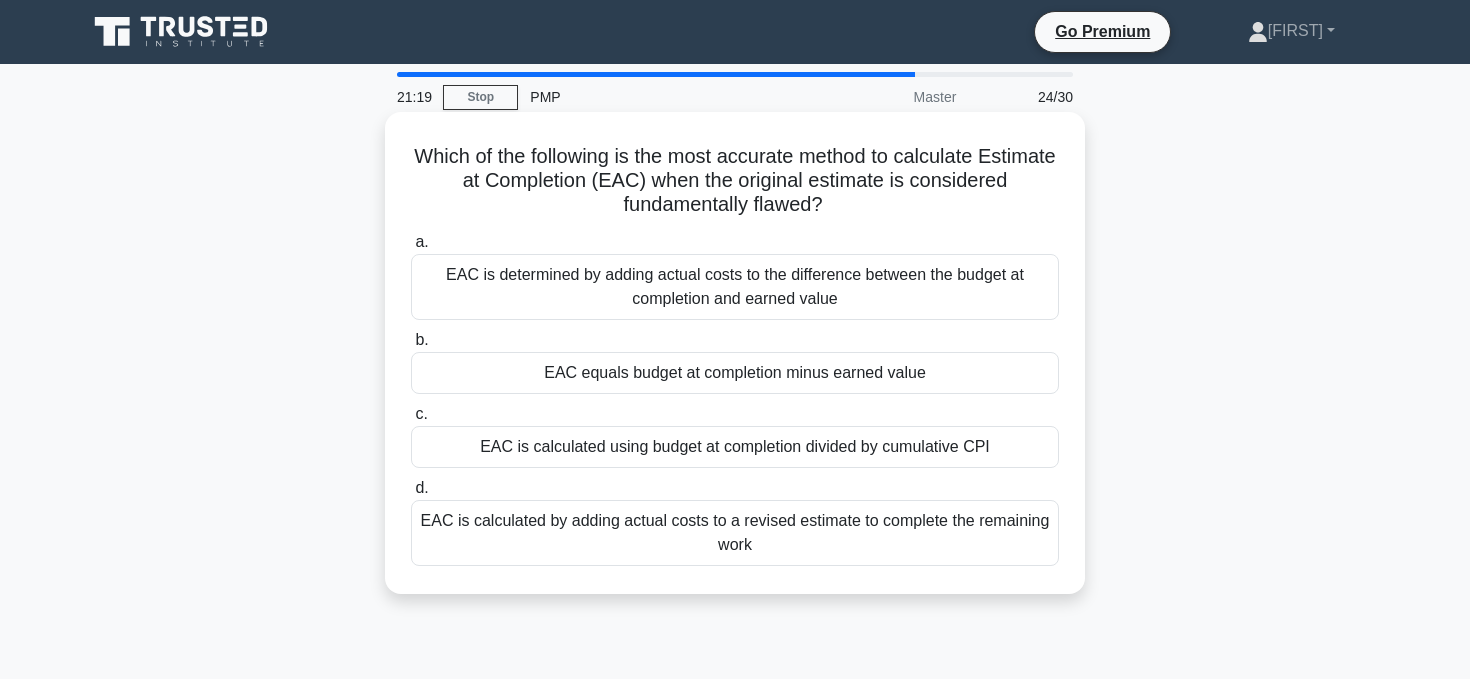 click on "EAC is calculated using budget at completion divided by cumulative CPI" at bounding box center (735, 447) 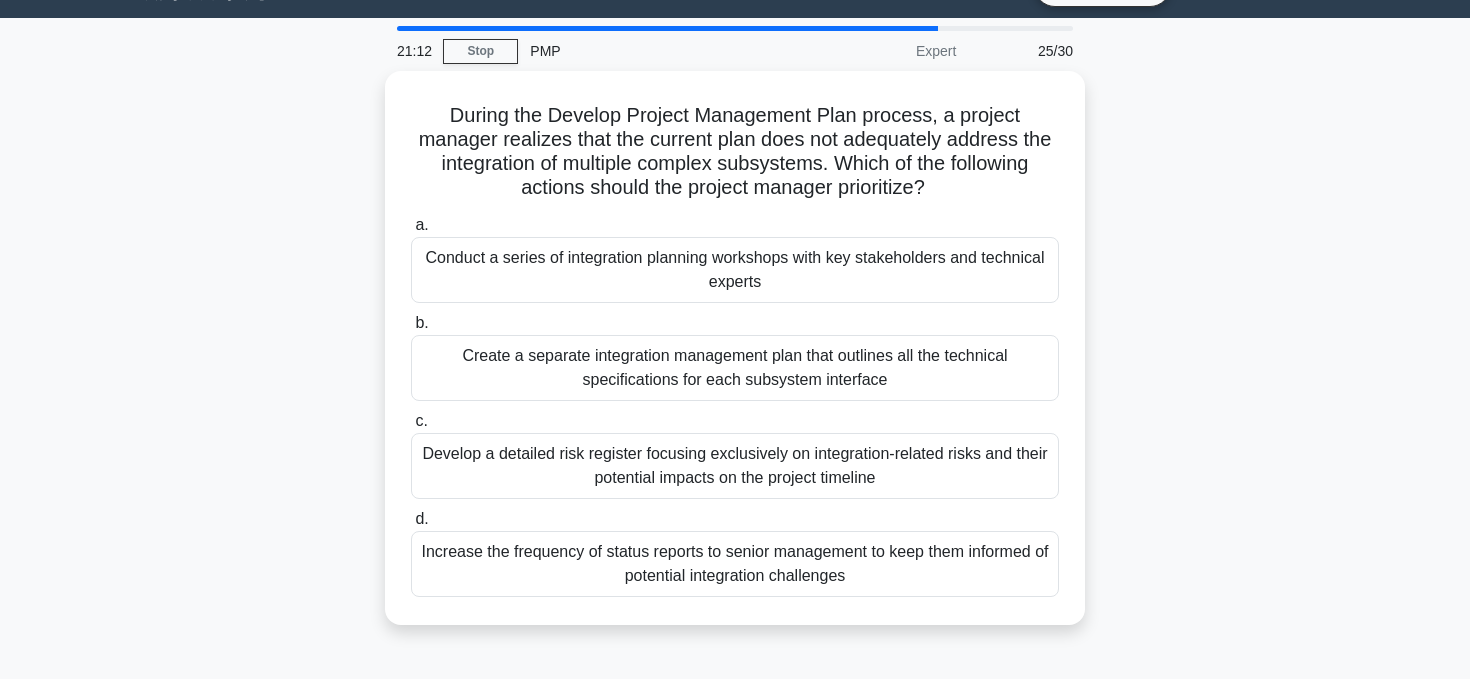 scroll, scrollTop: 47, scrollLeft: 0, axis: vertical 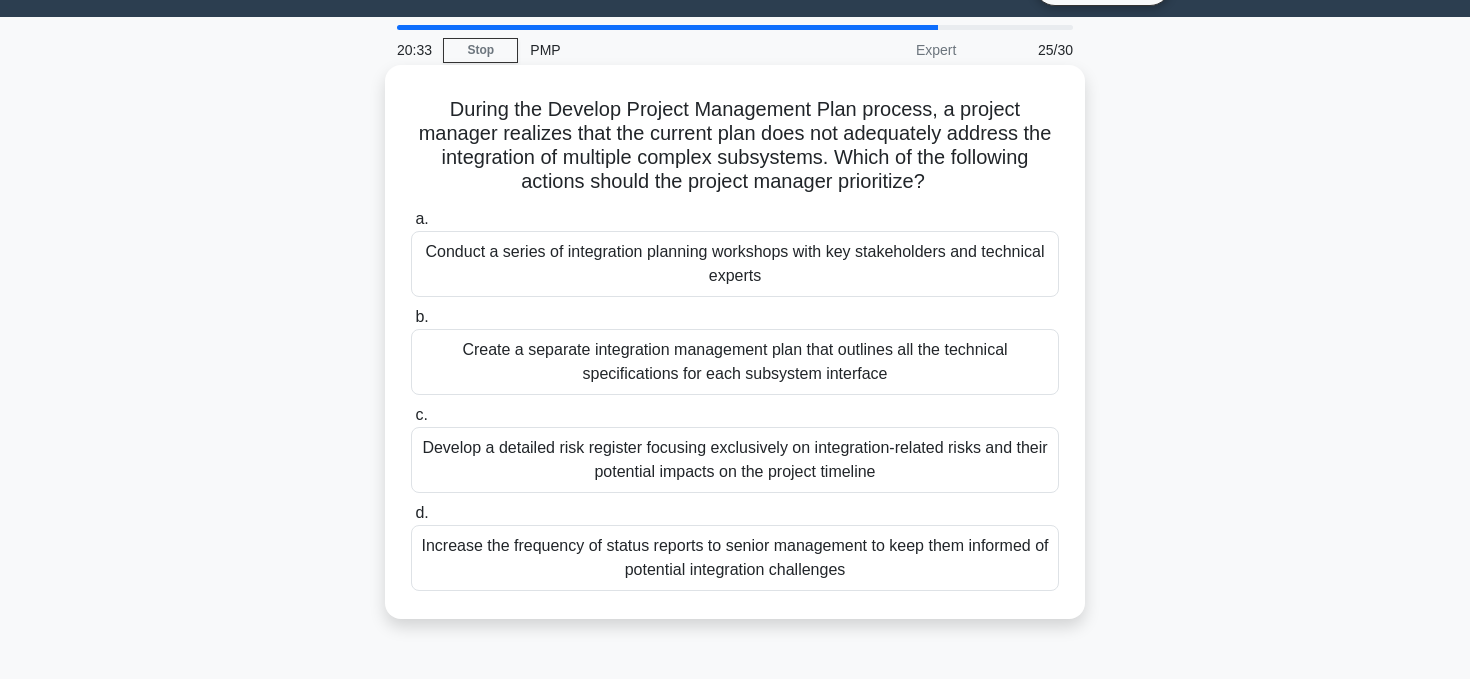 click on "Conduct a series of integration planning workshops with key stakeholders and technical experts" at bounding box center [735, 264] 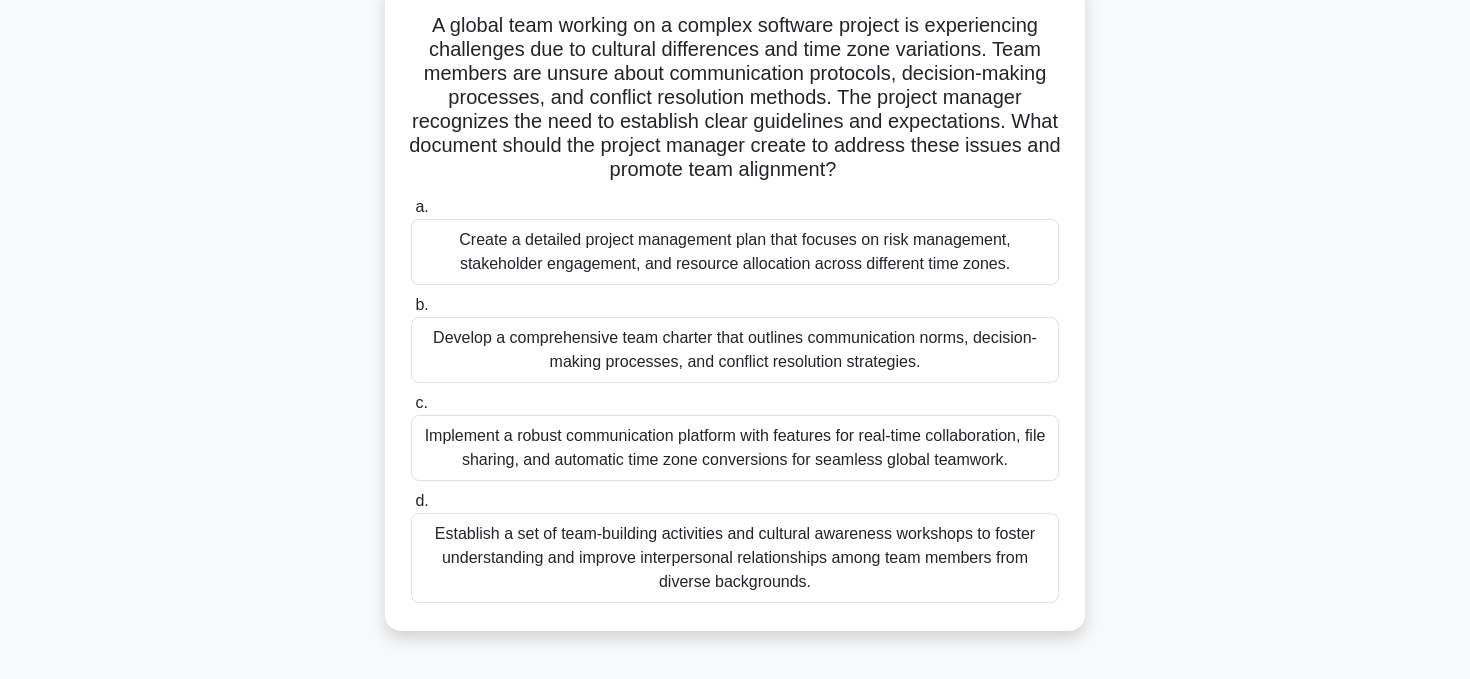 scroll, scrollTop: 133, scrollLeft: 0, axis: vertical 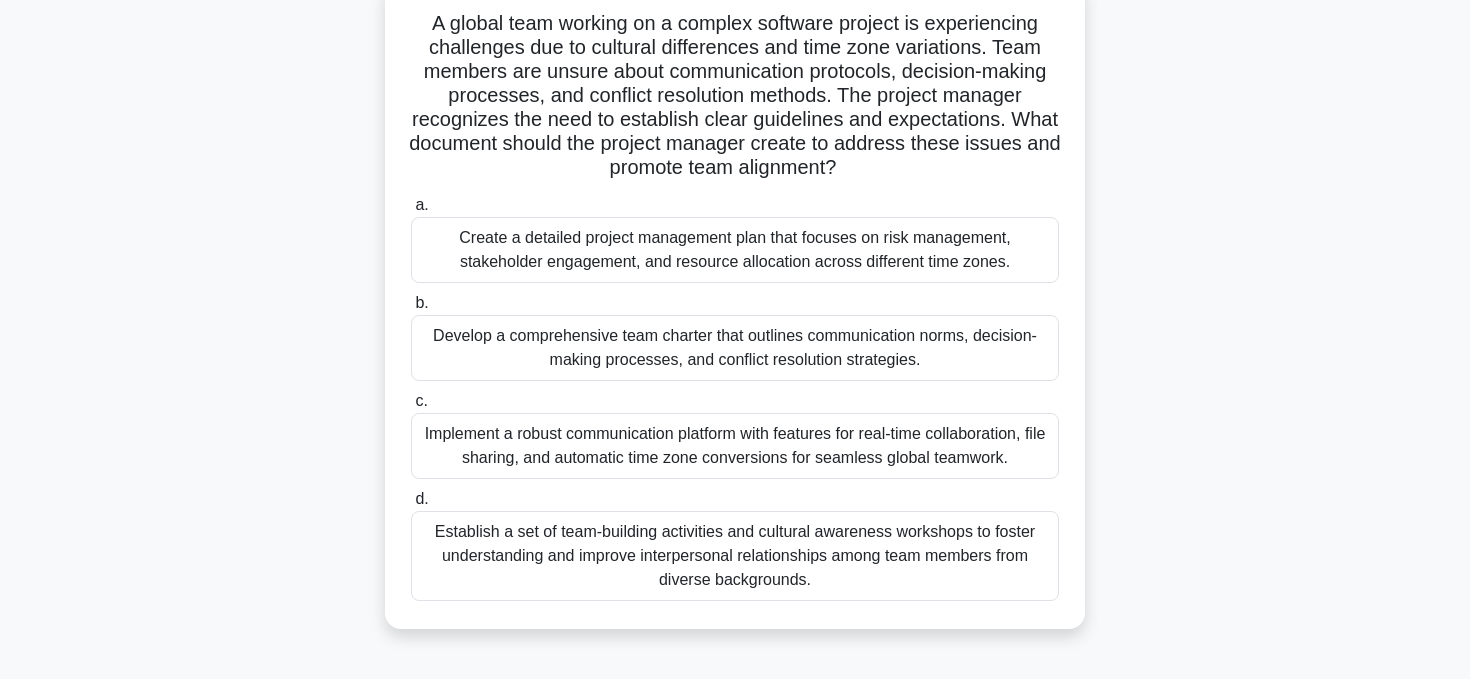 click on "Develop a comprehensive team charter that outlines communication norms, decision-making processes, and conflict resolution strategies." at bounding box center [735, 348] 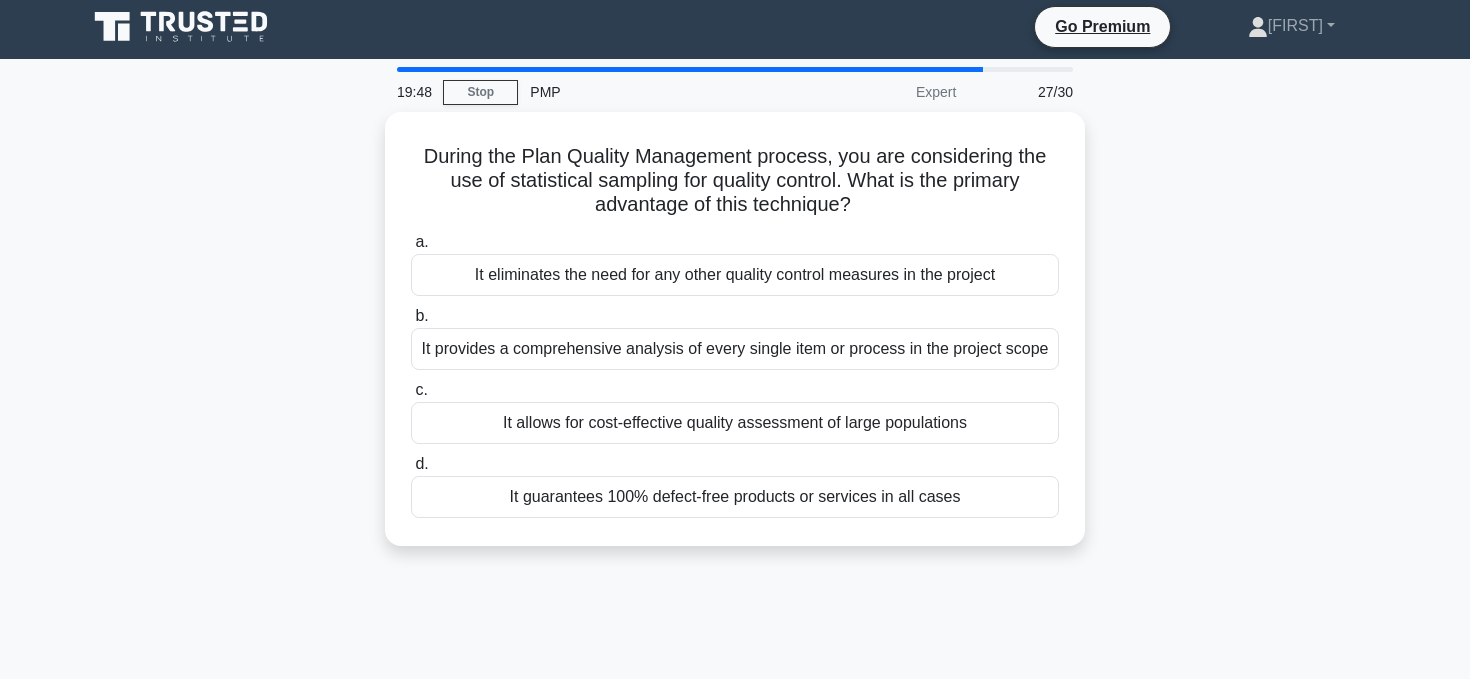 scroll, scrollTop: 0, scrollLeft: 0, axis: both 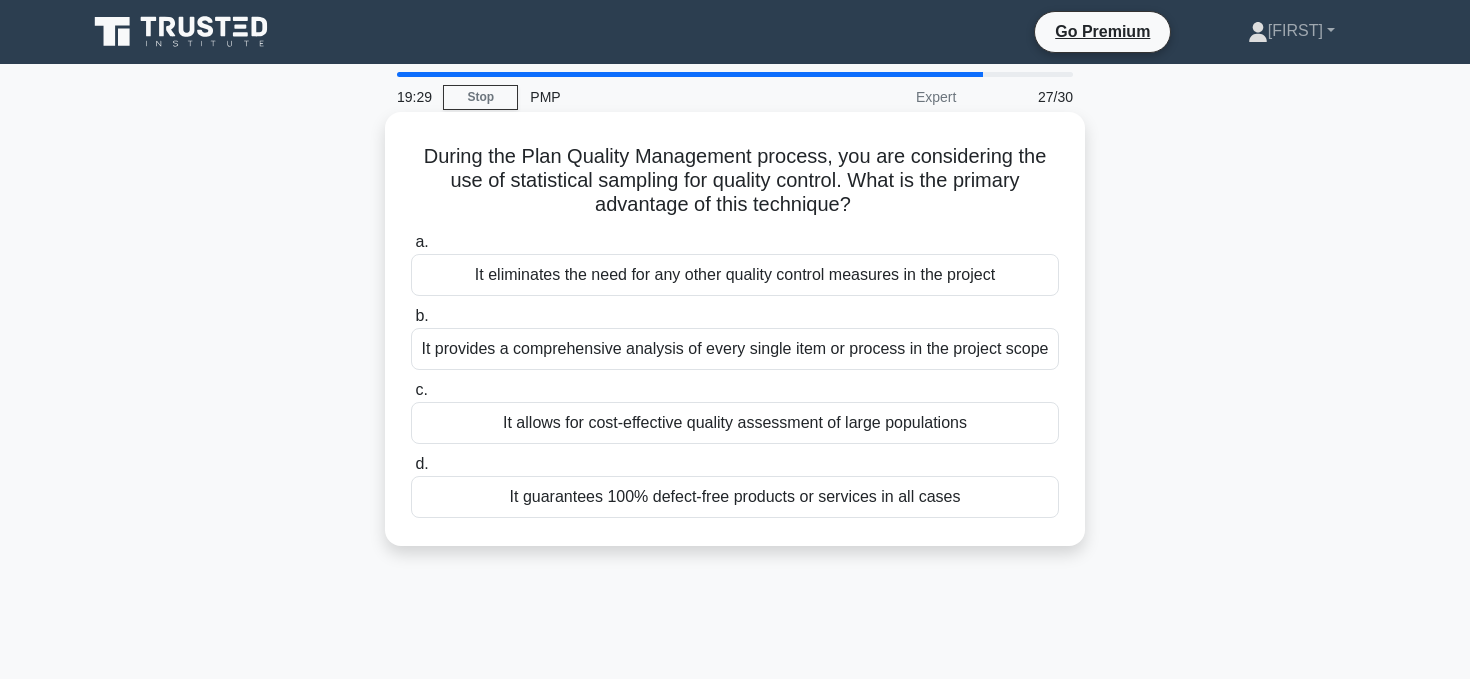 click on "It allows for cost-effective quality assessment of large populations" at bounding box center (735, 423) 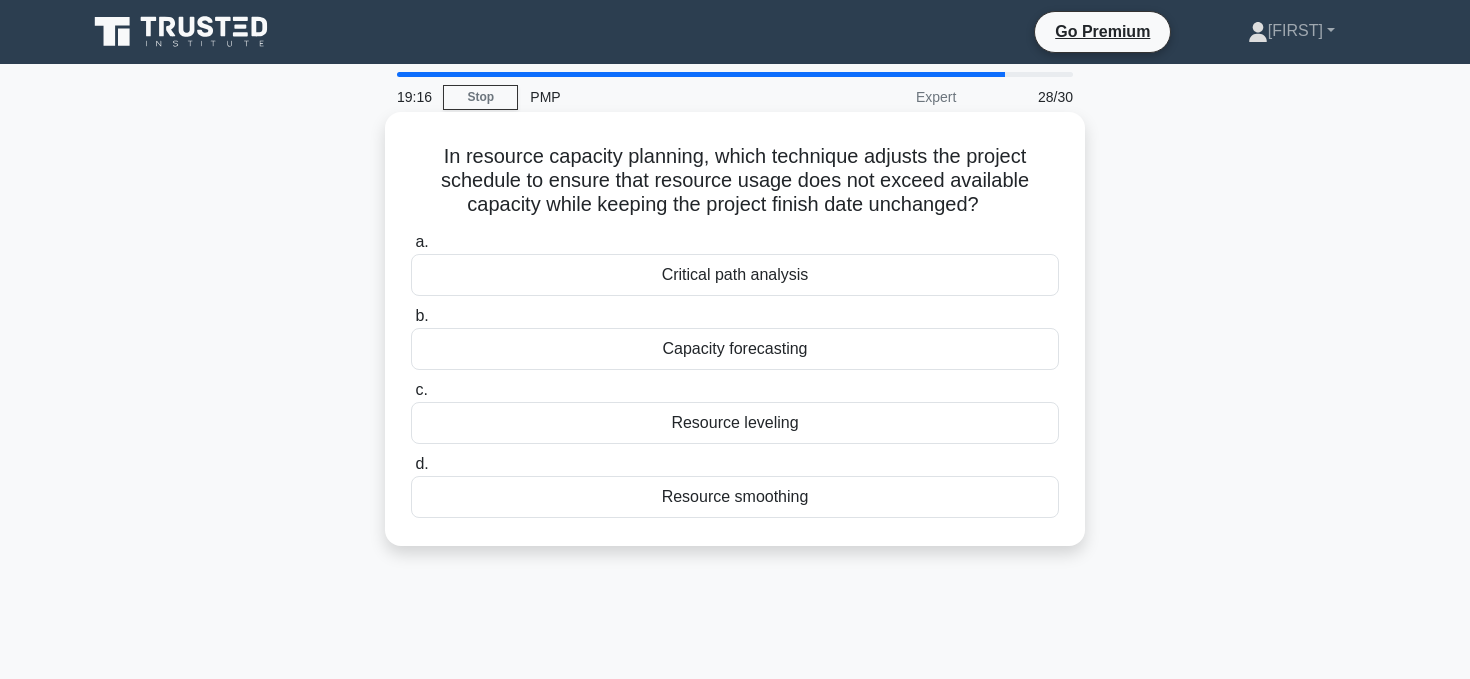 click on "Resource leveling" at bounding box center (735, 423) 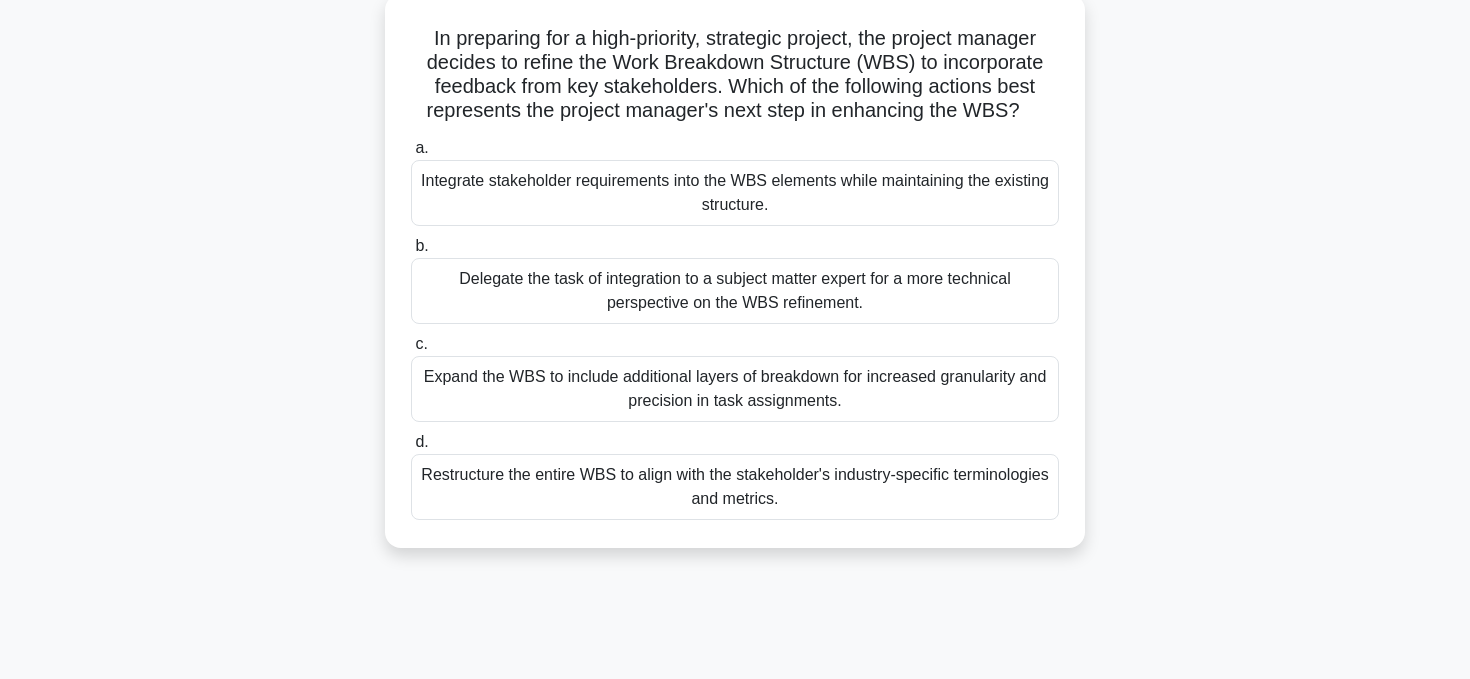 scroll, scrollTop: 108, scrollLeft: 0, axis: vertical 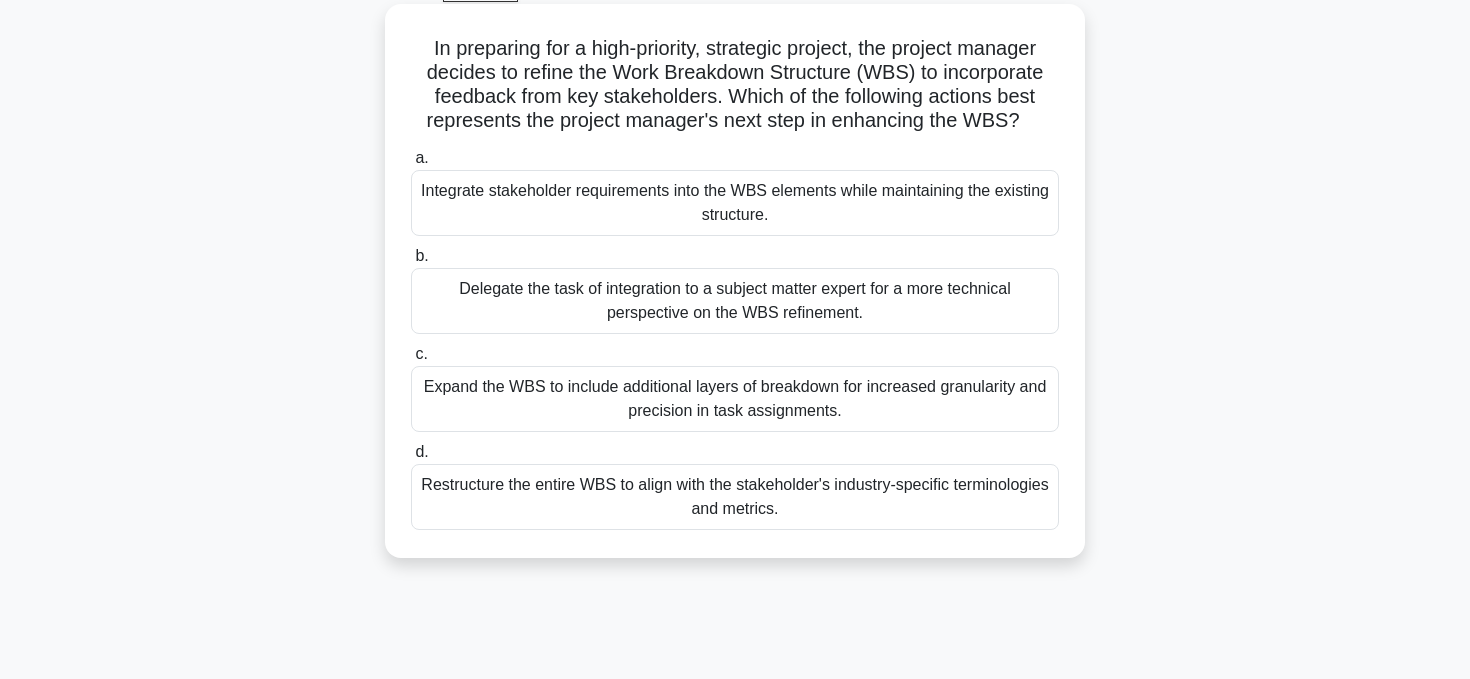 click on "Expand the WBS to include additional layers of breakdown for increased granularity and precision in task assignments." at bounding box center (735, 399) 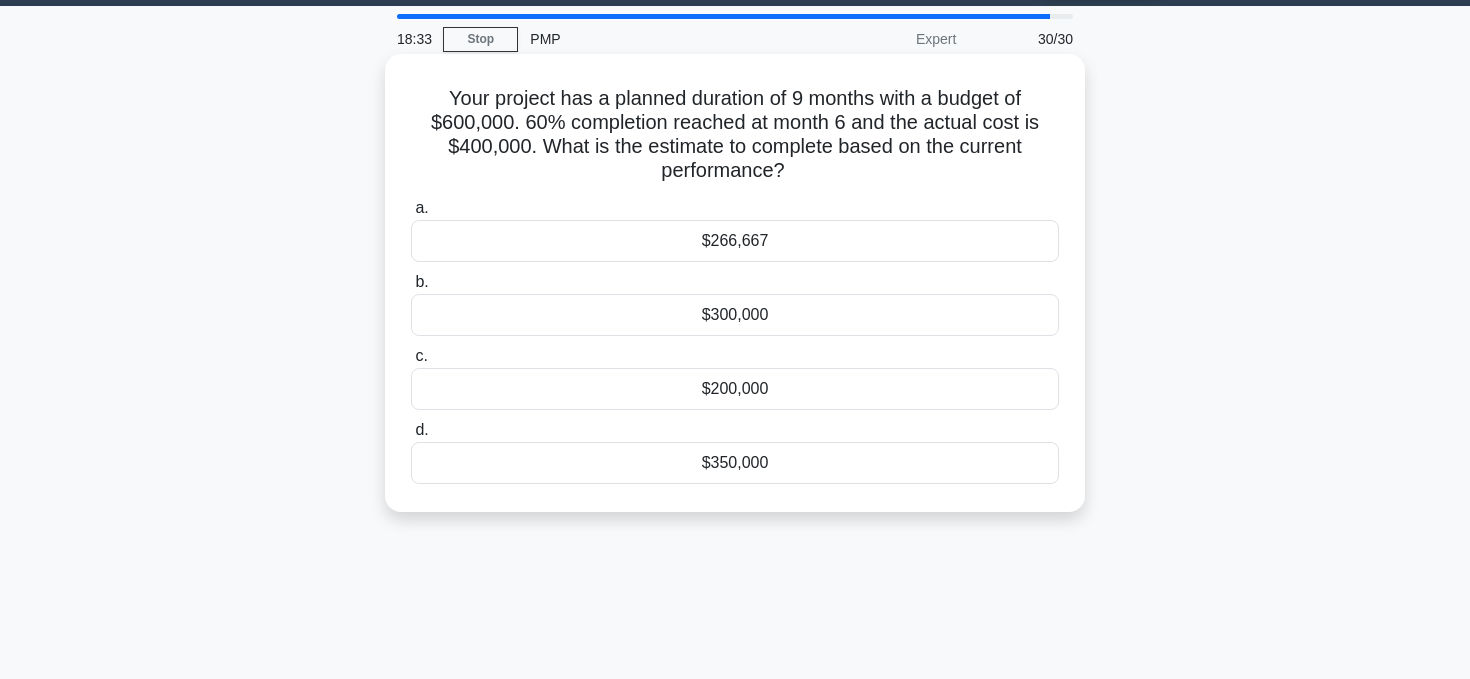 scroll, scrollTop: 0, scrollLeft: 0, axis: both 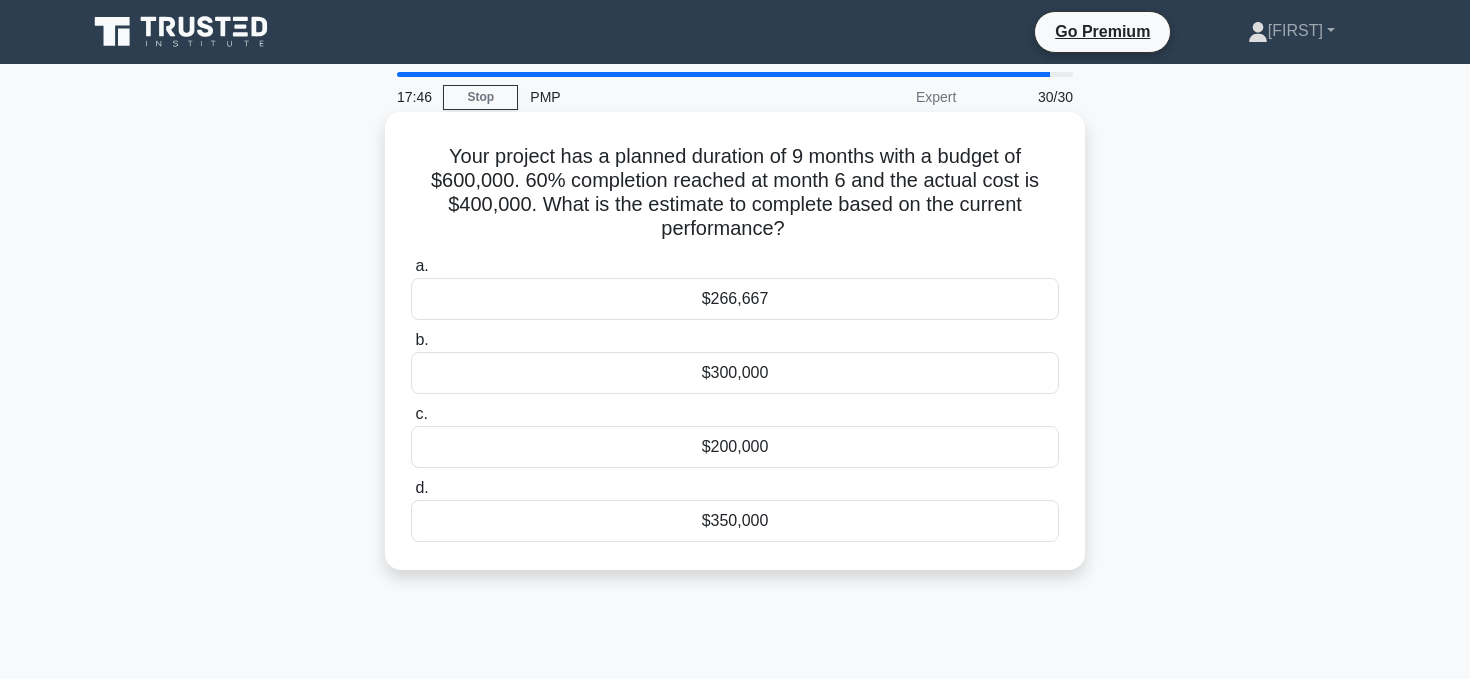 click on "$200,000" at bounding box center (735, 447) 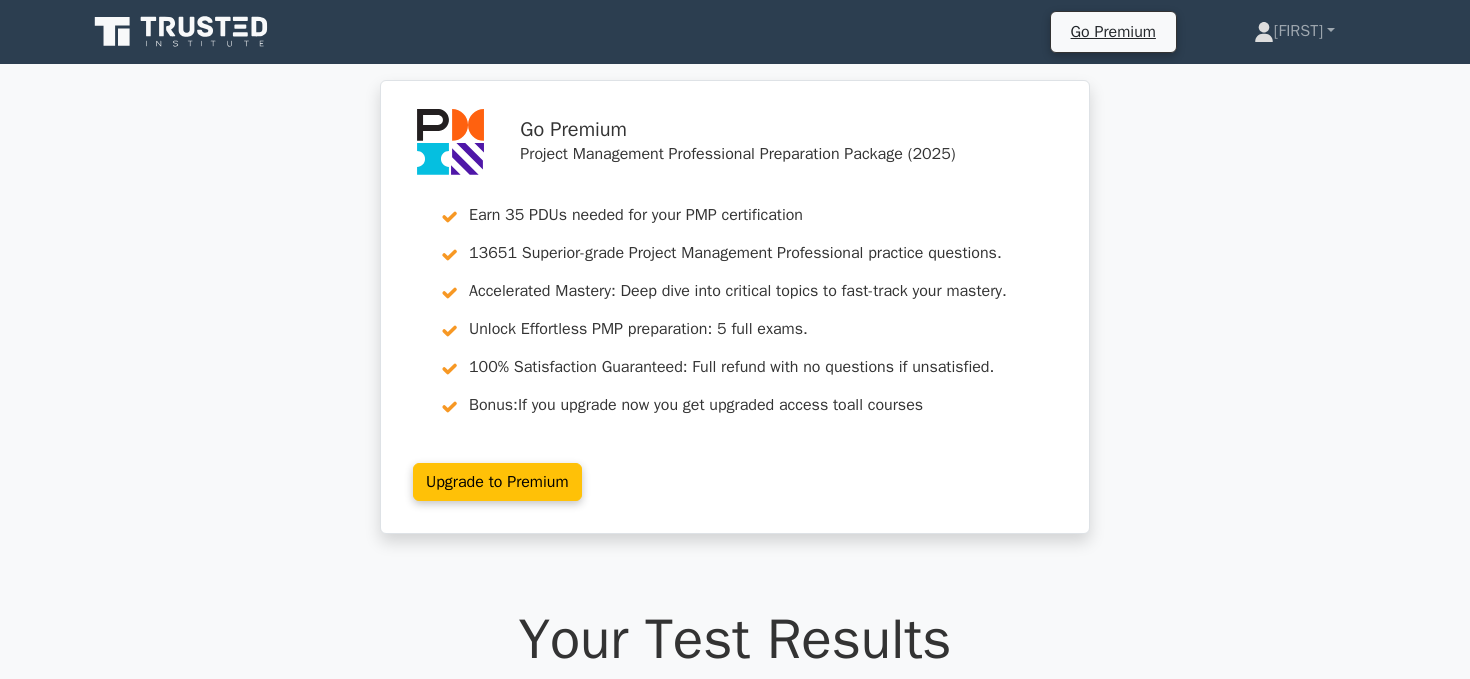 scroll, scrollTop: 0, scrollLeft: 0, axis: both 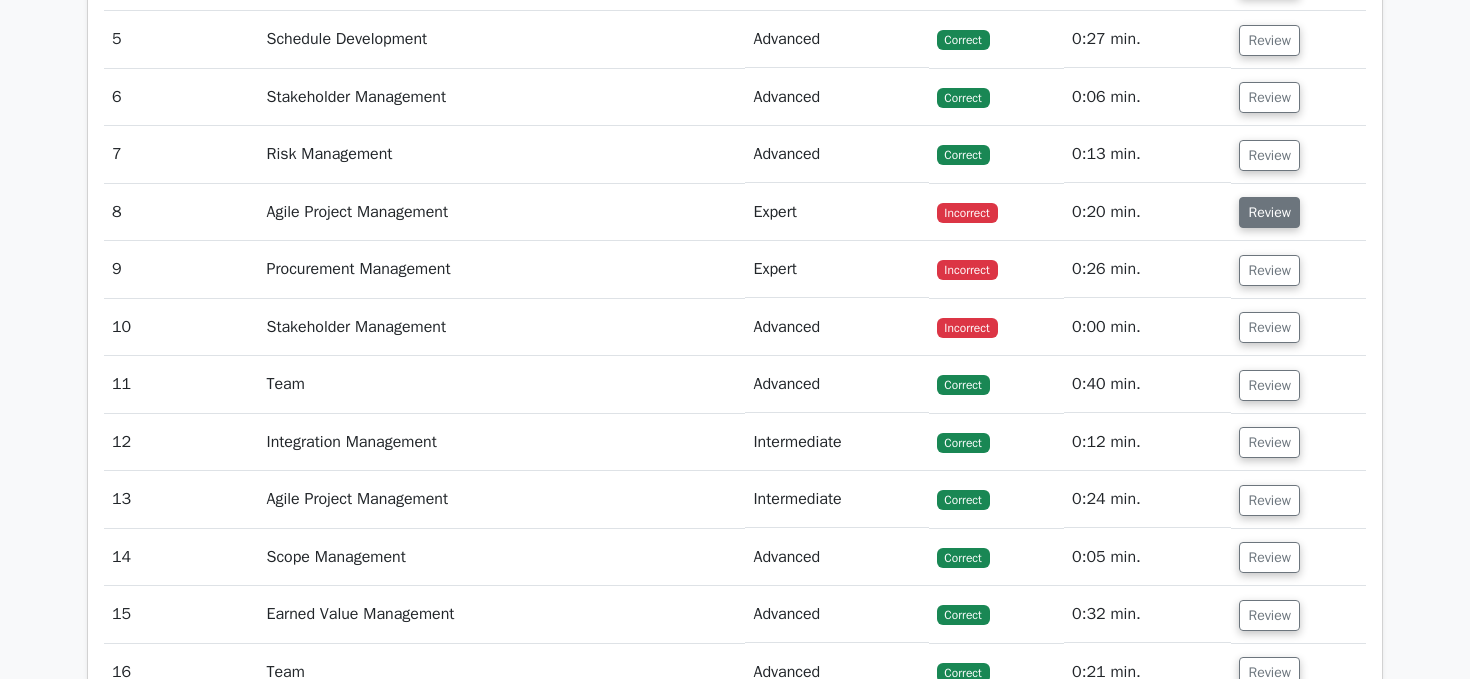 click on "Review" at bounding box center (1269, 212) 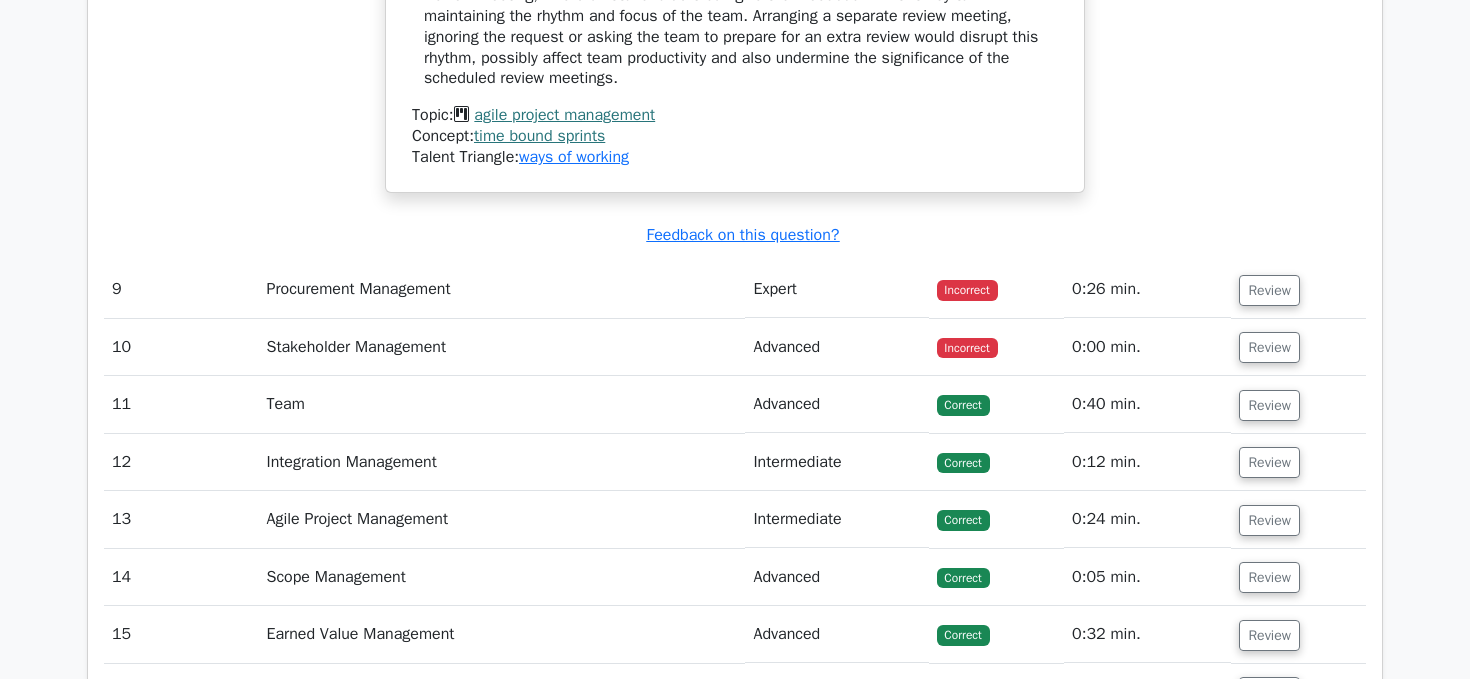 scroll, scrollTop: 4019, scrollLeft: 0, axis: vertical 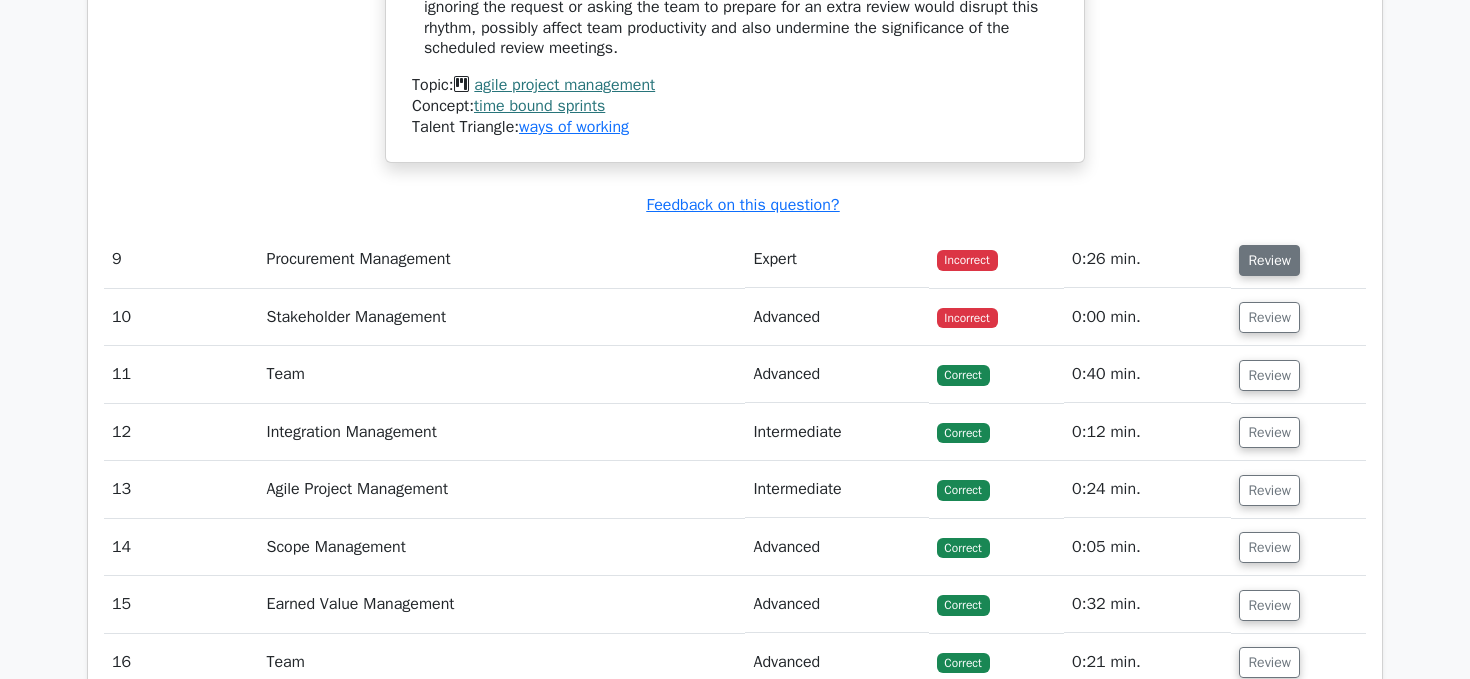 click on "Review" at bounding box center [1269, 260] 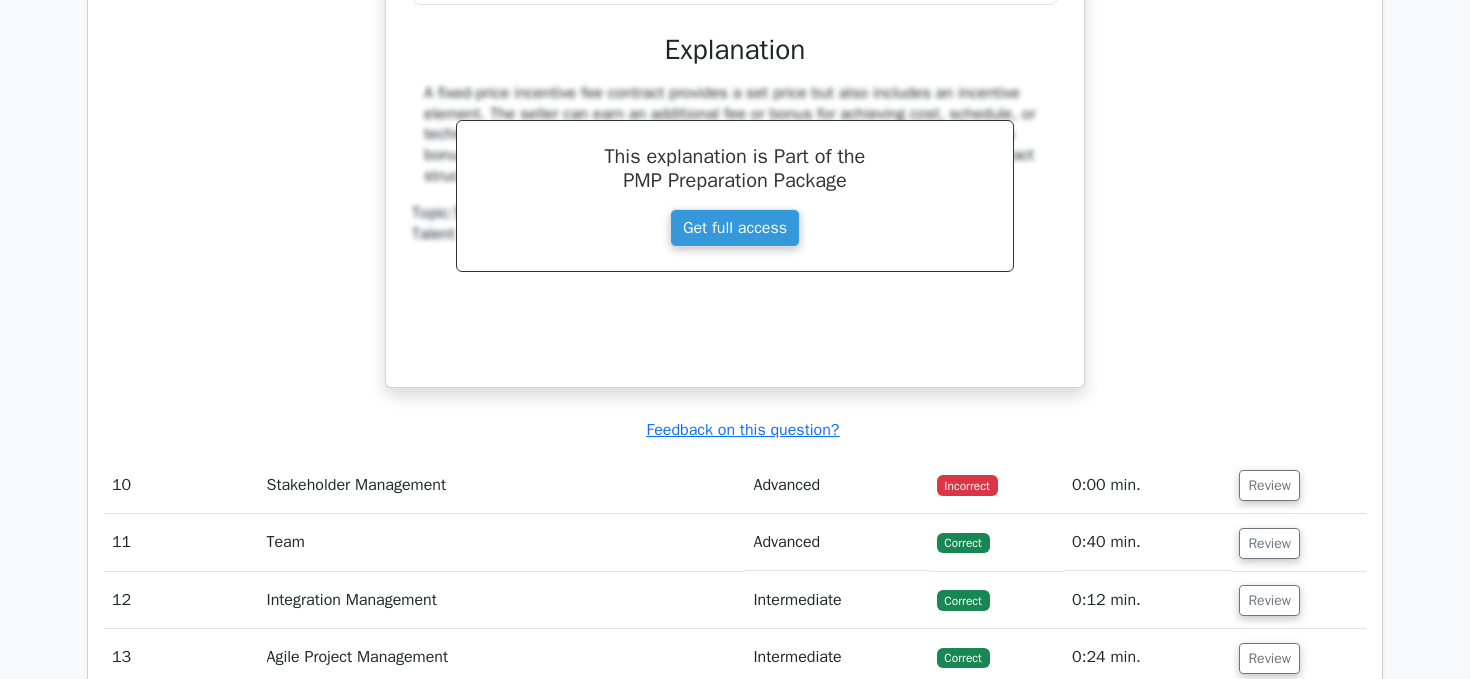 scroll, scrollTop: 4657, scrollLeft: 0, axis: vertical 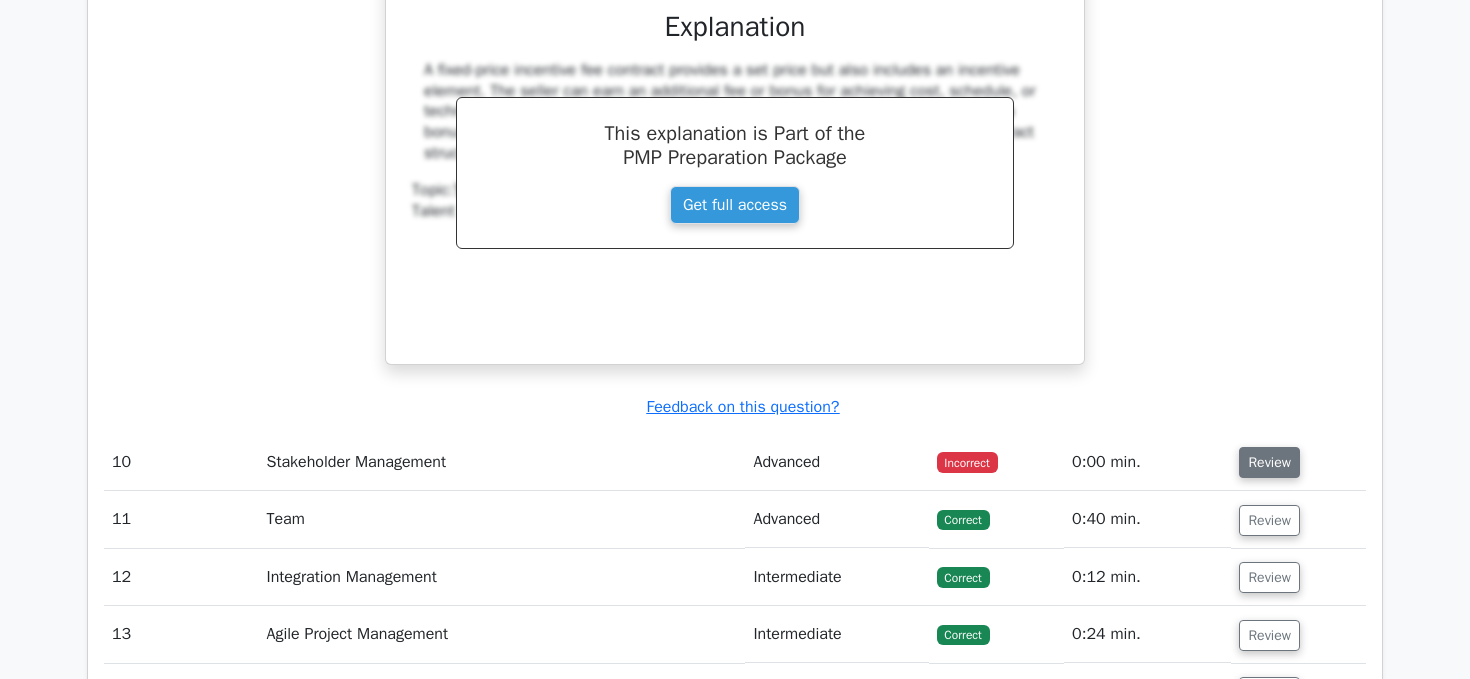 click on "Review" at bounding box center [1269, 462] 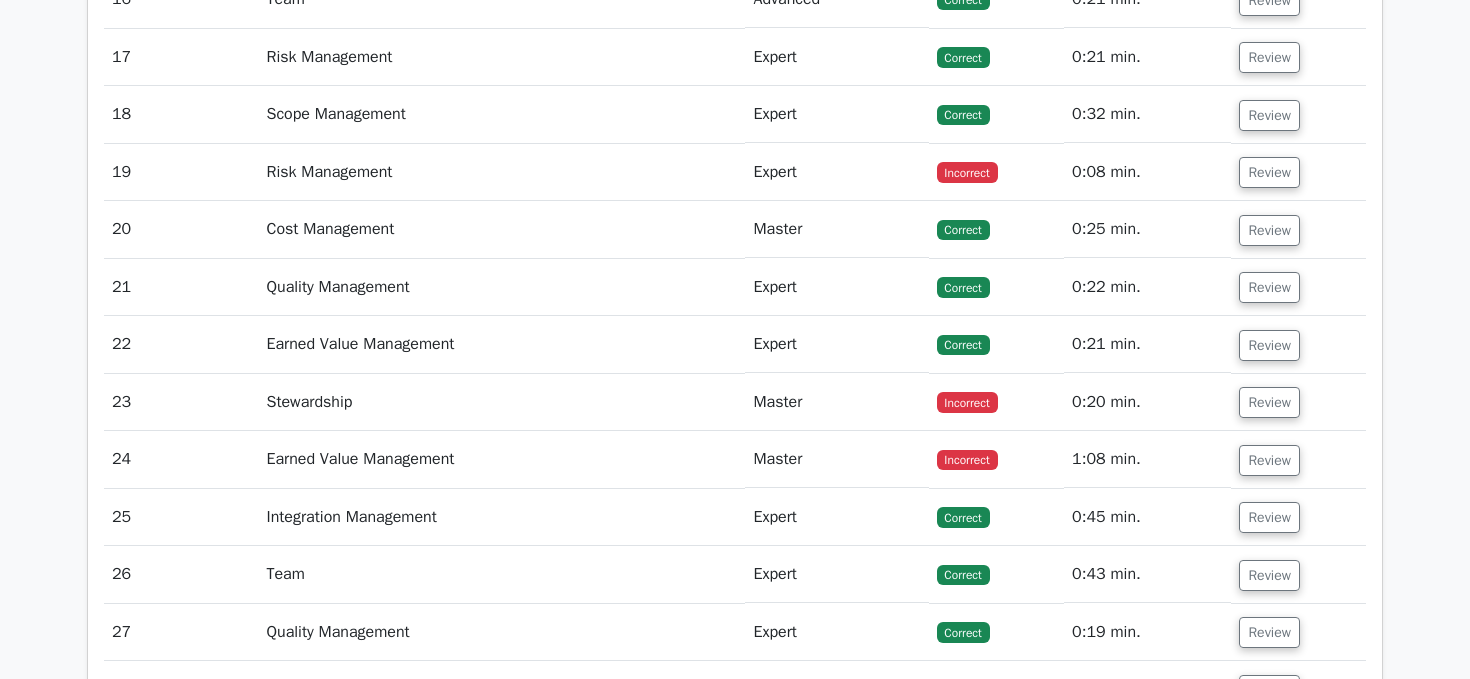 scroll, scrollTop: 6542, scrollLeft: 0, axis: vertical 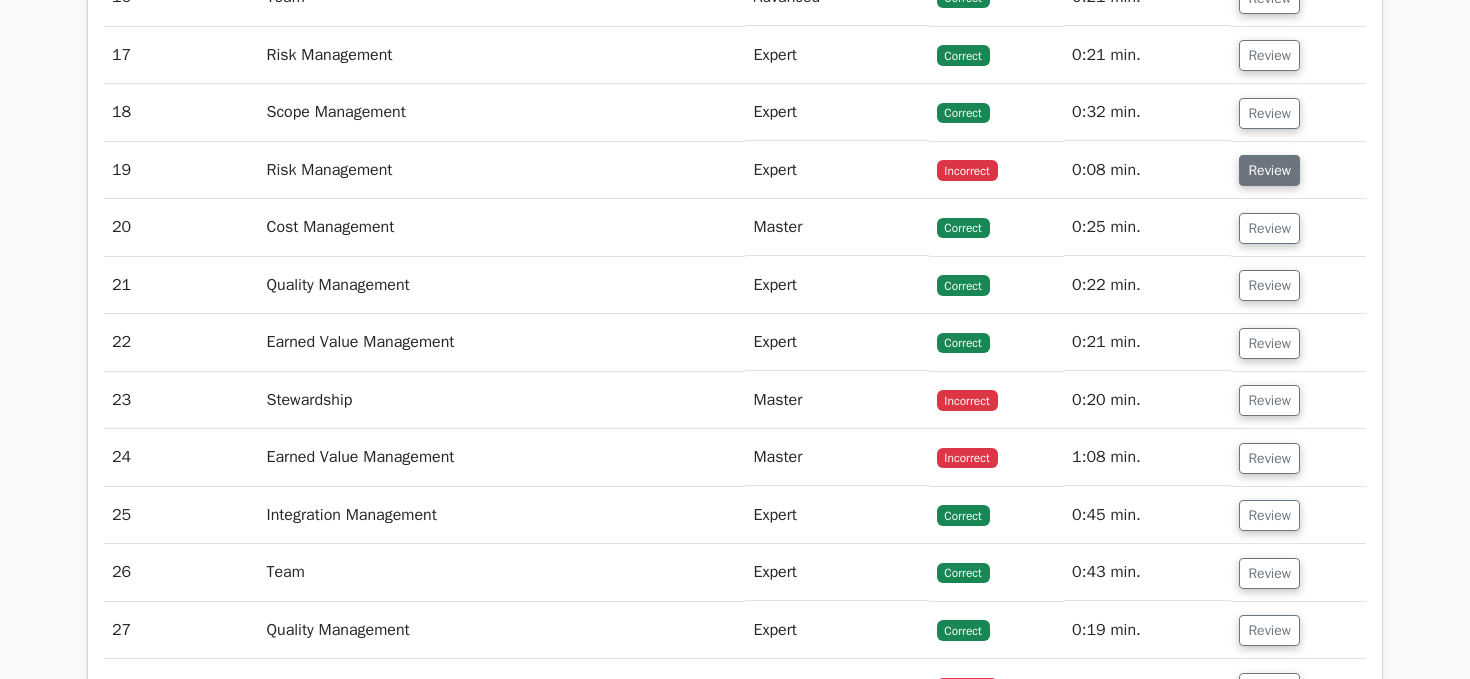 click on "Review" at bounding box center (1269, 170) 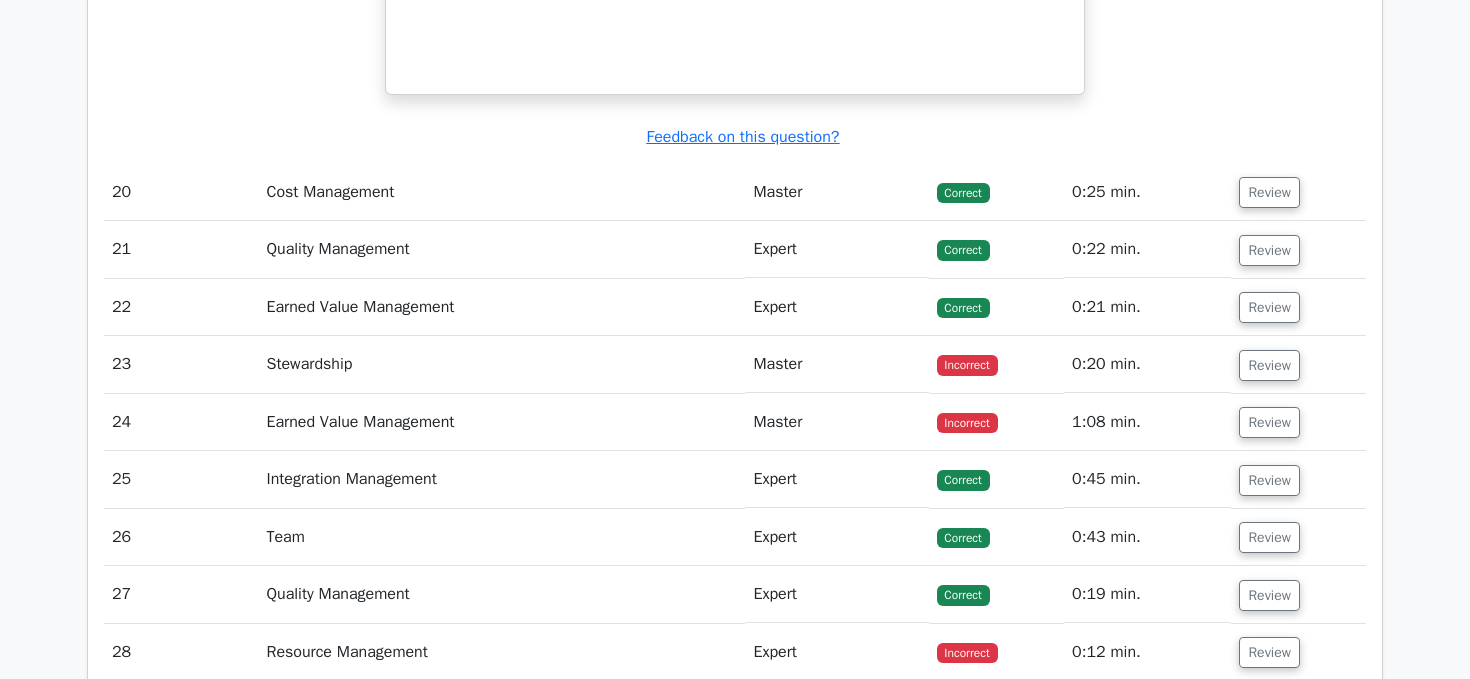scroll, scrollTop: 7355, scrollLeft: 0, axis: vertical 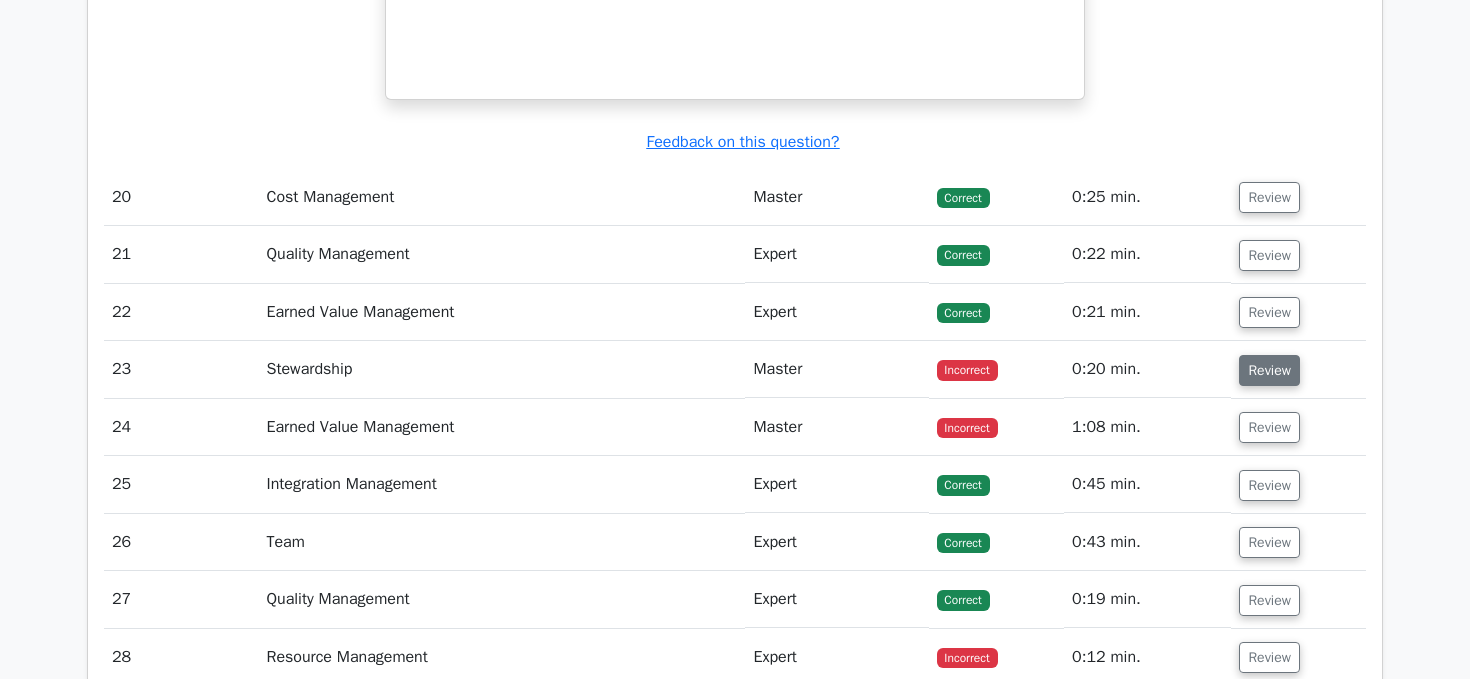 click on "Review" at bounding box center (1269, 370) 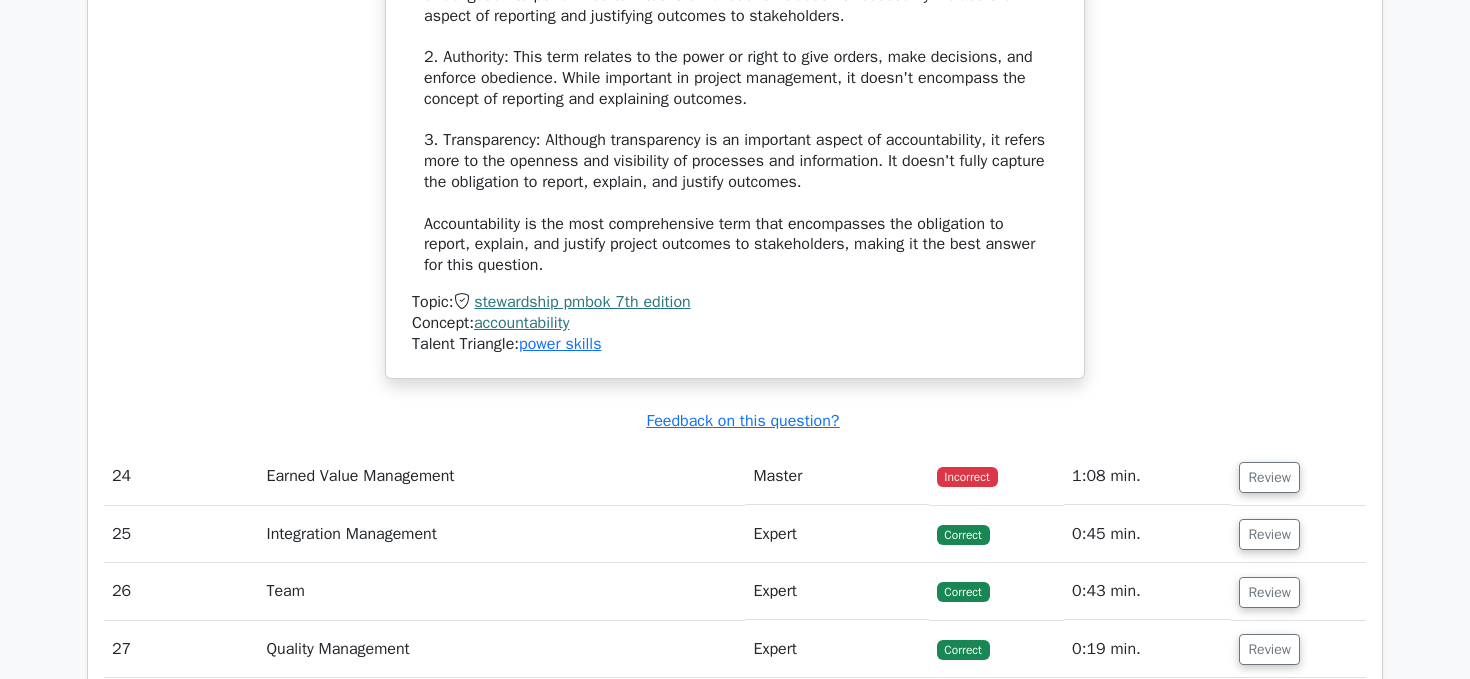scroll, scrollTop: 8454, scrollLeft: 0, axis: vertical 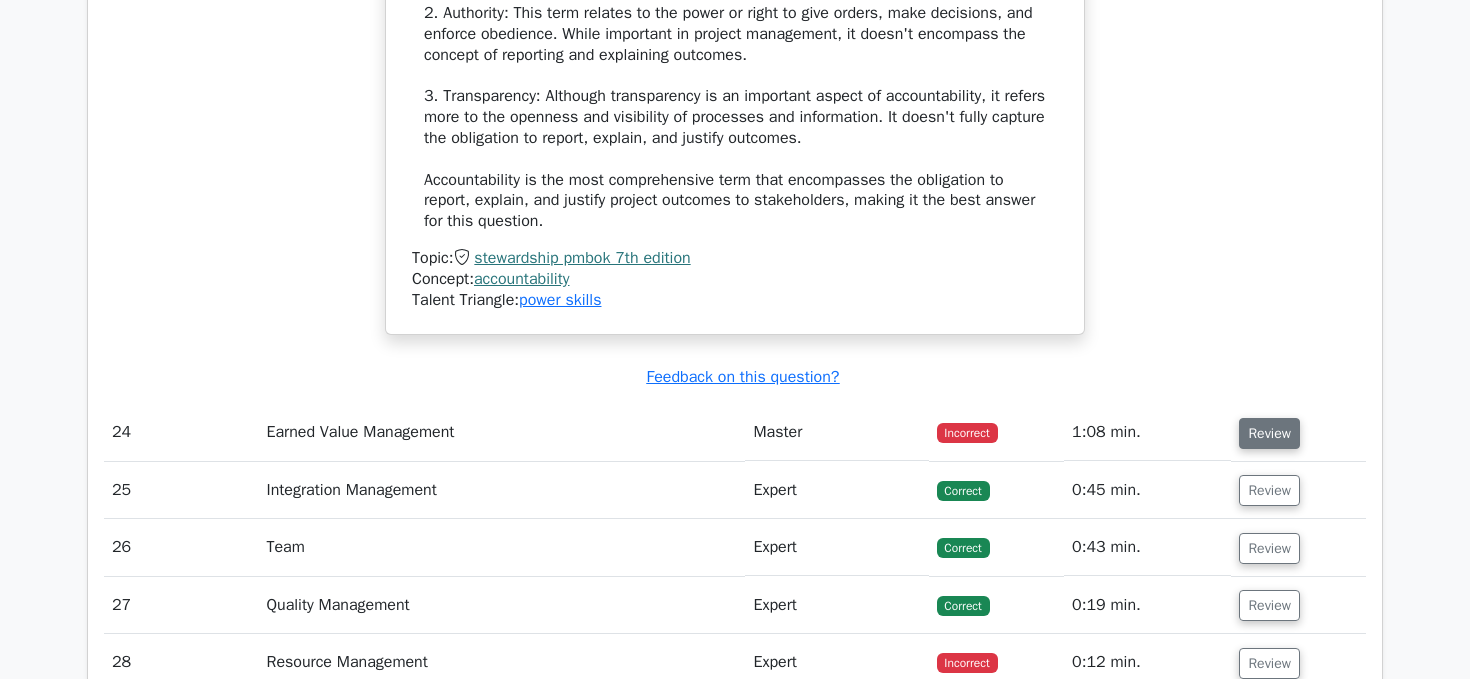 click on "Review" at bounding box center (1269, 433) 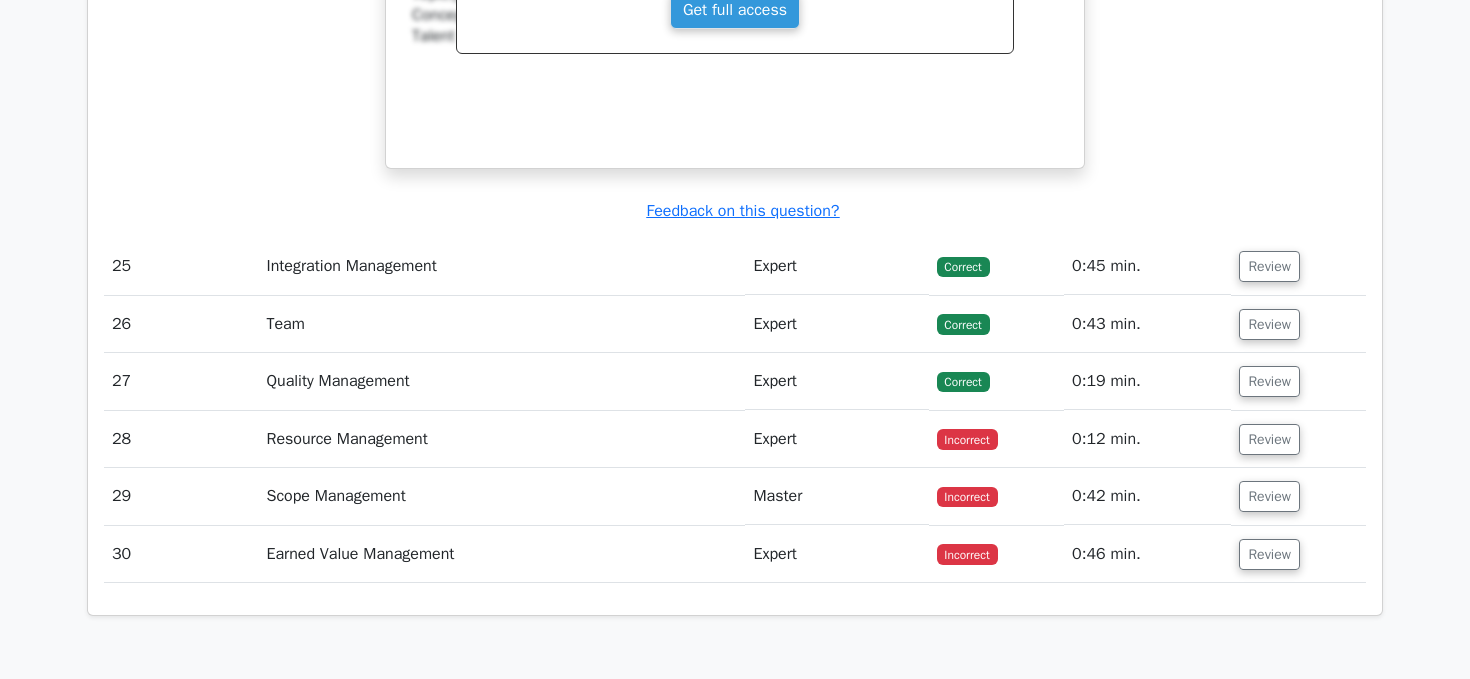 scroll, scrollTop: 9549, scrollLeft: 0, axis: vertical 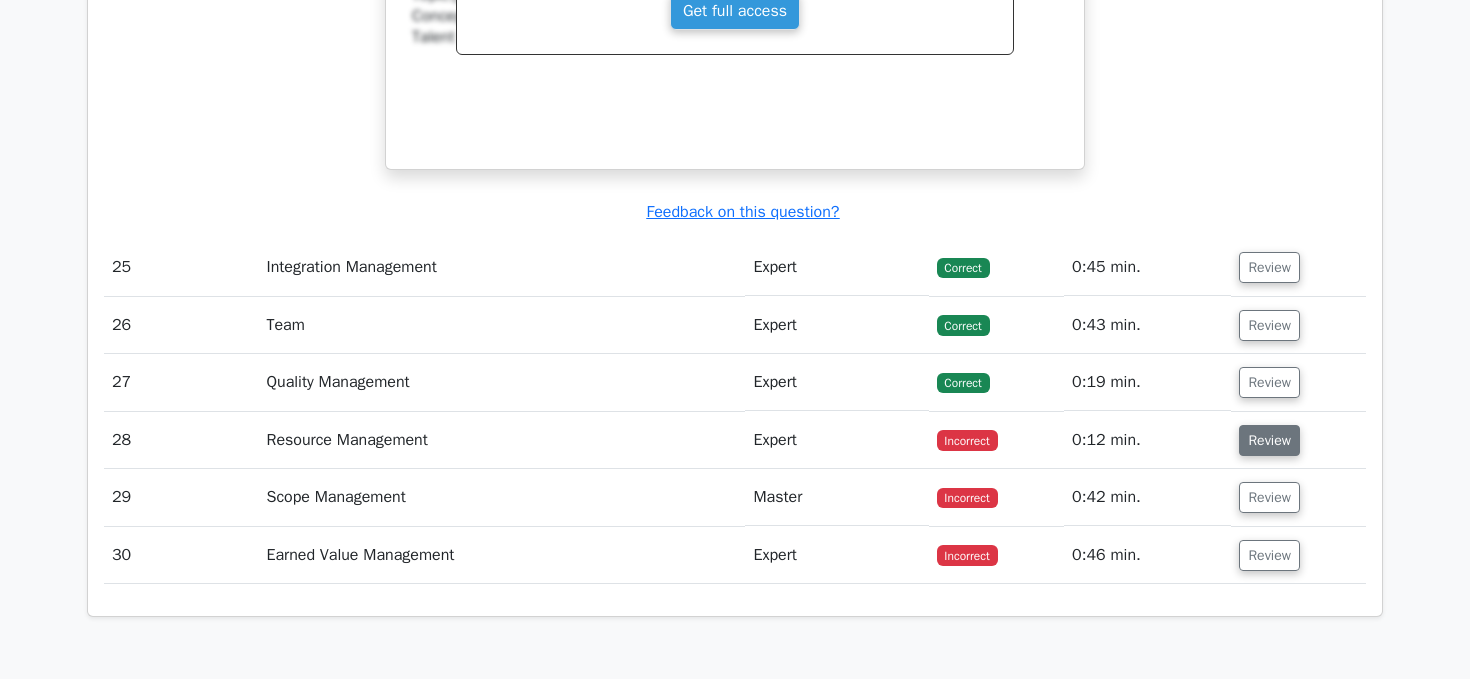 click on "Review" at bounding box center [1269, 440] 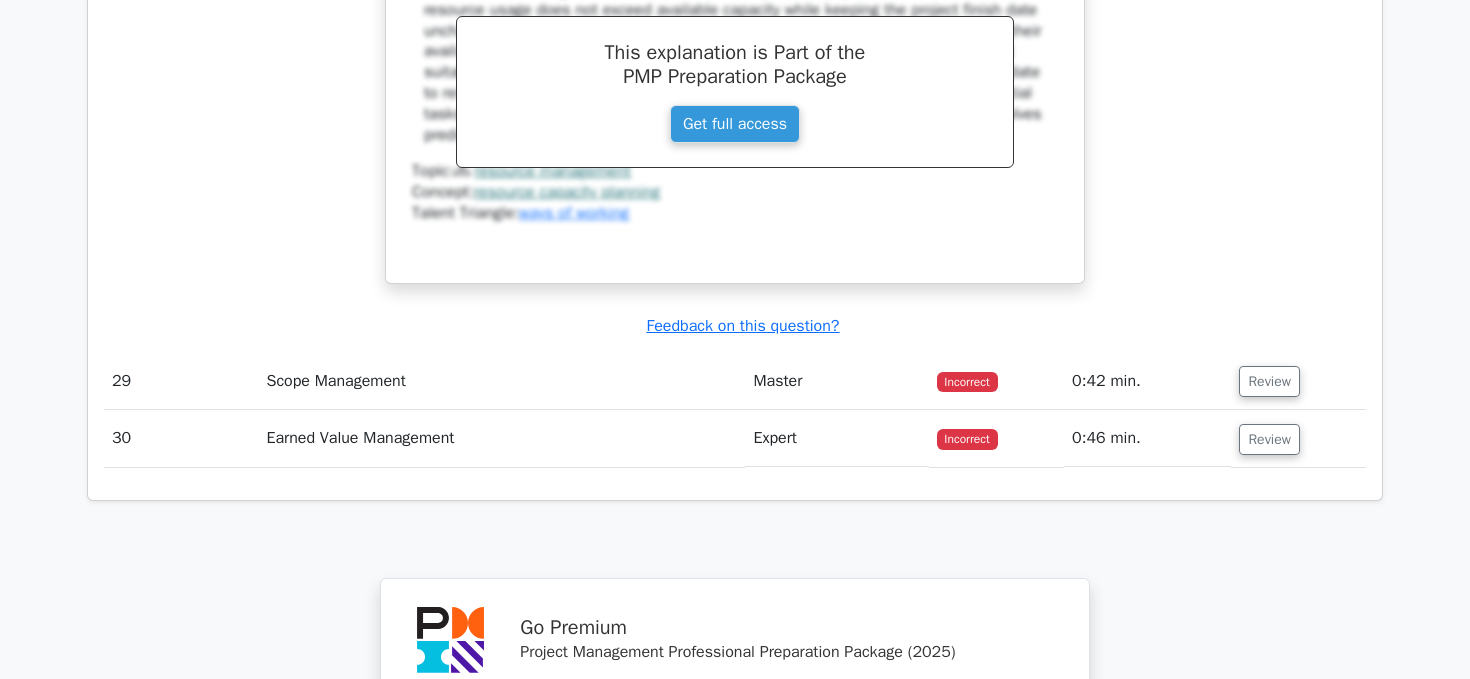 scroll, scrollTop: 10530, scrollLeft: 0, axis: vertical 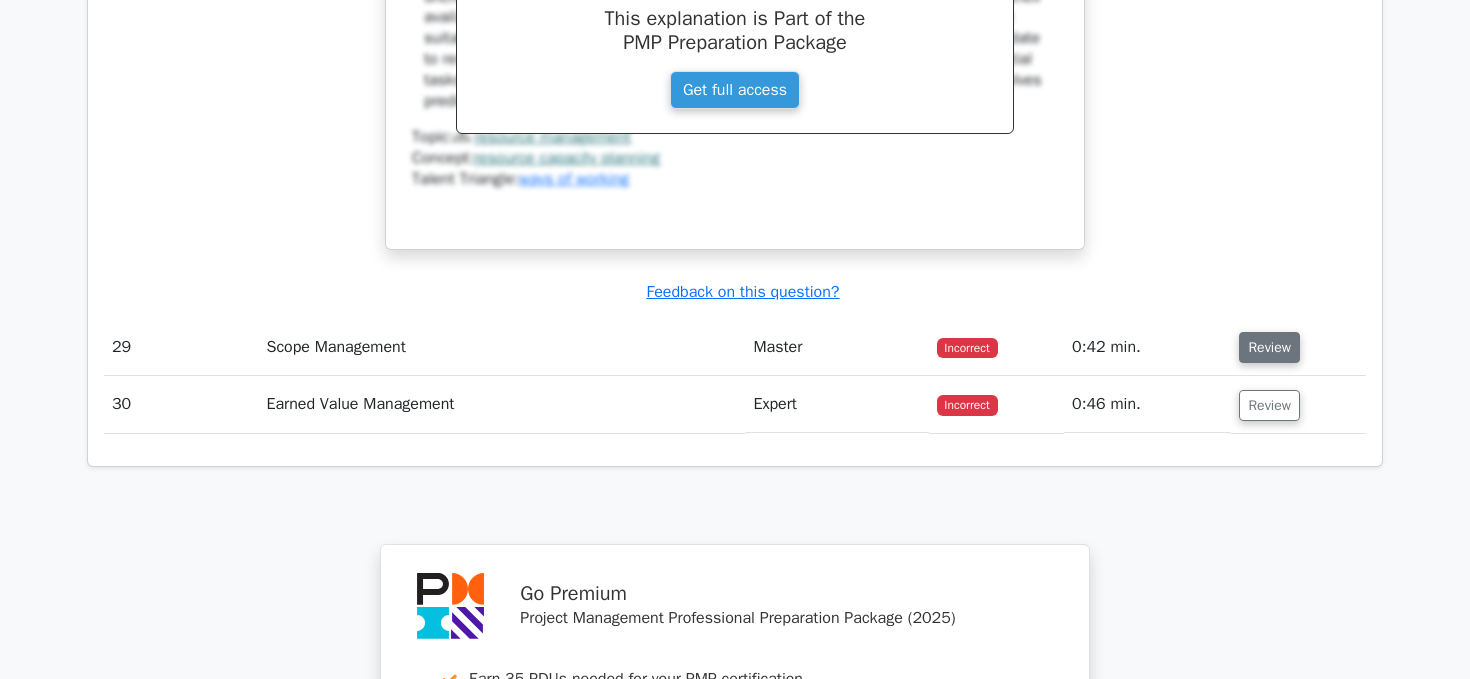 click on "Review" at bounding box center [1269, 347] 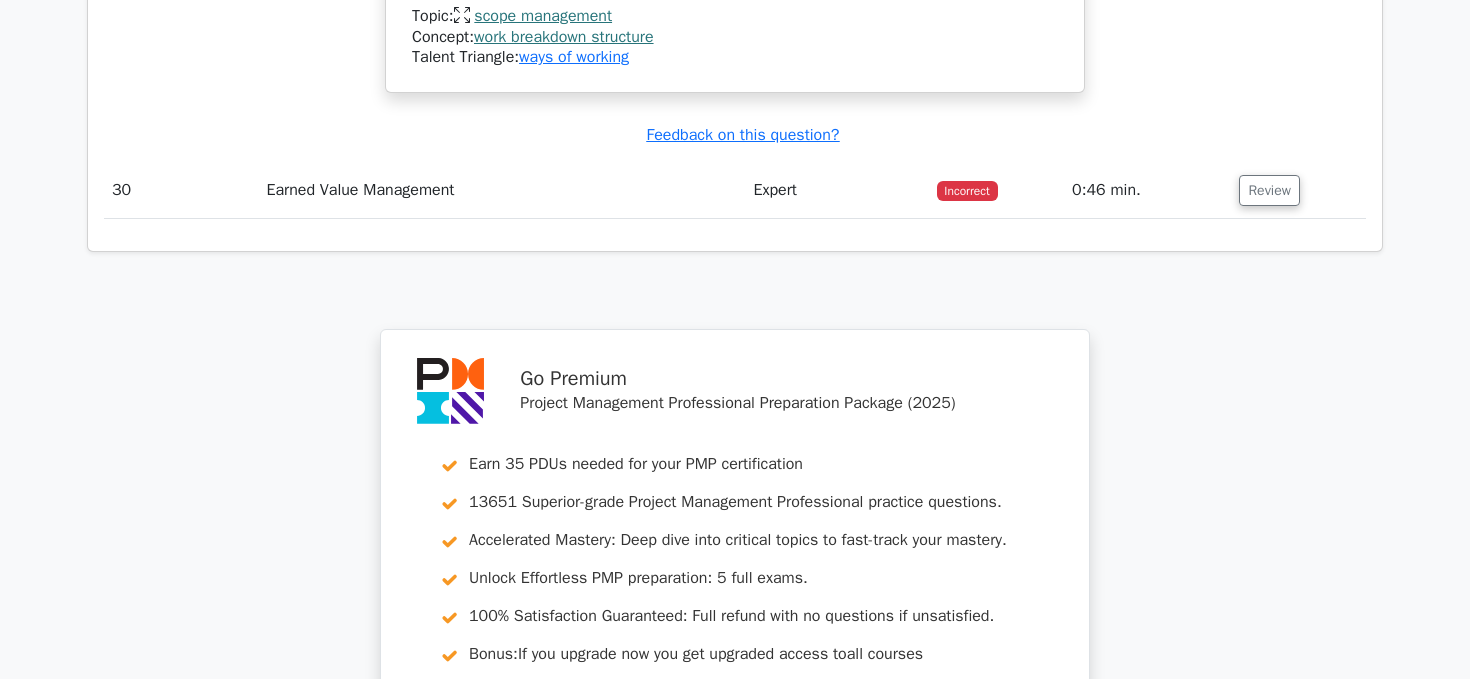 scroll, scrollTop: 11960, scrollLeft: 0, axis: vertical 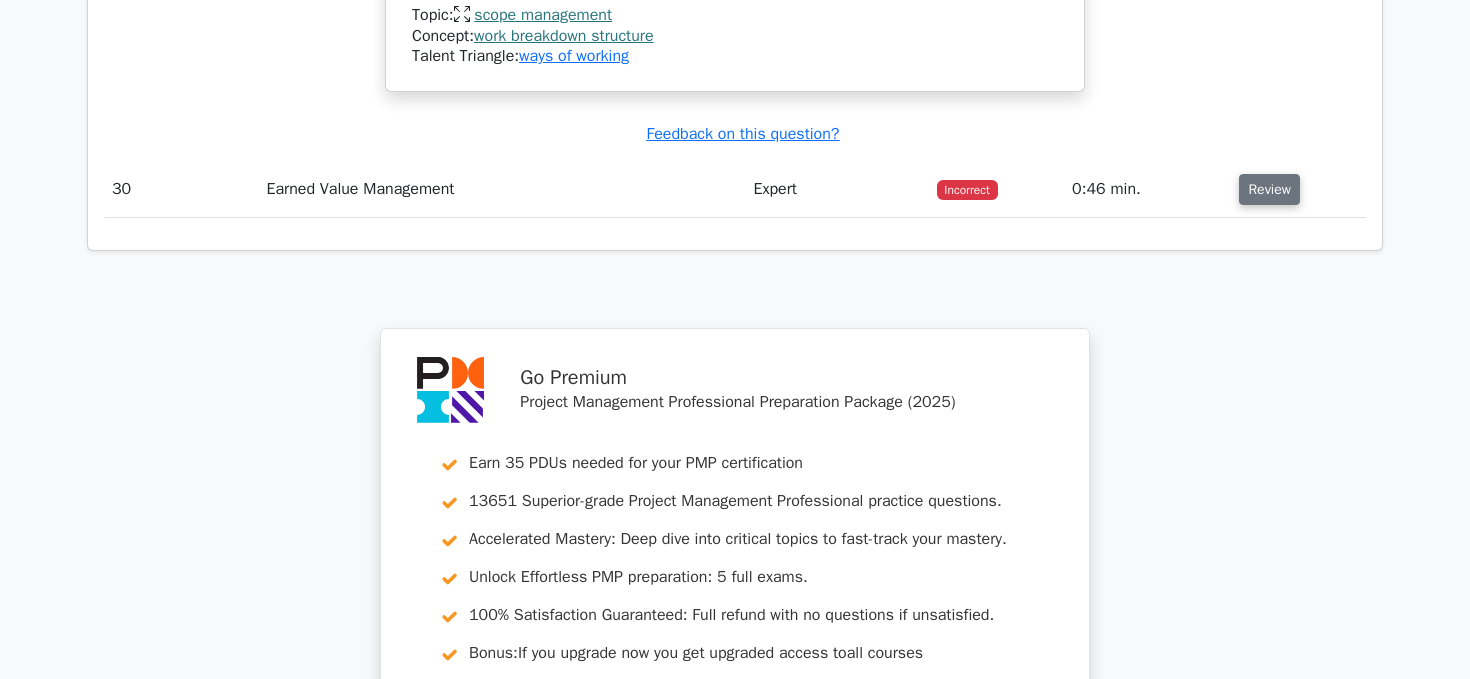 click on "Review" at bounding box center [1269, 189] 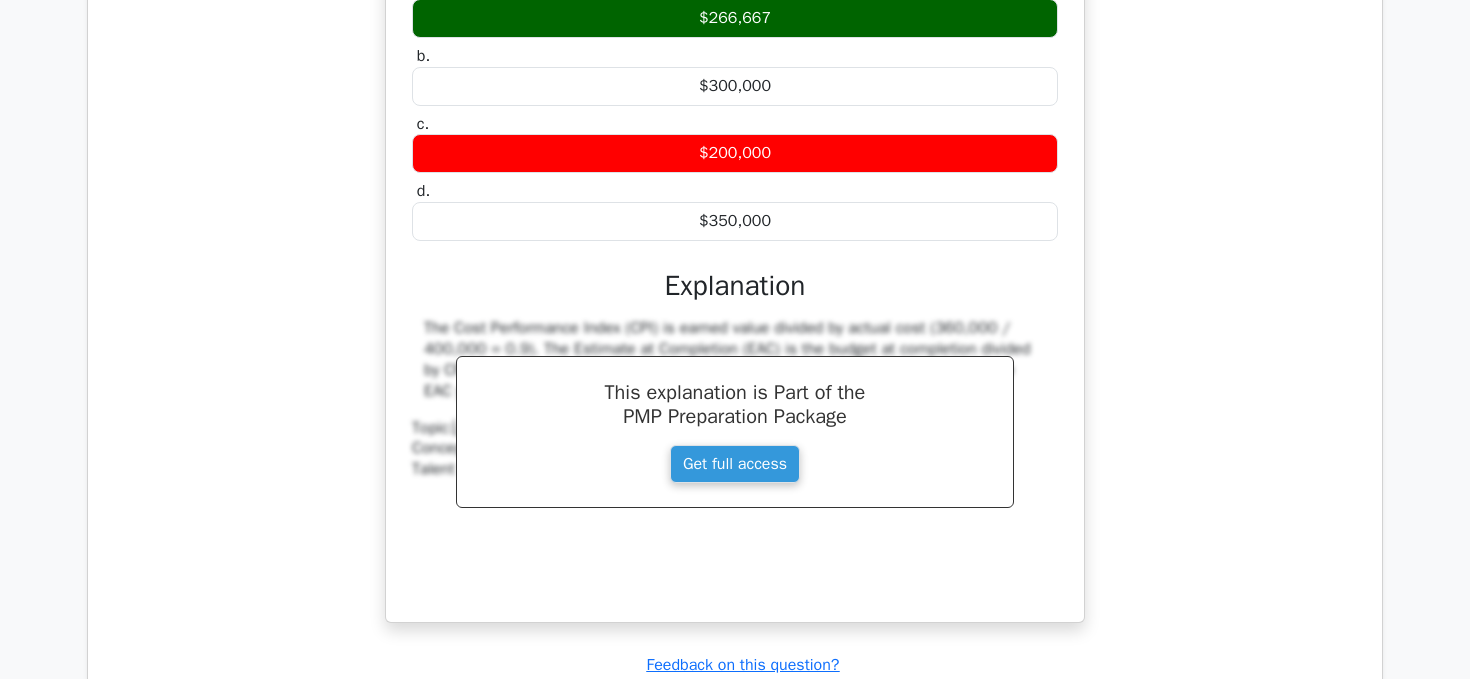 scroll, scrollTop: 12276, scrollLeft: 0, axis: vertical 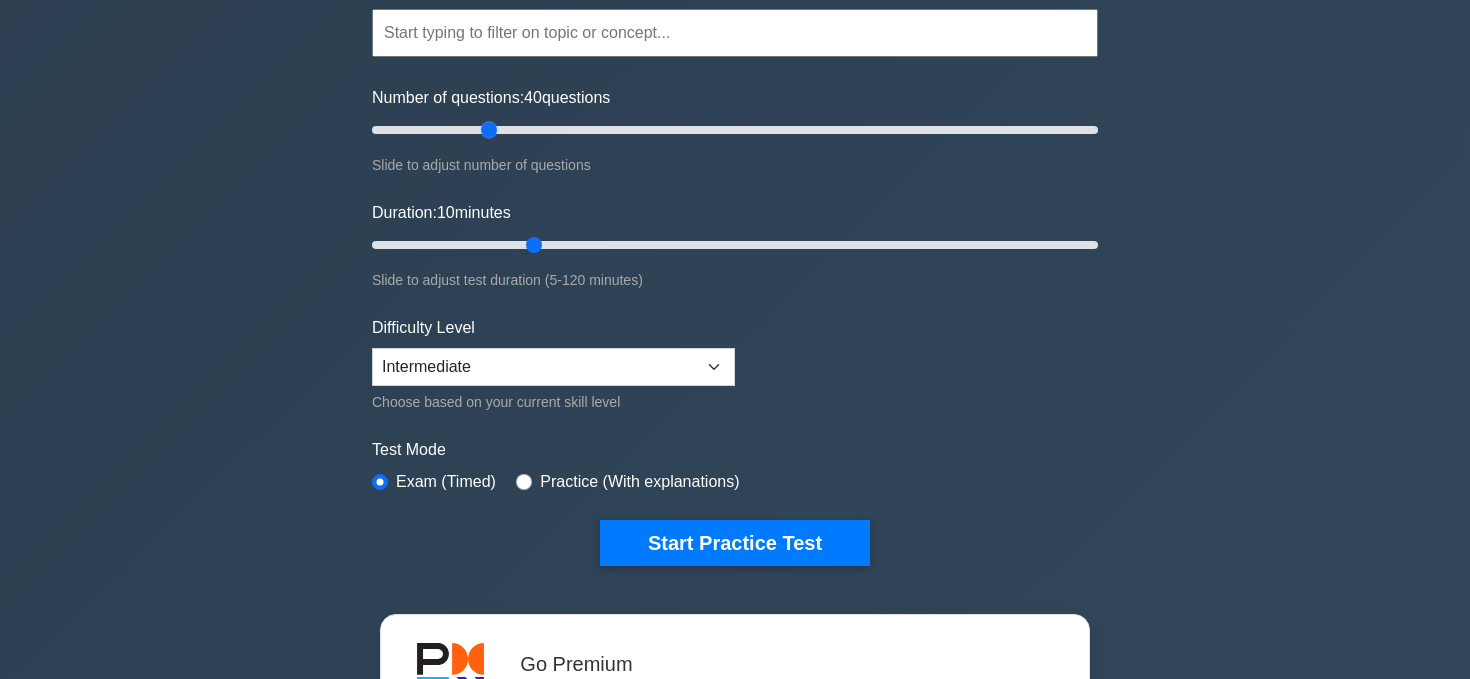 type on "30" 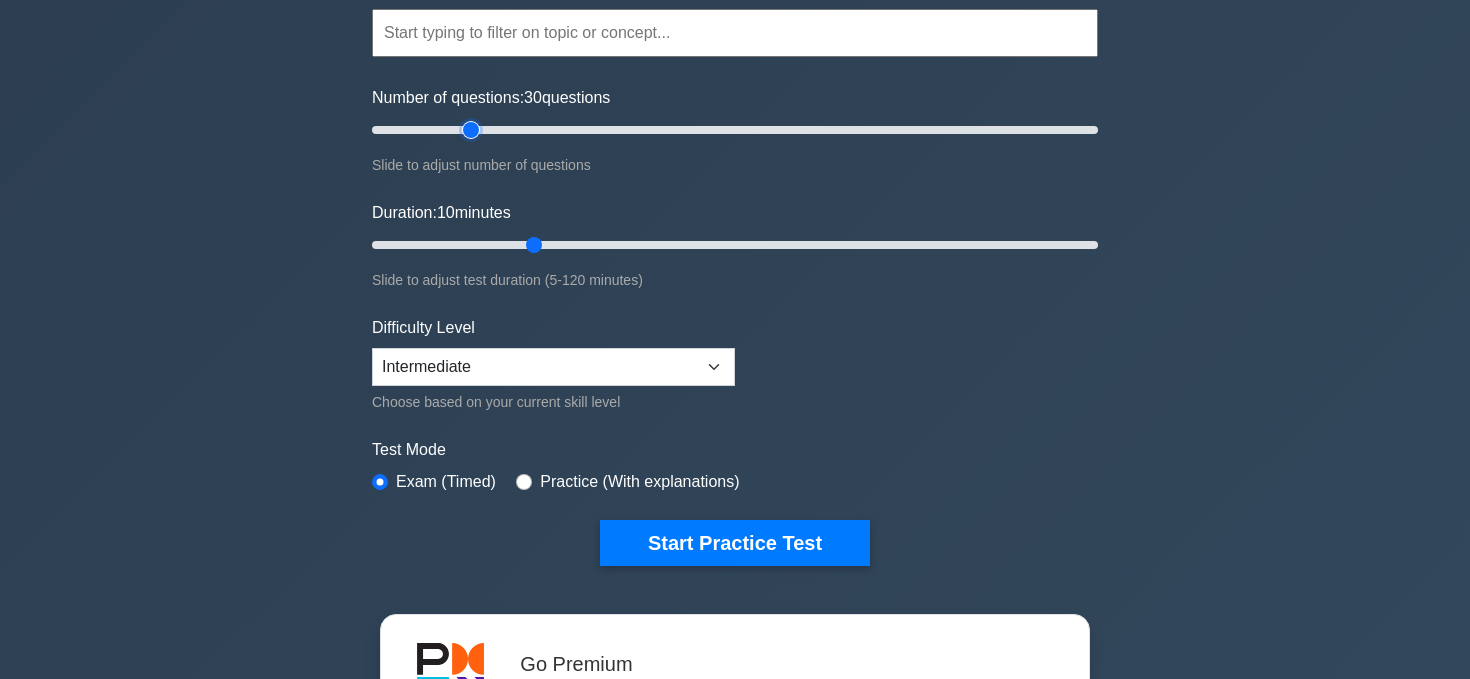click on "Number of questions:  30  questions" at bounding box center [735, 130] 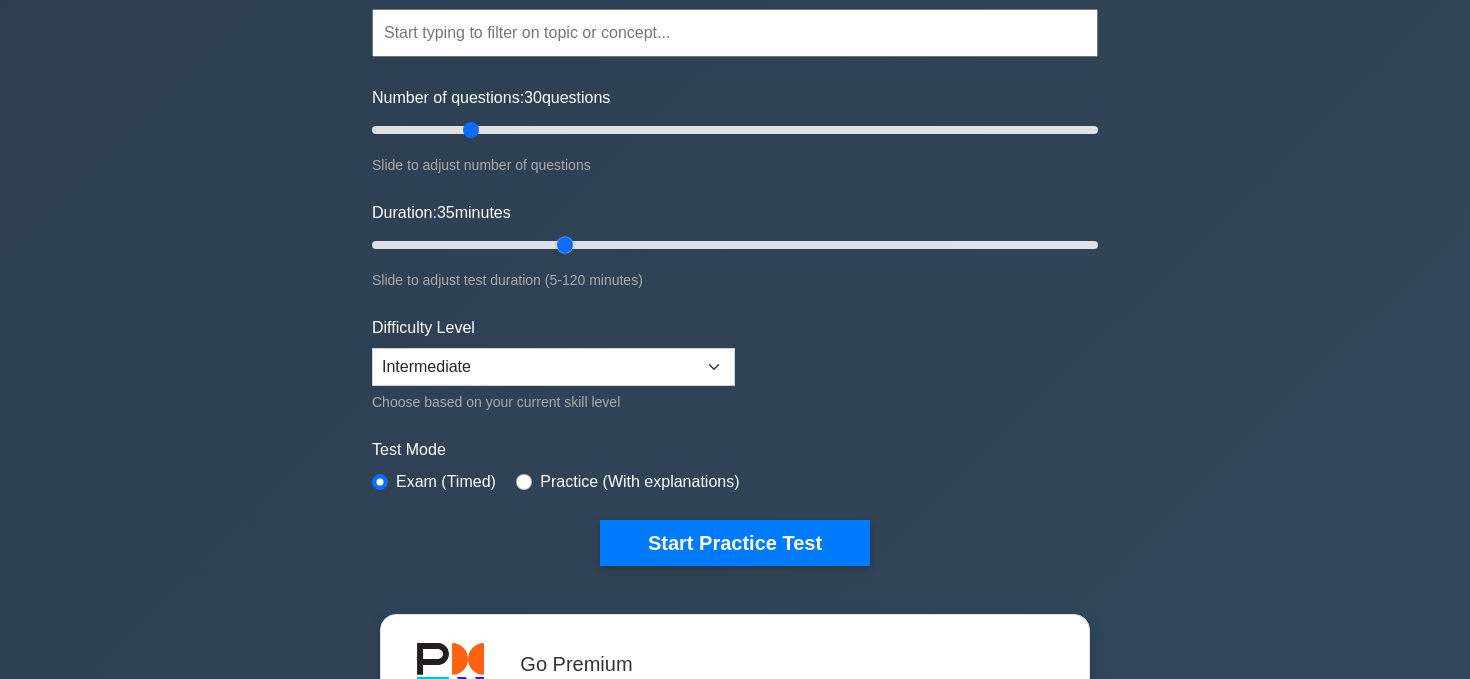 drag, startPoint x: 534, startPoint y: 243, endPoint x: 558, endPoint y: 243, distance: 24 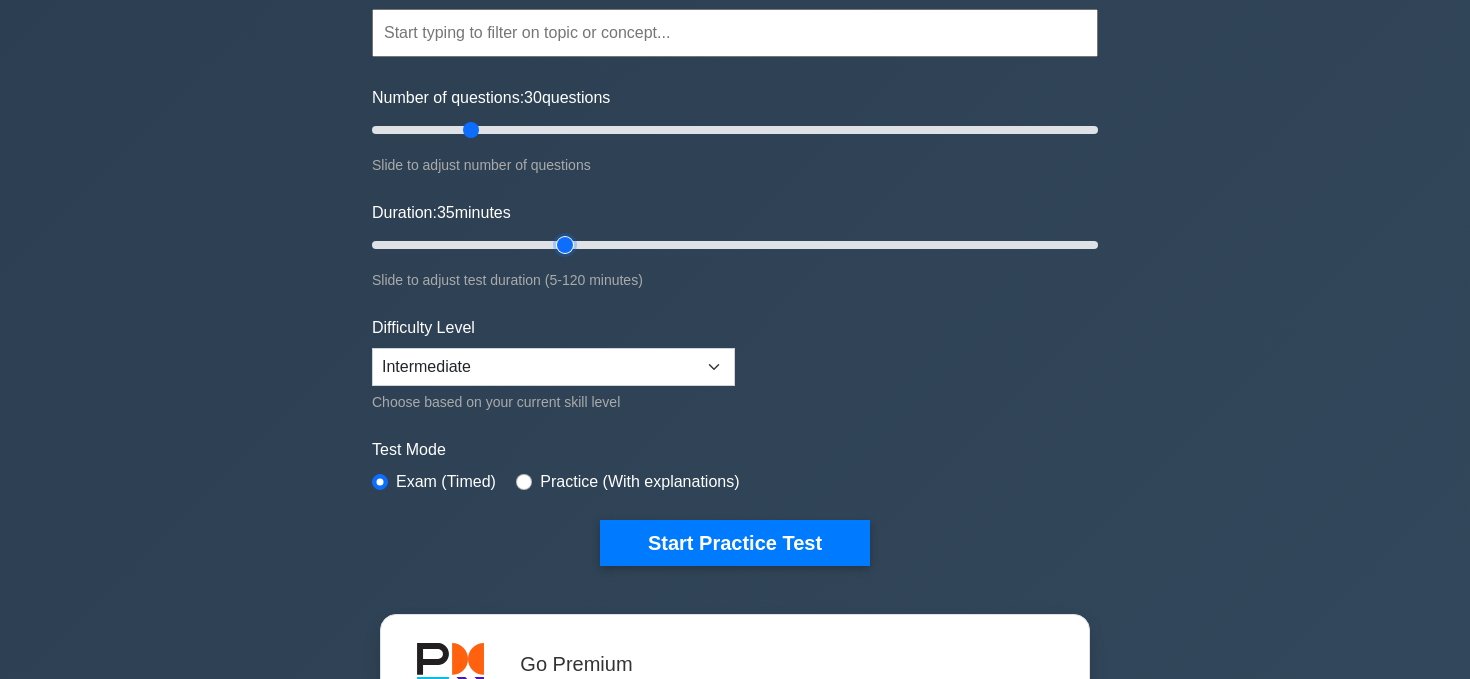 type on "35" 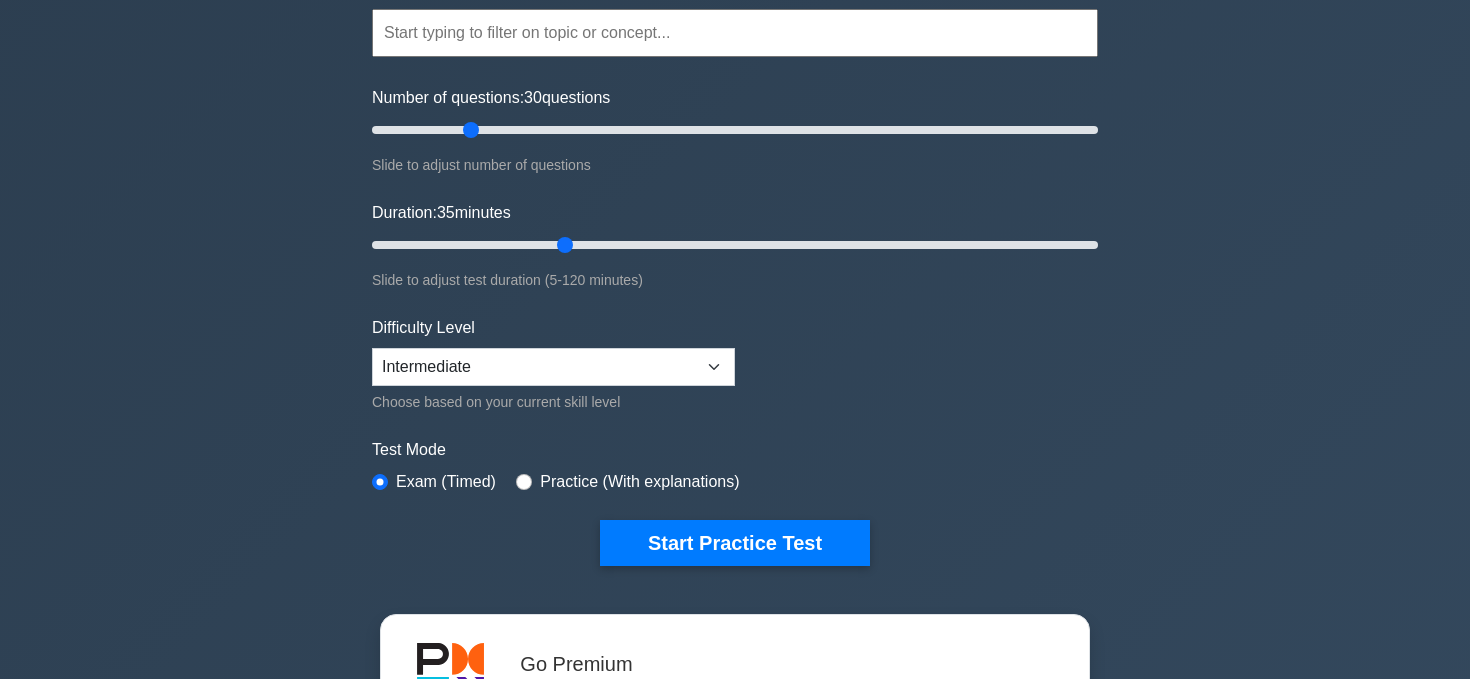 click on "Practice (With explanations)" at bounding box center (639, 482) 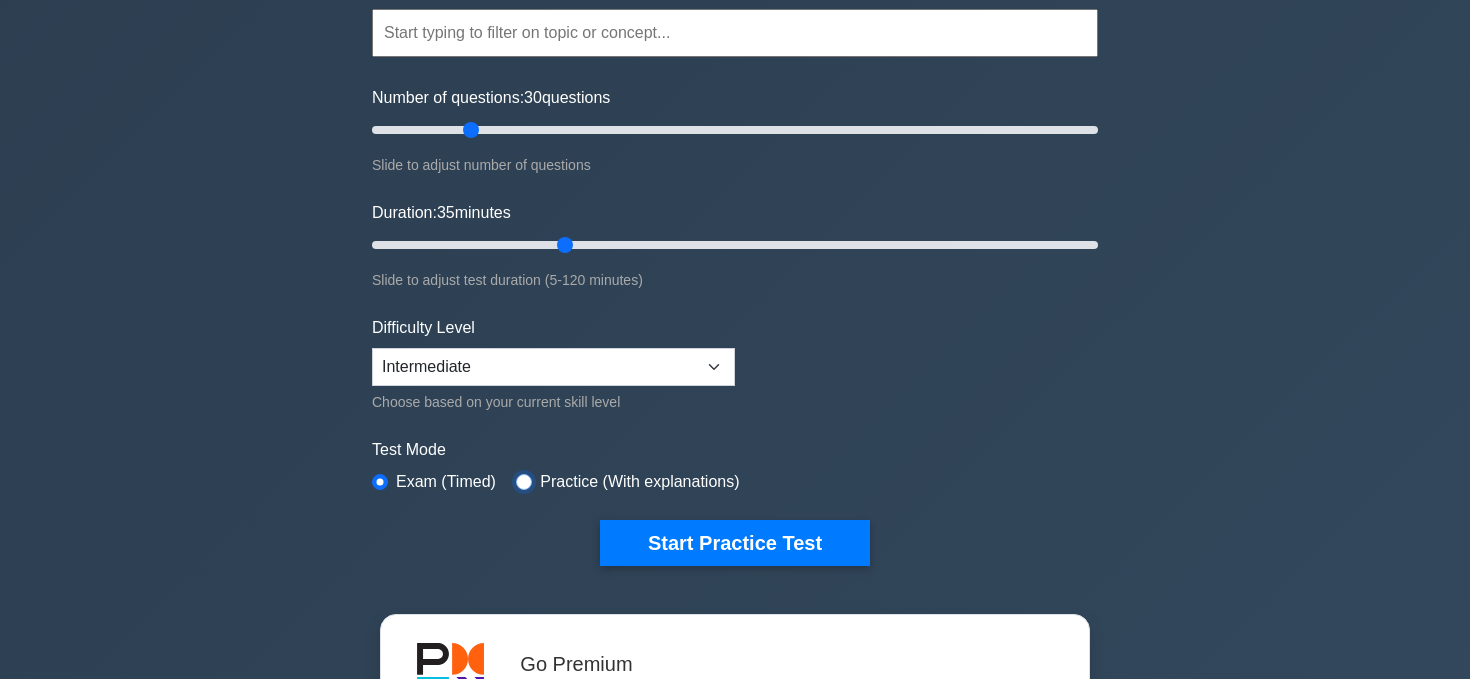 click at bounding box center (524, 482) 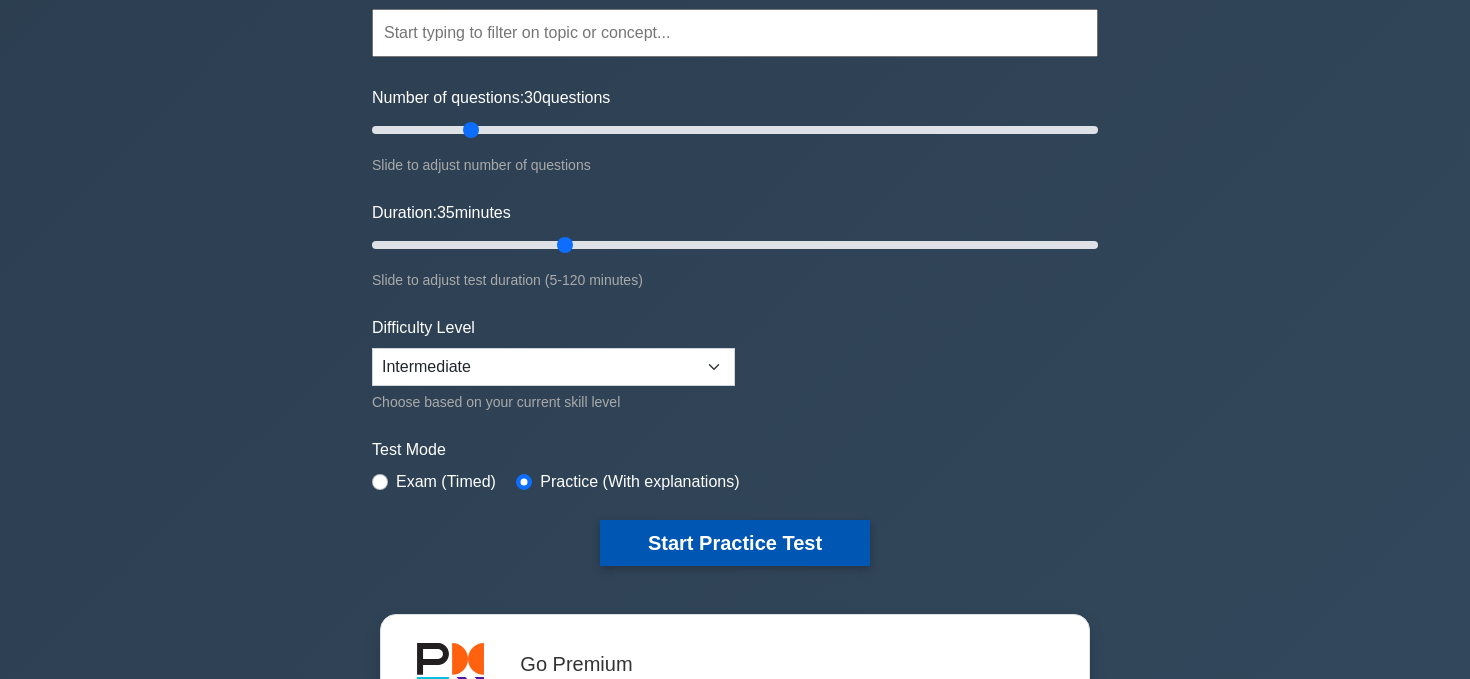 click on "Start Practice Test" at bounding box center [735, 543] 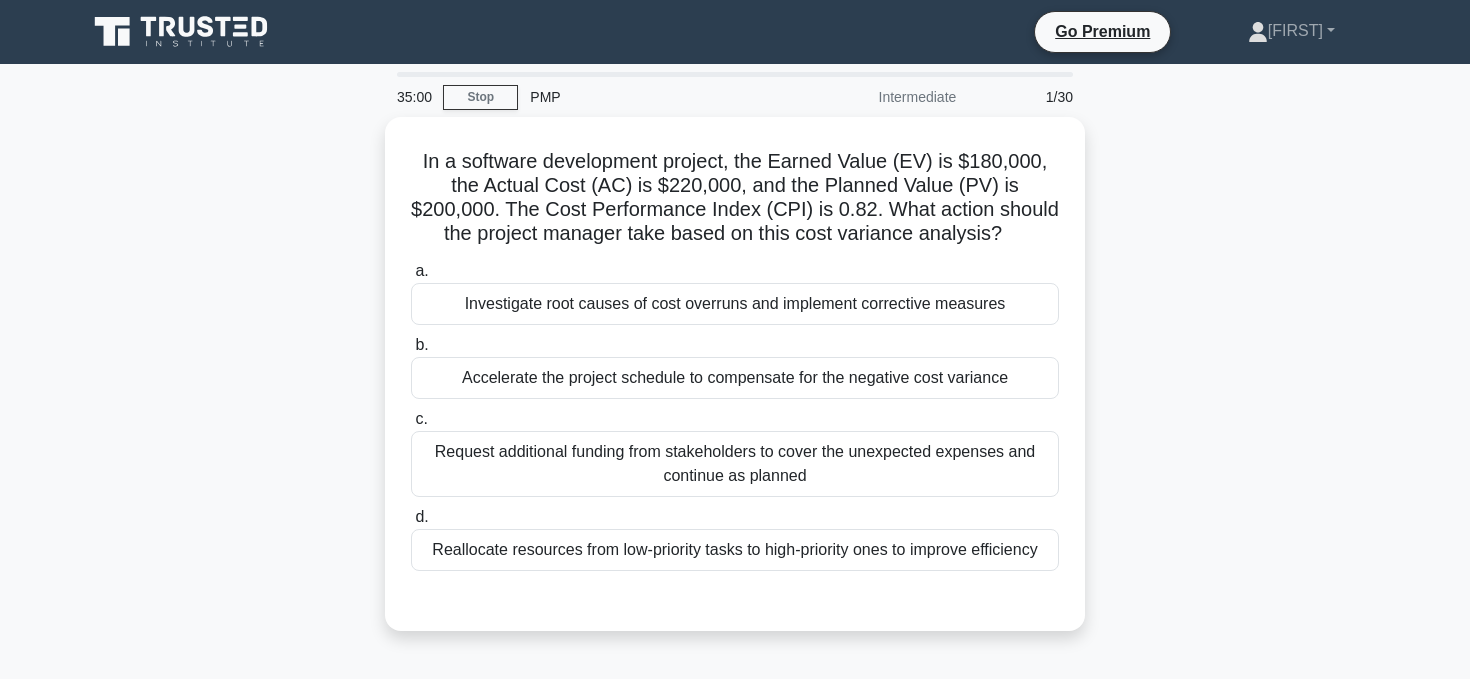 scroll, scrollTop: 0, scrollLeft: 0, axis: both 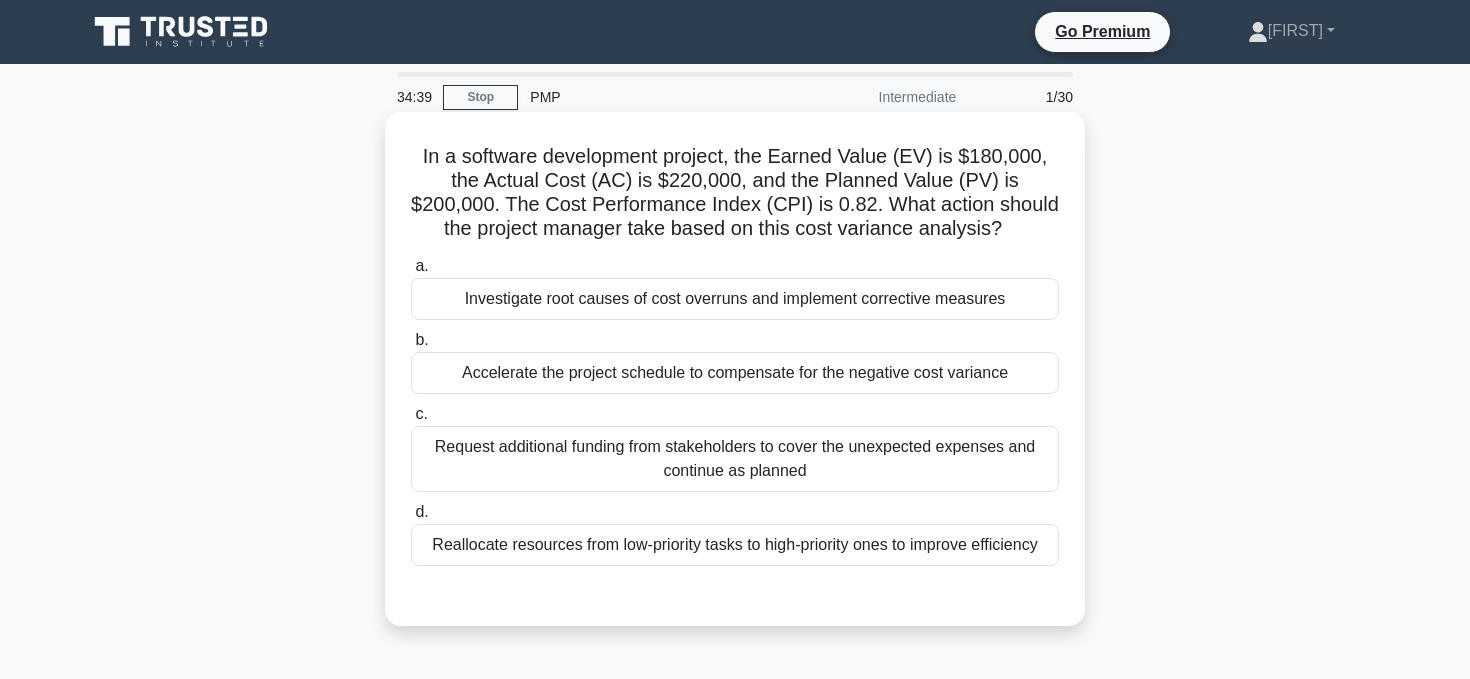 click on "Investigate root causes of cost overruns and implement corrective measures" at bounding box center [735, 299] 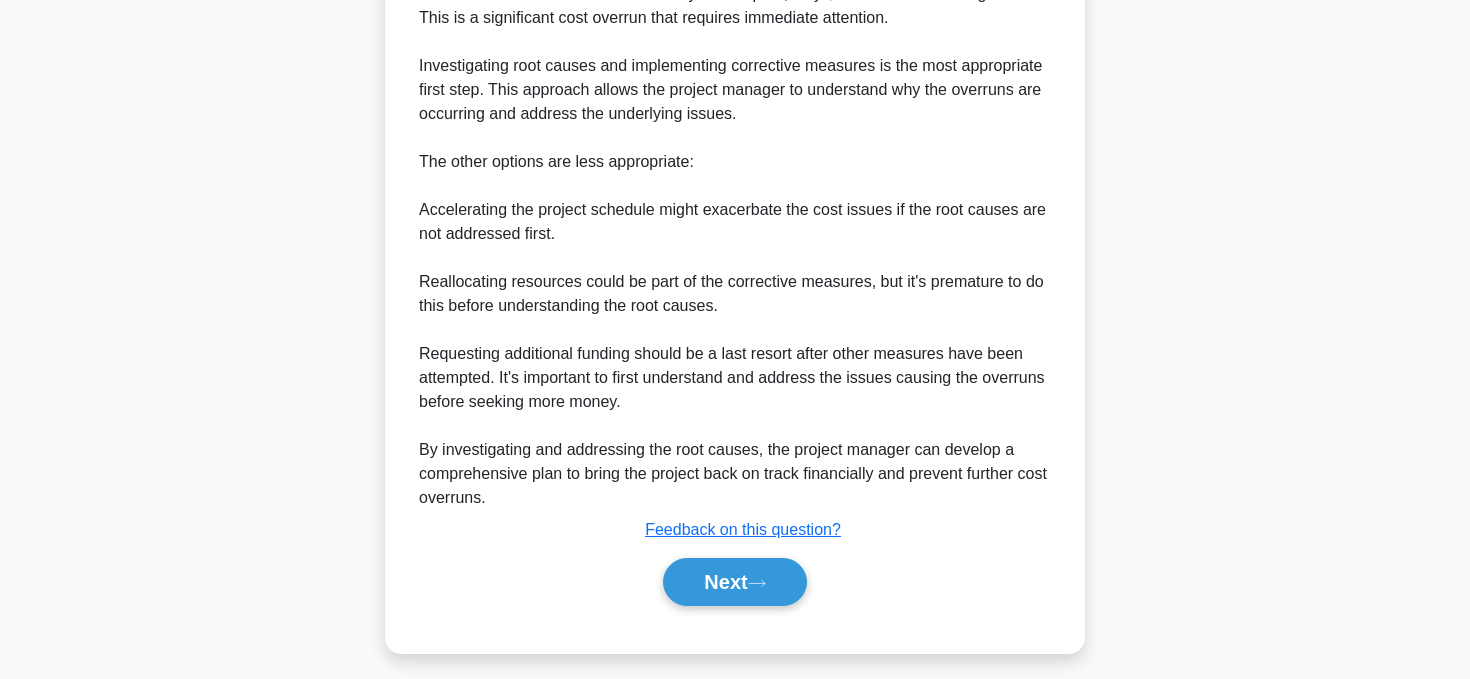 scroll, scrollTop: 914, scrollLeft: 0, axis: vertical 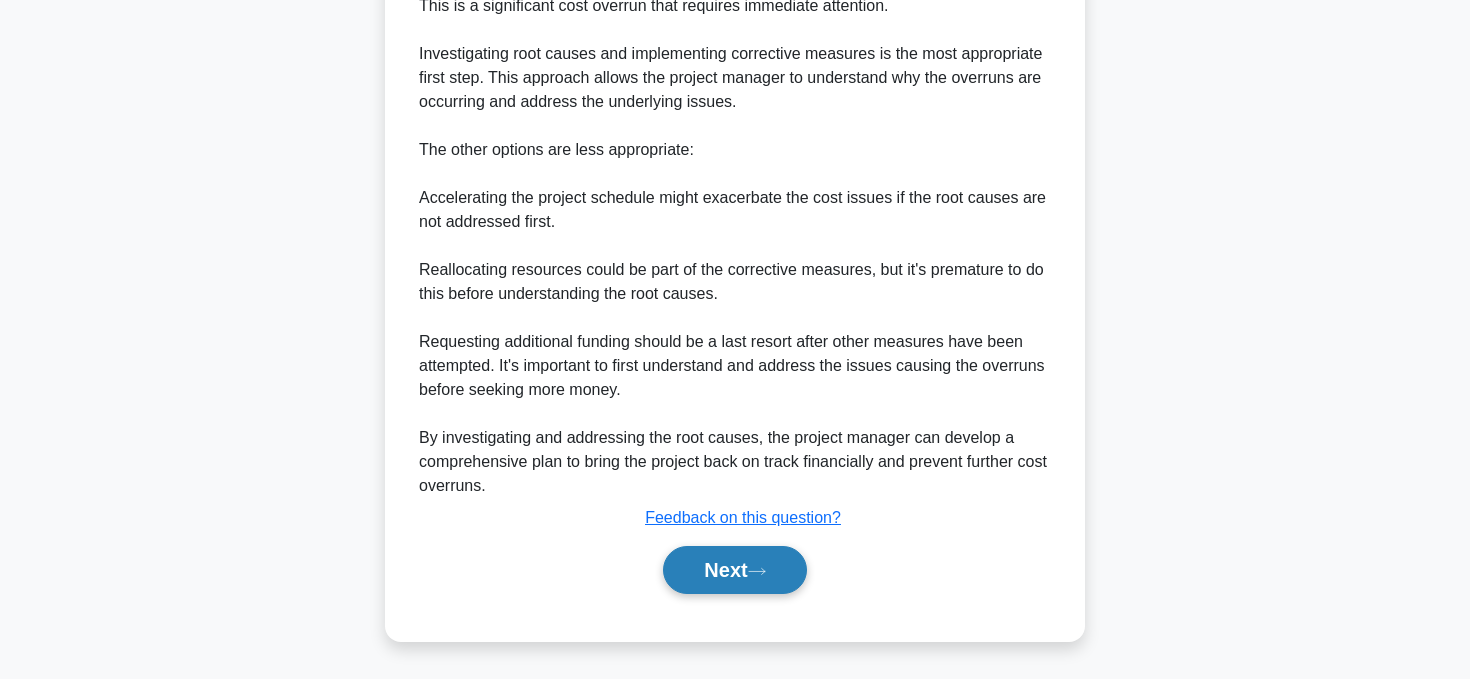 click on "Next" at bounding box center (734, 570) 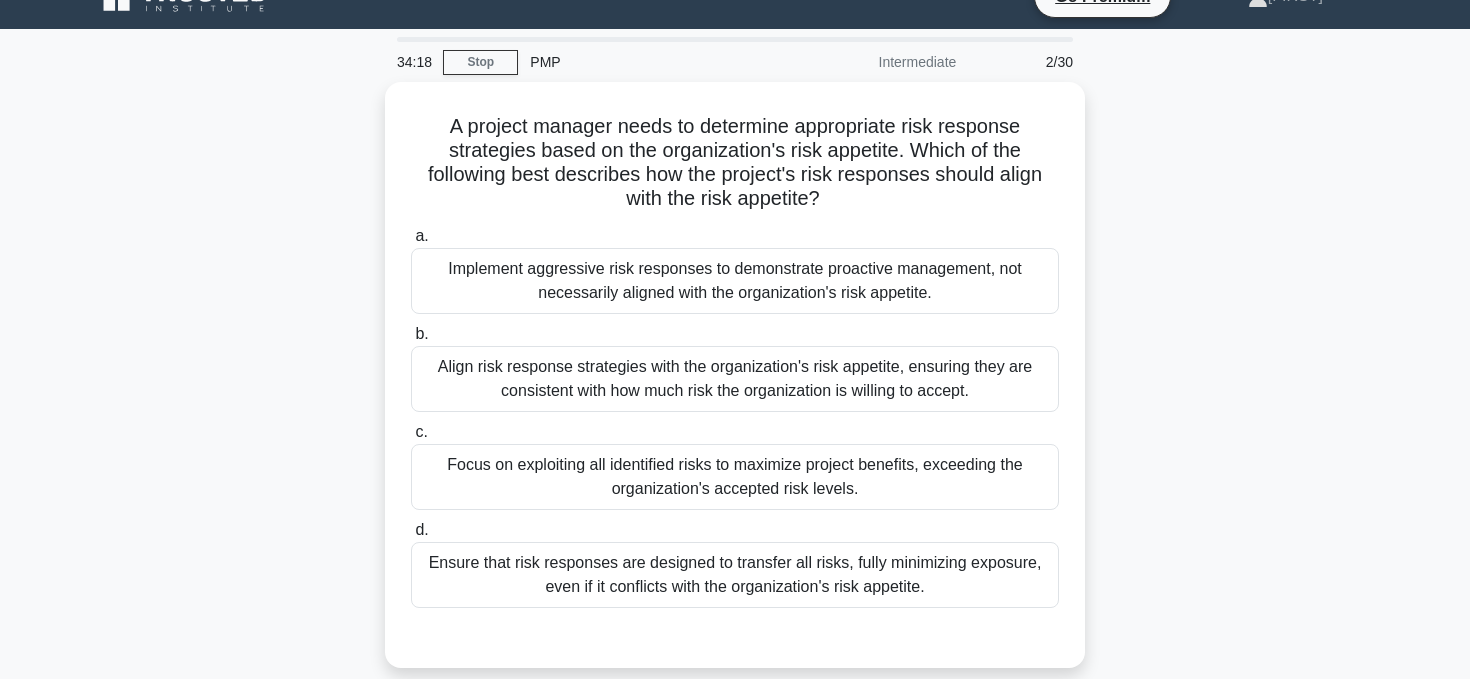 scroll, scrollTop: 37, scrollLeft: 0, axis: vertical 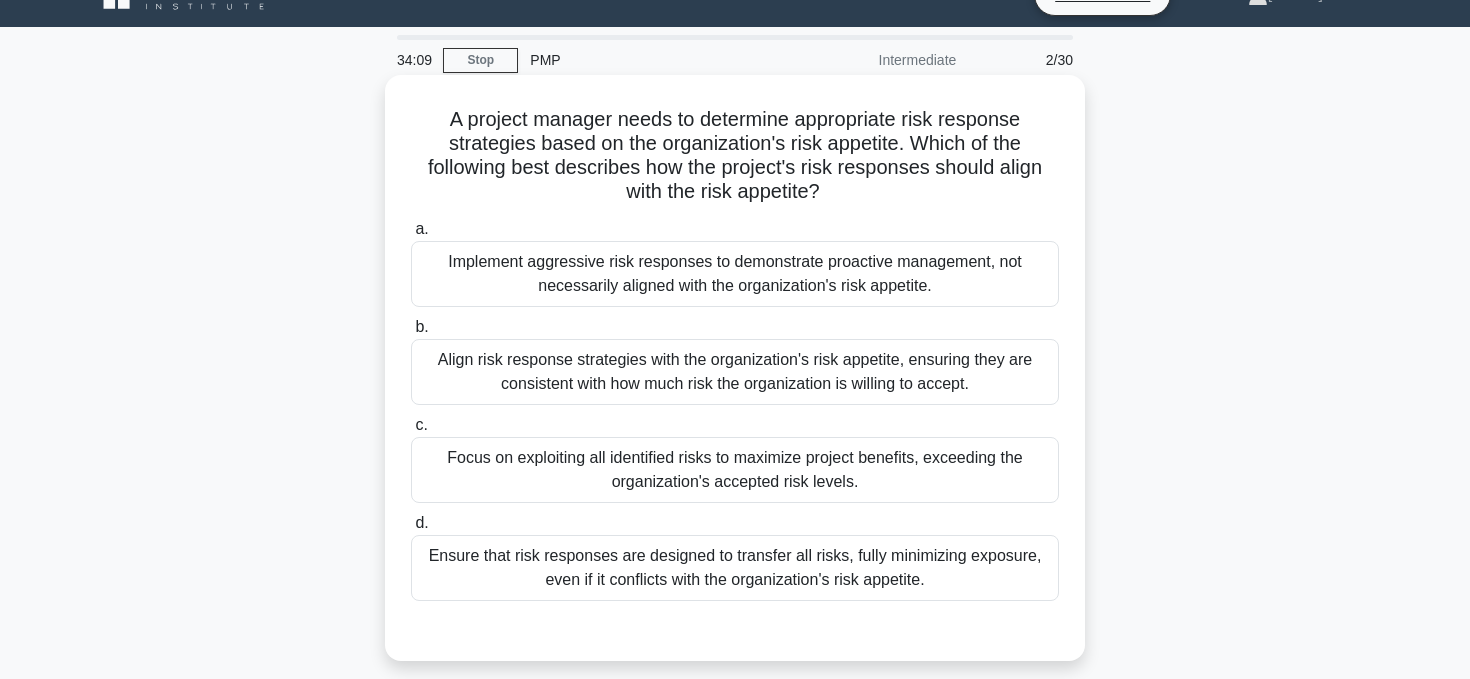 click on "Align risk response strategies with the organization's risk appetite, ensuring they are consistent with how much risk the organization is willing to accept." at bounding box center (735, 372) 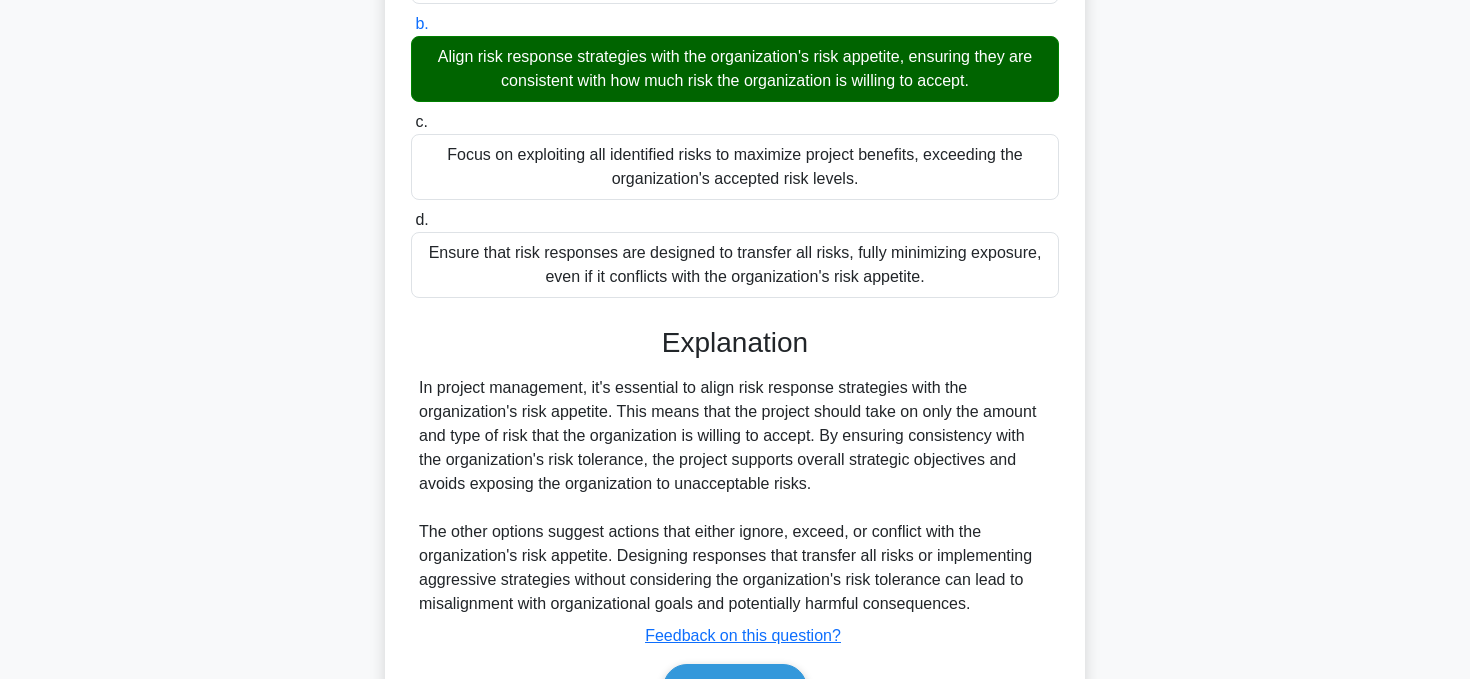 scroll, scrollTop: 458, scrollLeft: 0, axis: vertical 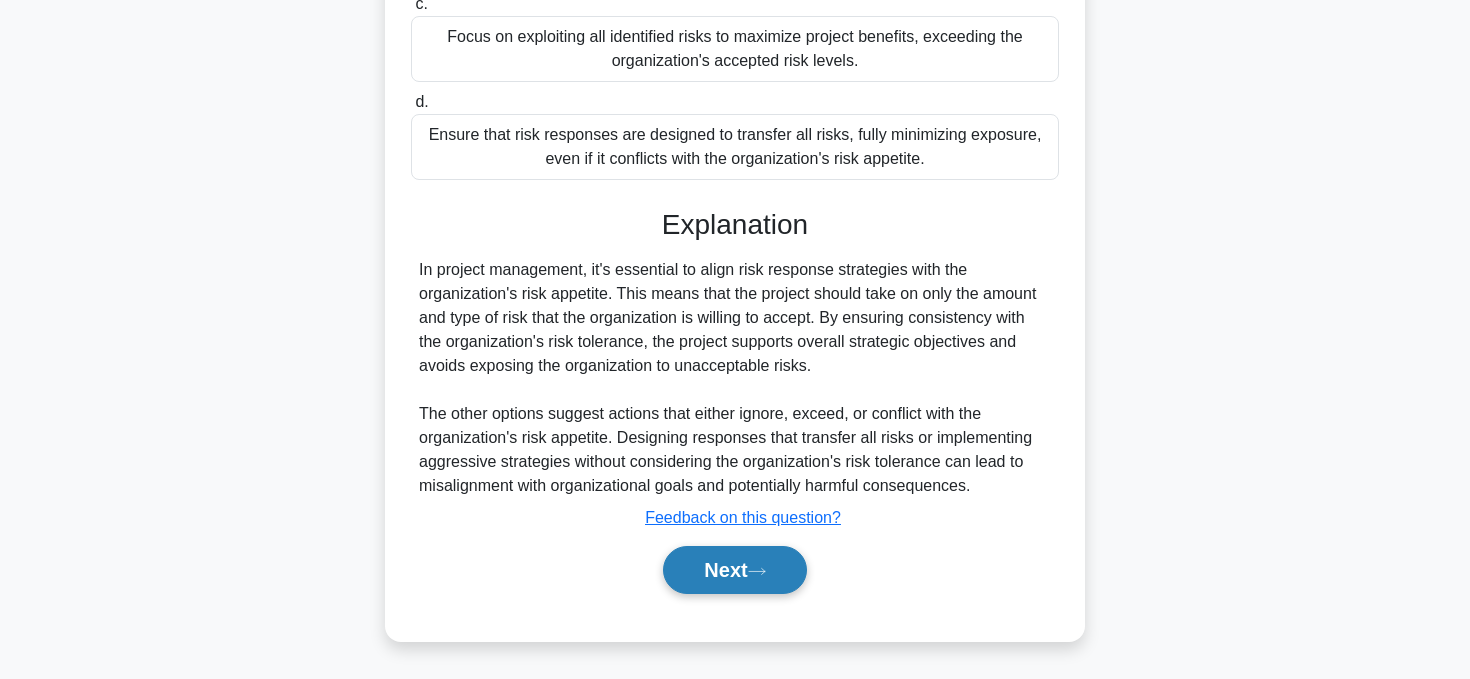 click 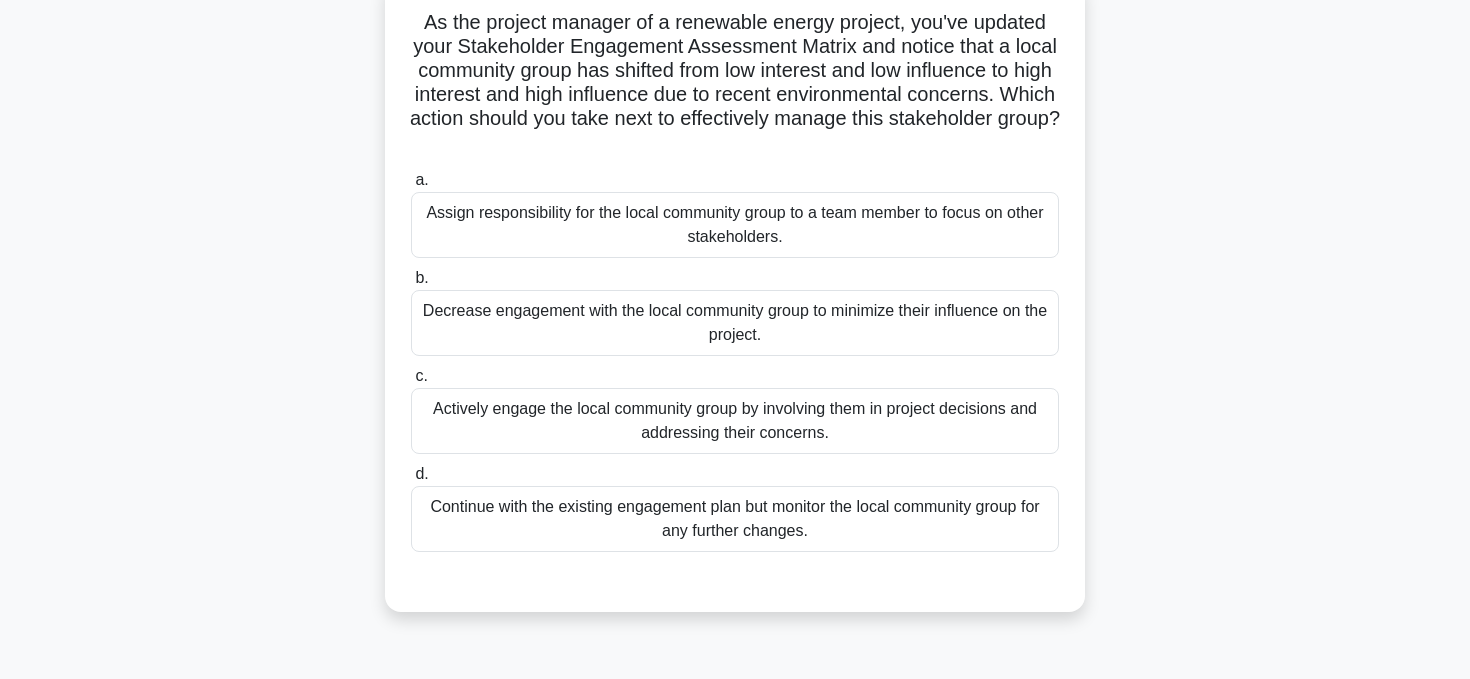 scroll, scrollTop: 107, scrollLeft: 0, axis: vertical 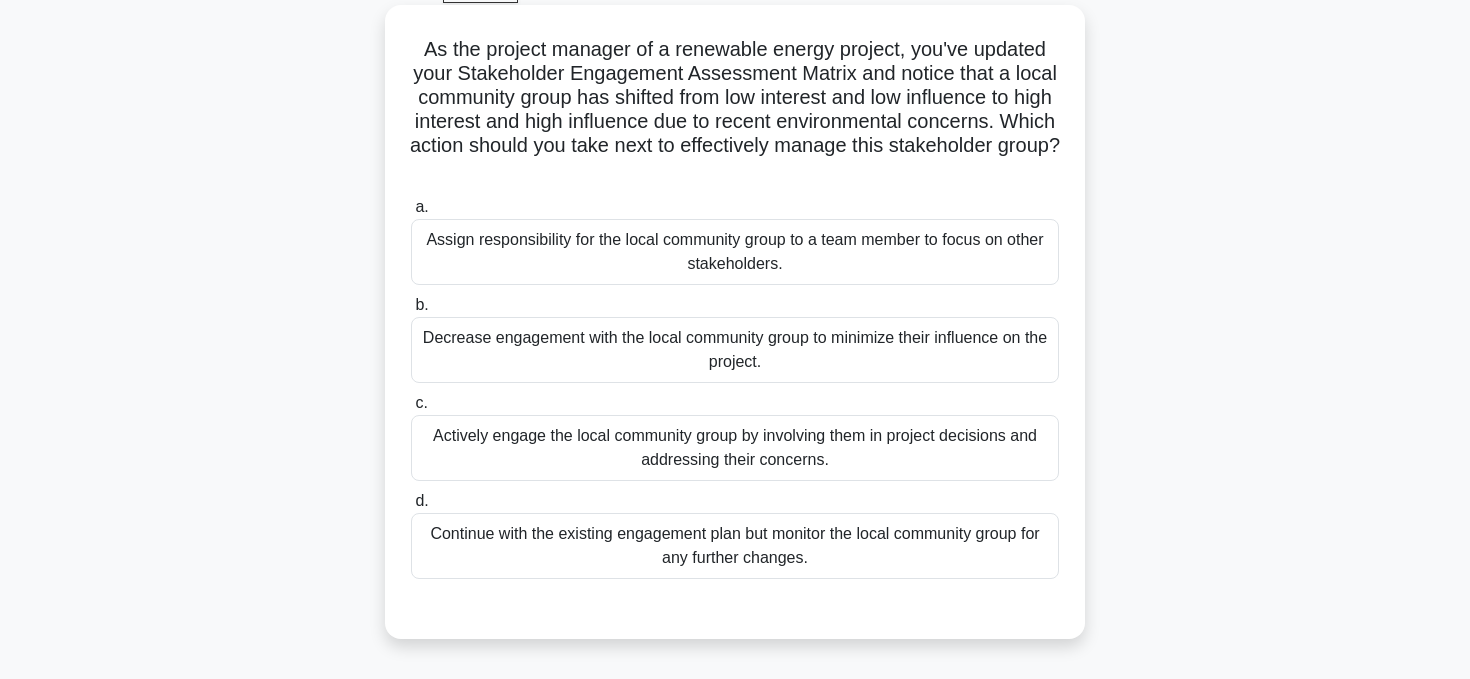 click on "Actively engage the local community group by involving them in project decisions and addressing their concerns." at bounding box center [735, 448] 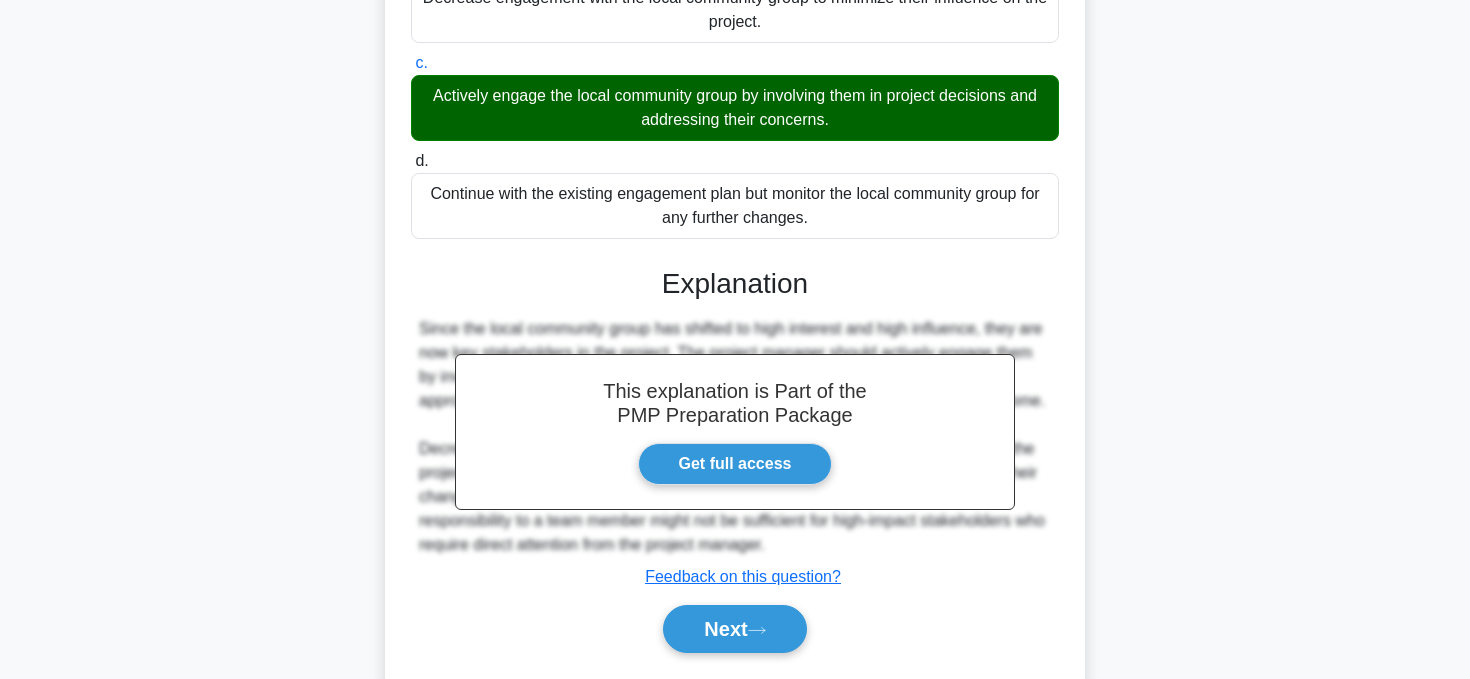 scroll, scrollTop: 506, scrollLeft: 0, axis: vertical 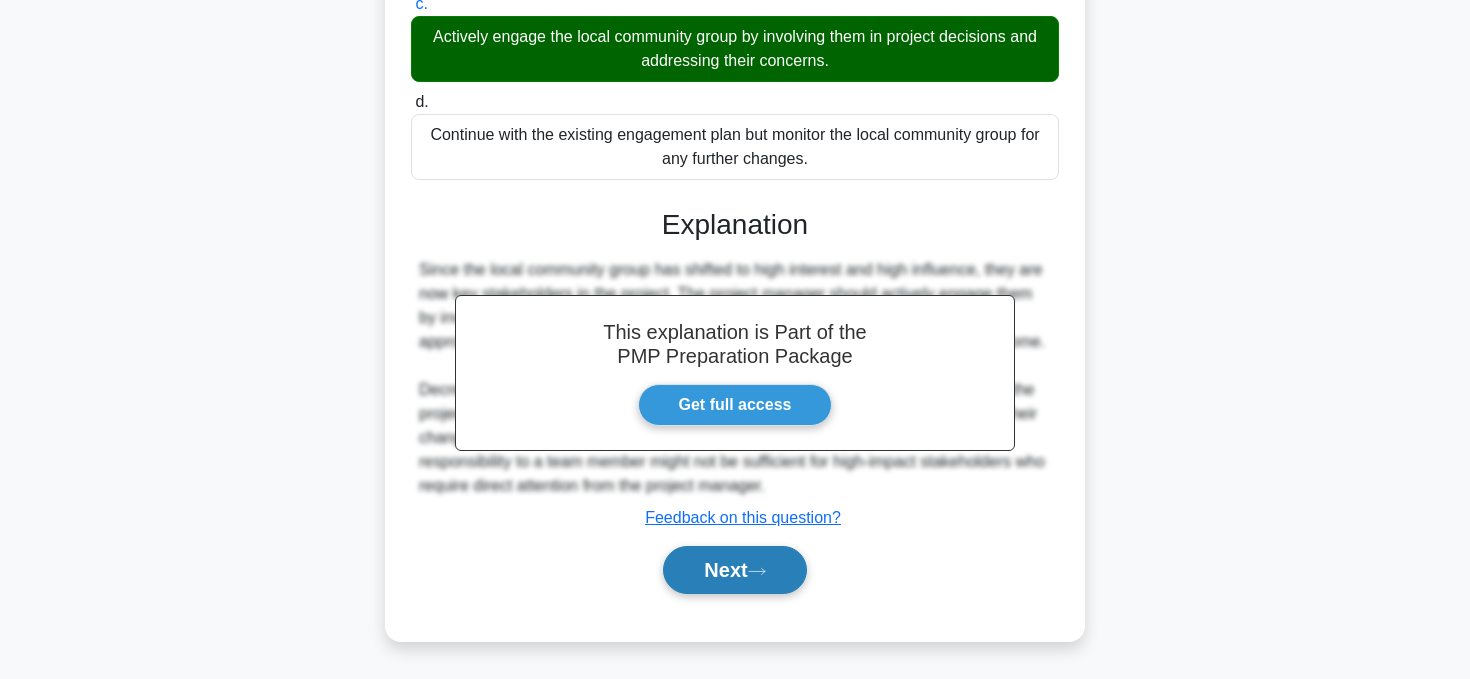 click on "Next" at bounding box center [734, 570] 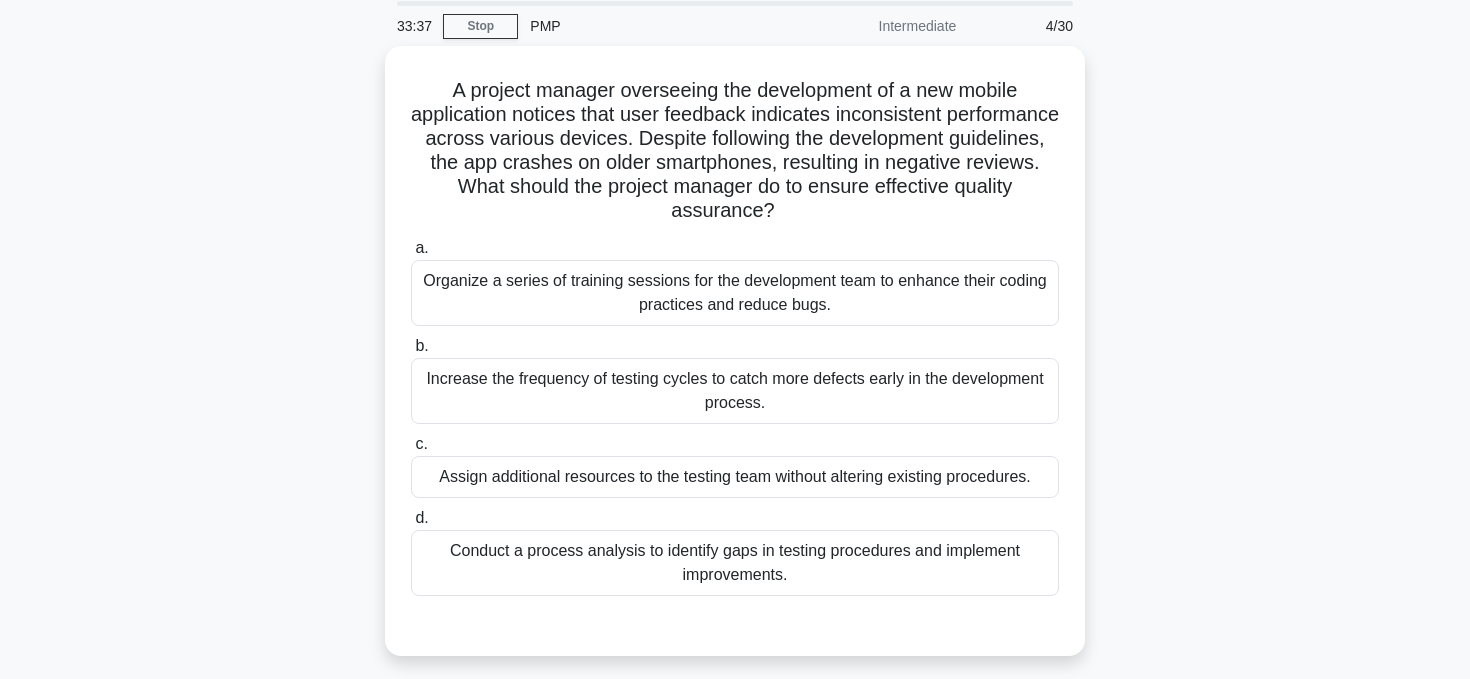 scroll, scrollTop: 76, scrollLeft: 0, axis: vertical 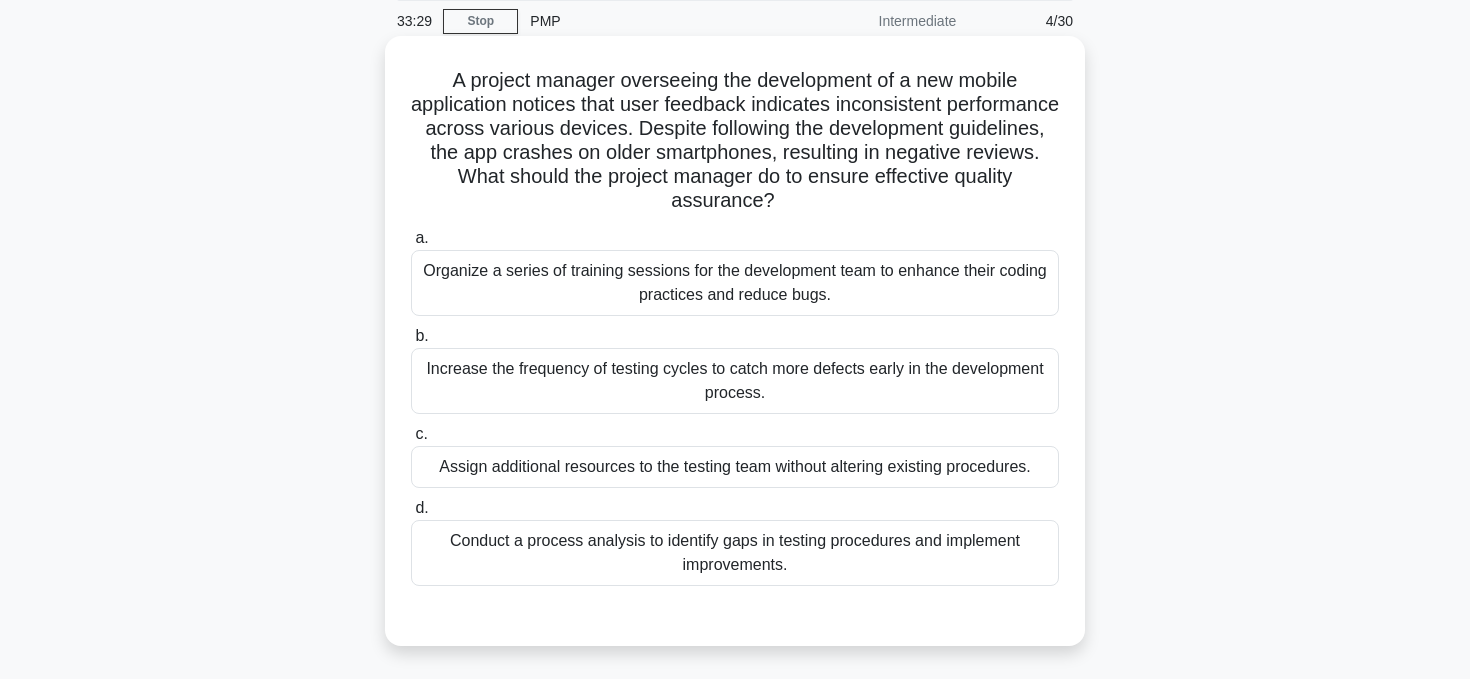click on "Conduct a process analysis to identify gaps in testing procedures and implement improvements." at bounding box center [735, 553] 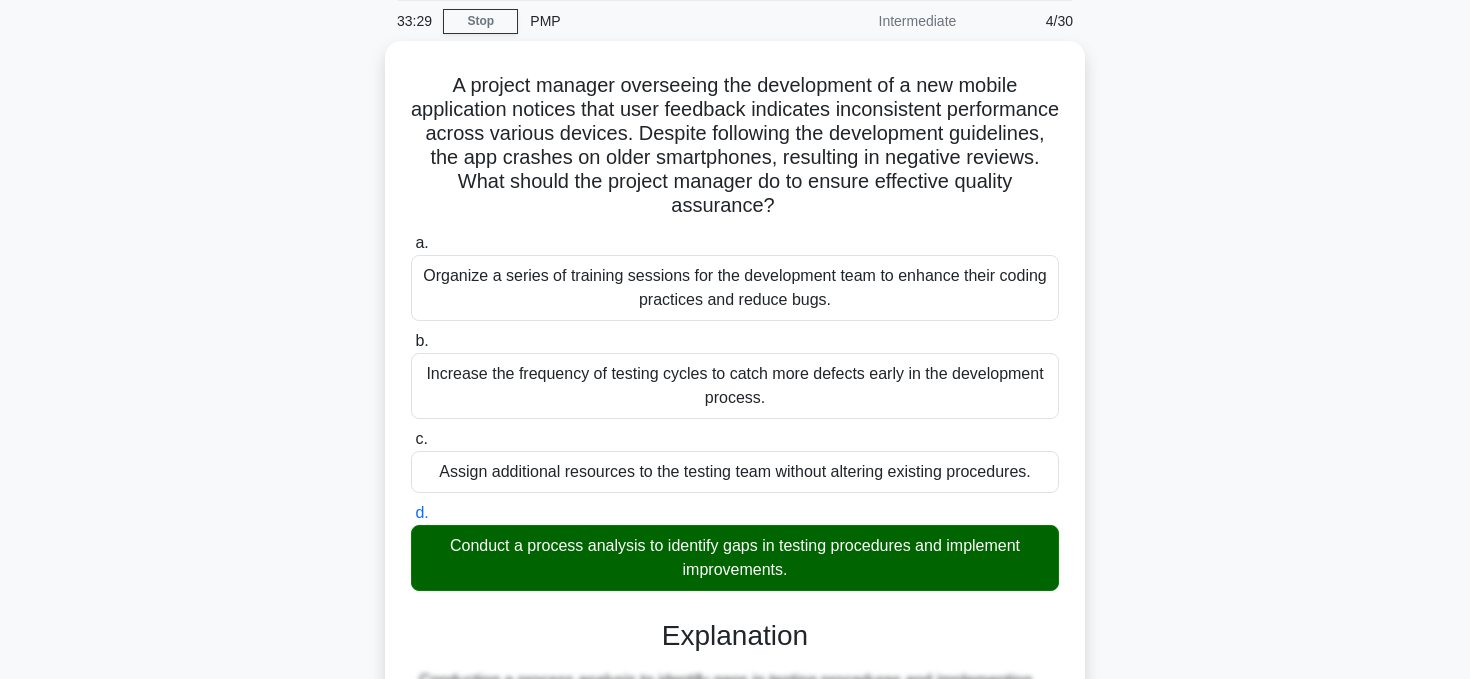 scroll, scrollTop: 458, scrollLeft: 0, axis: vertical 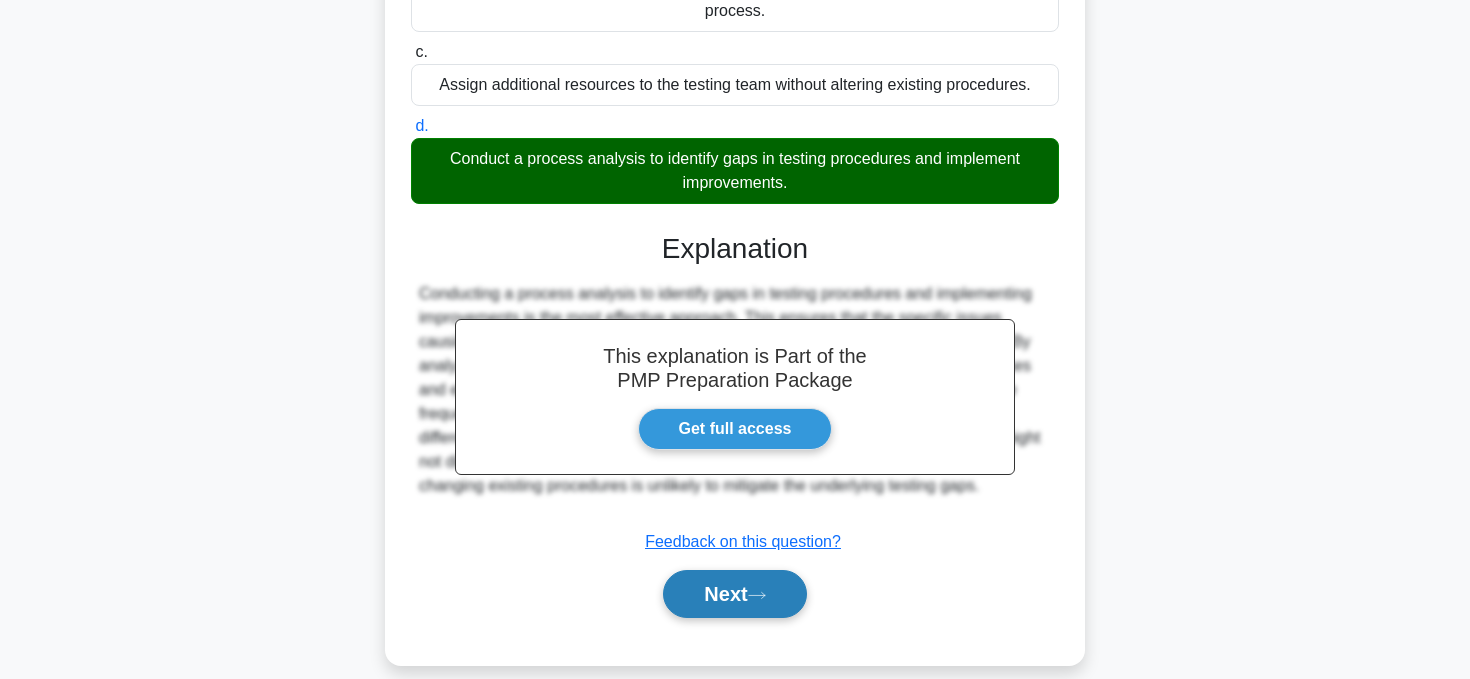 click on "Next" at bounding box center [734, 594] 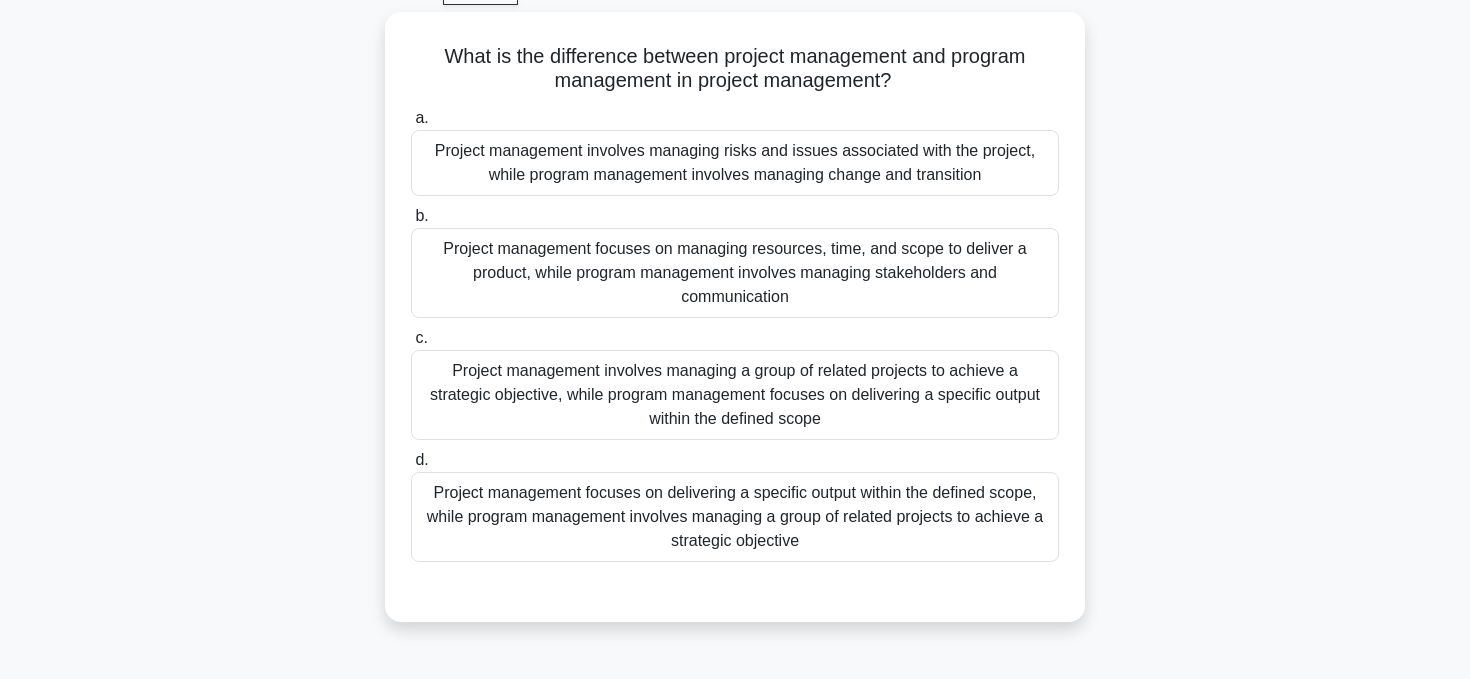 scroll, scrollTop: 112, scrollLeft: 0, axis: vertical 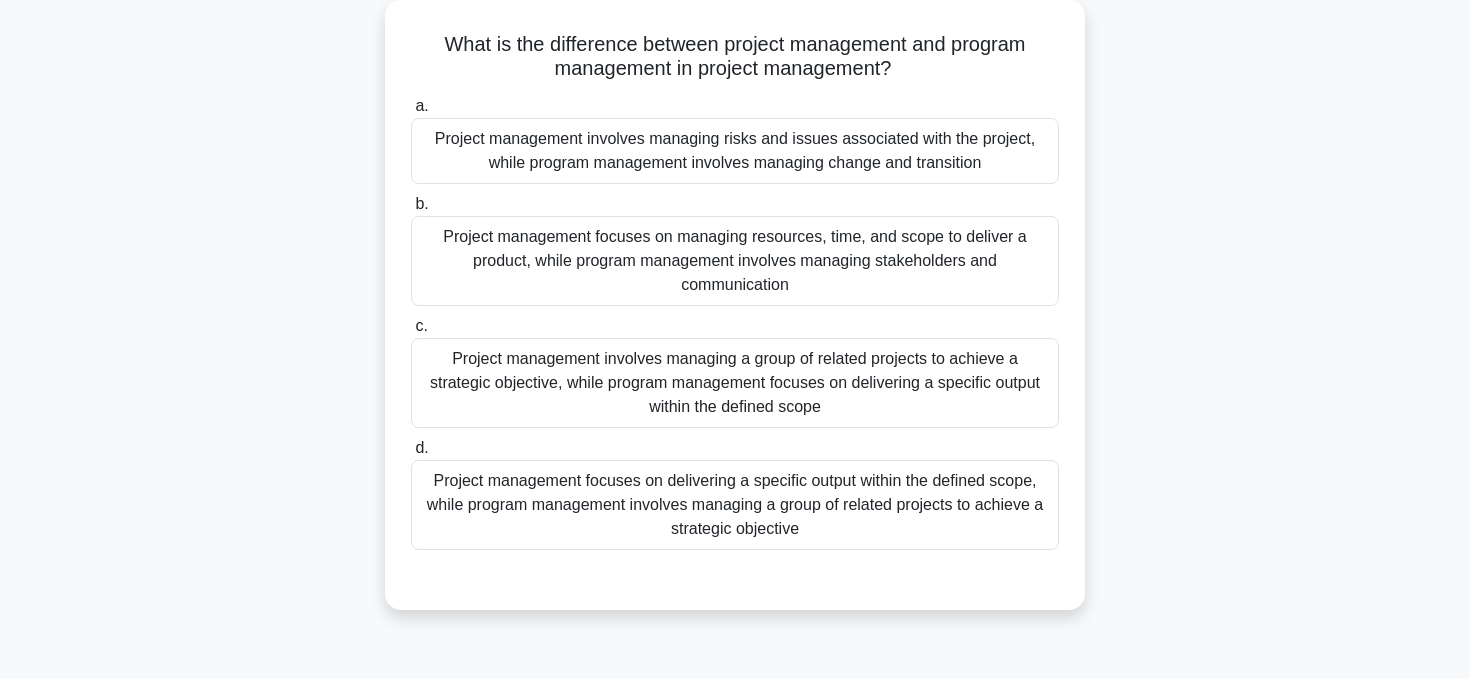 click on "Project management focuses on delivering a specific output within the defined scope, while program management involves managing a group of related projects to achieve a strategic objective" at bounding box center (735, 505) 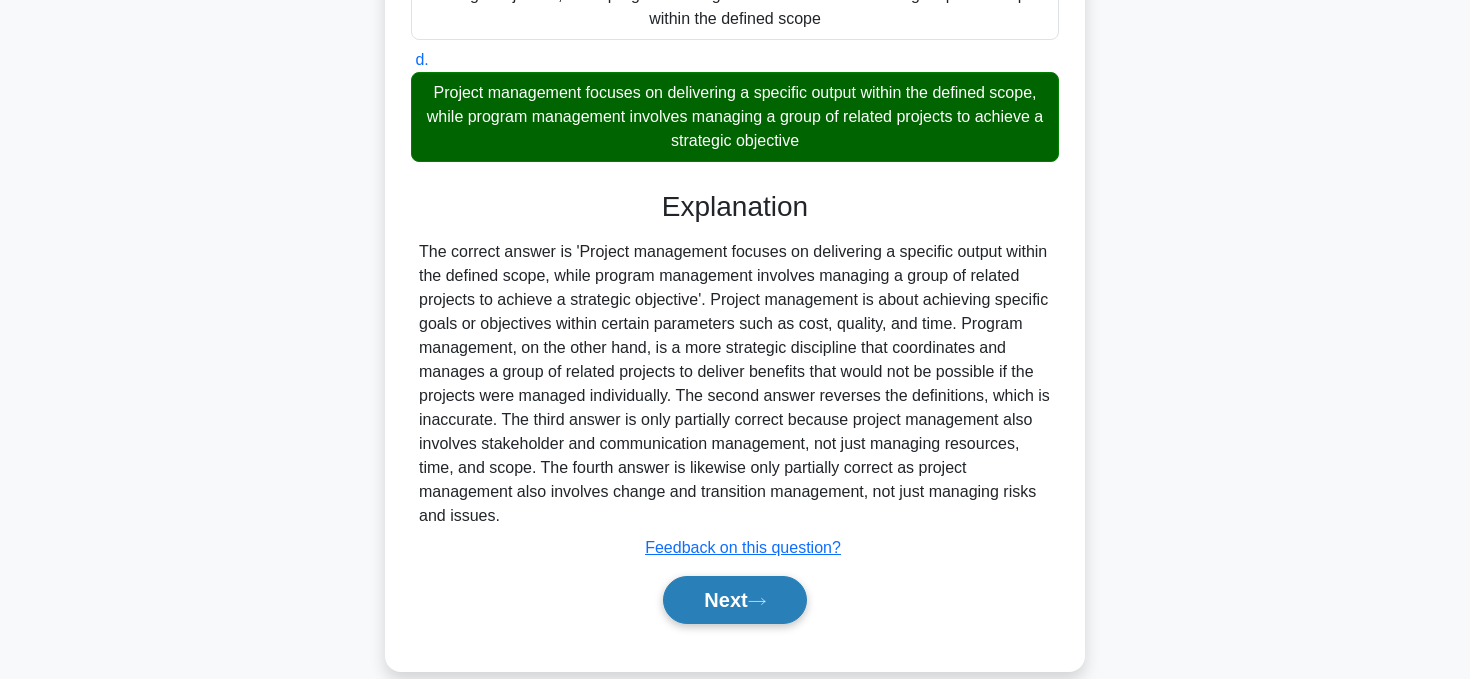 click on "Next" at bounding box center (734, 600) 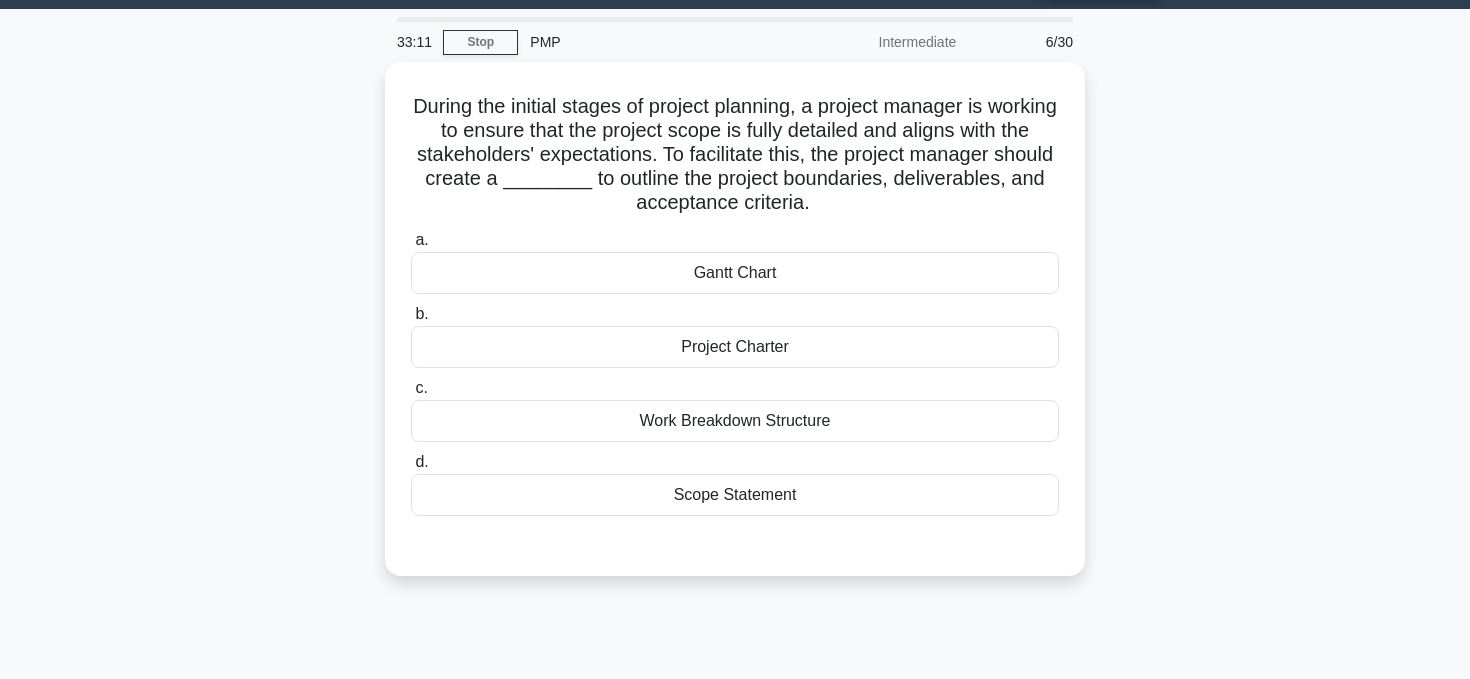 scroll, scrollTop: 46, scrollLeft: 0, axis: vertical 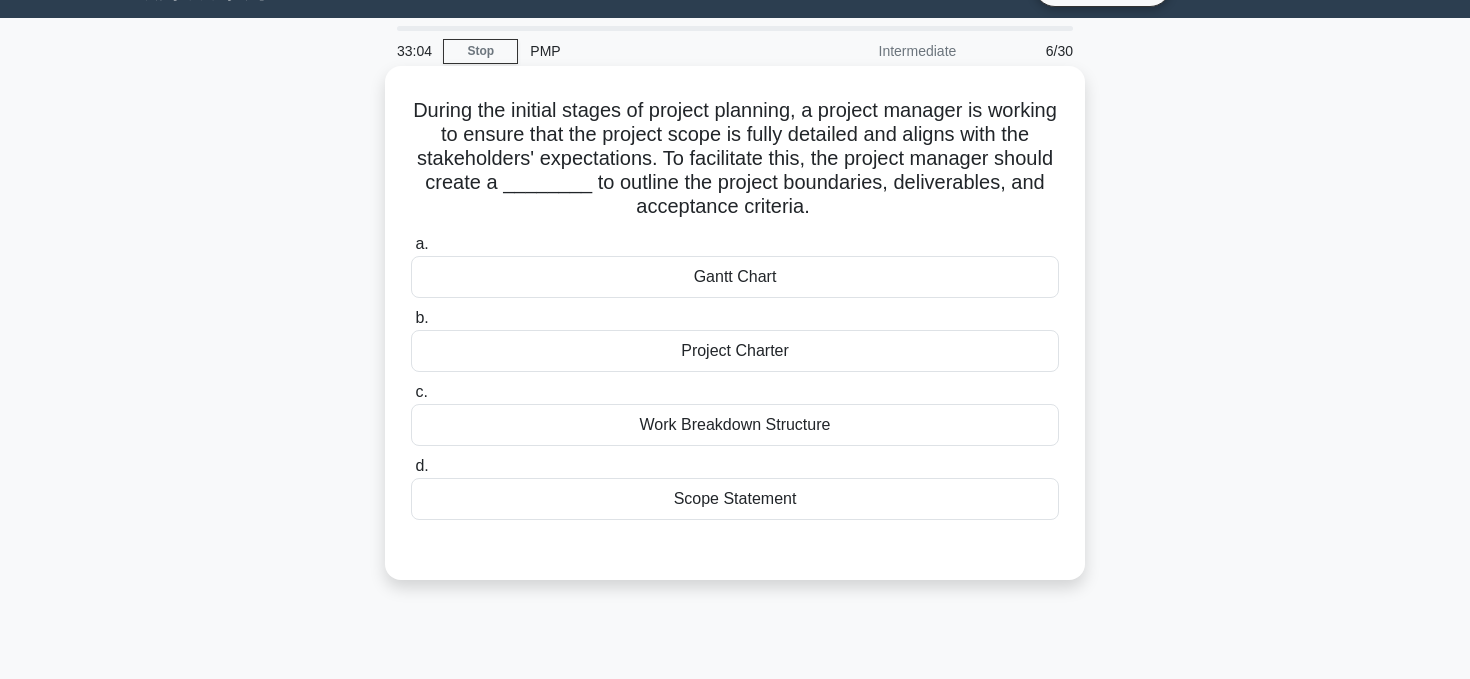 click on "Work Breakdown Structure" at bounding box center (735, 425) 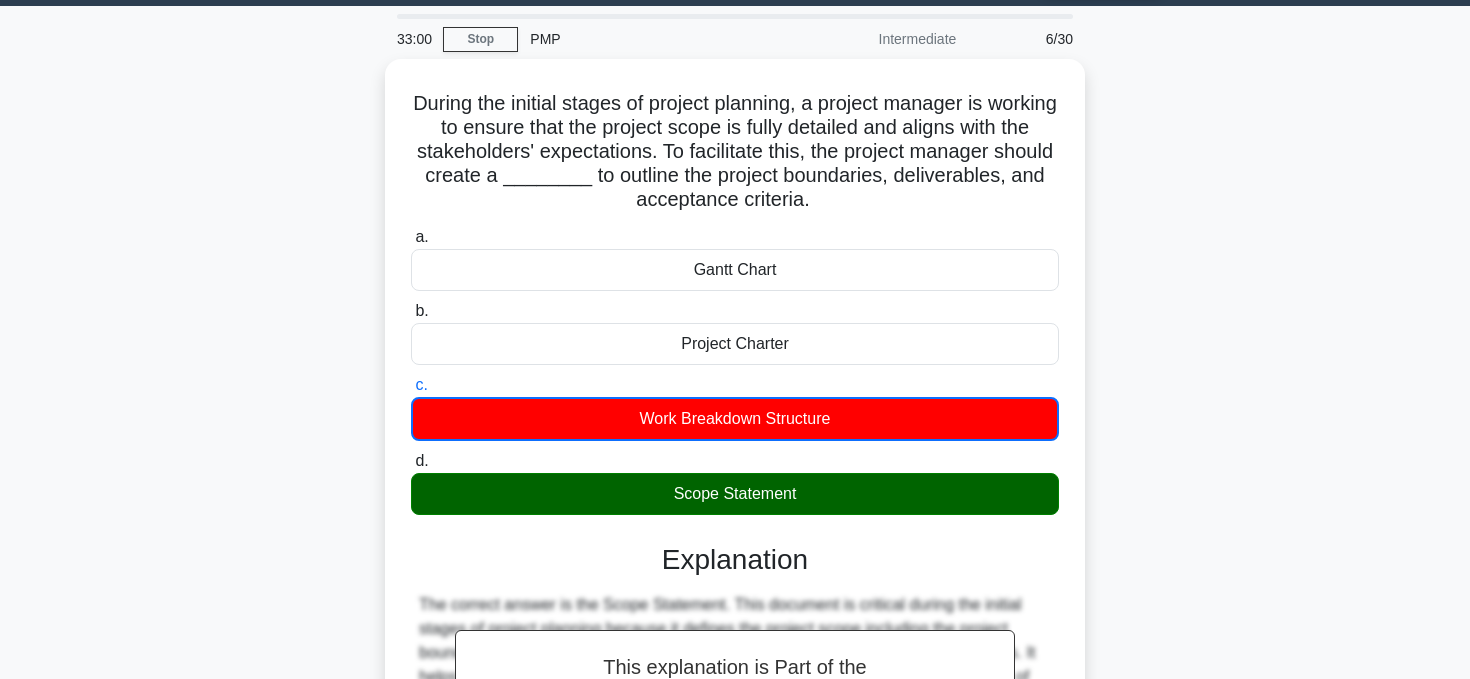 scroll, scrollTop: 56, scrollLeft: 0, axis: vertical 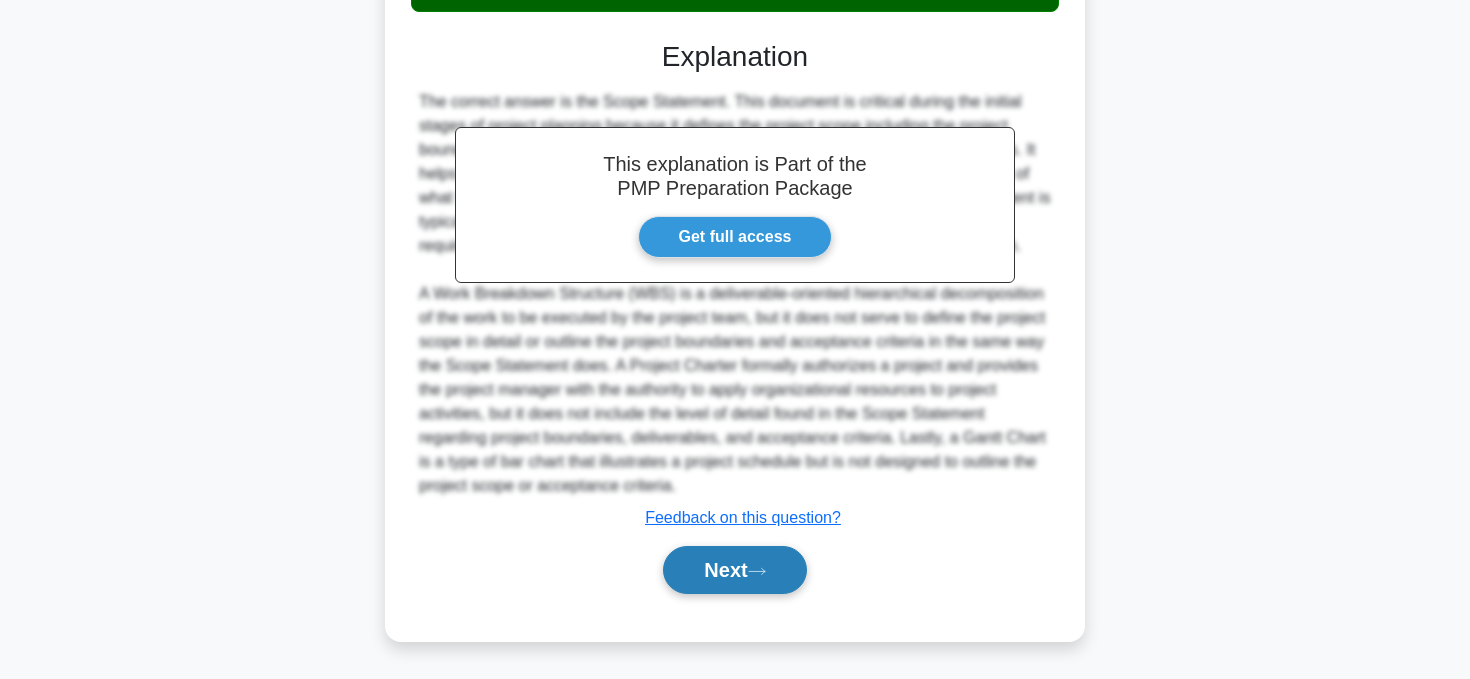 click on "Next" at bounding box center [734, 570] 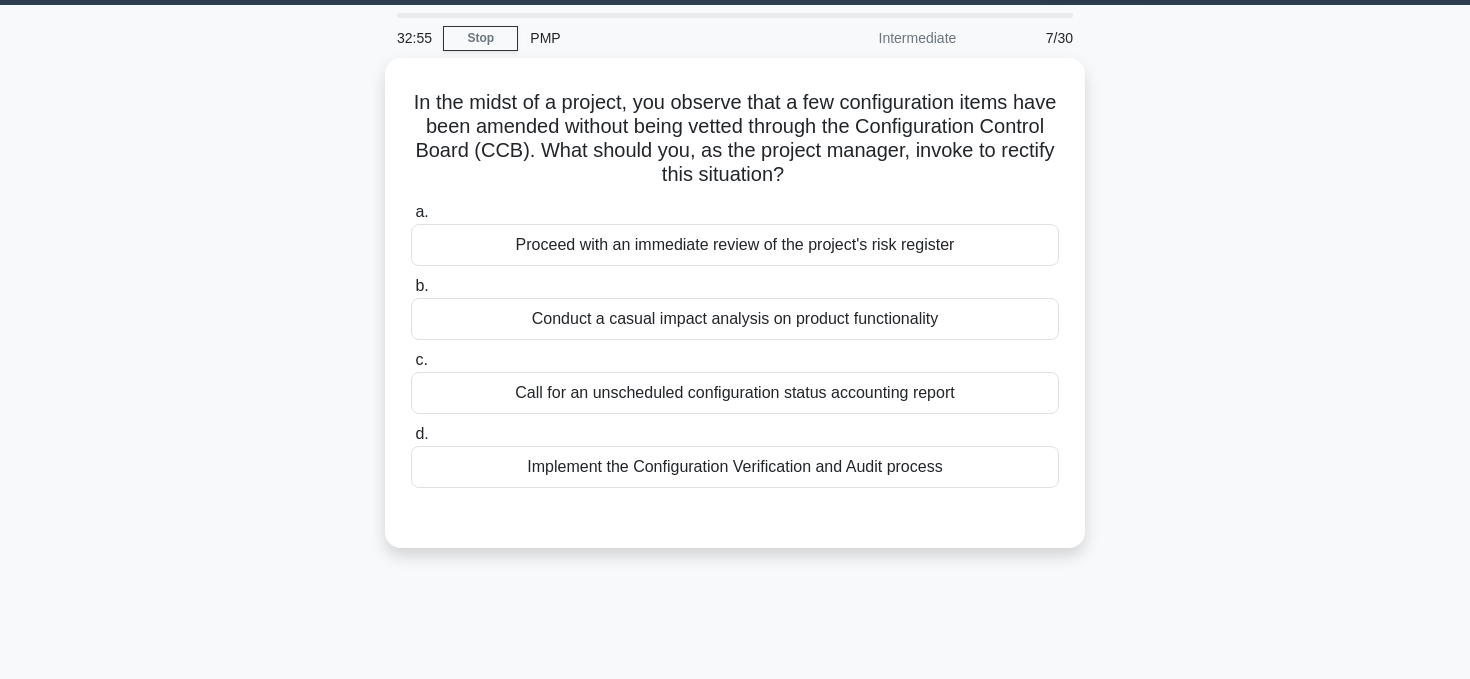 scroll, scrollTop: 0, scrollLeft: 0, axis: both 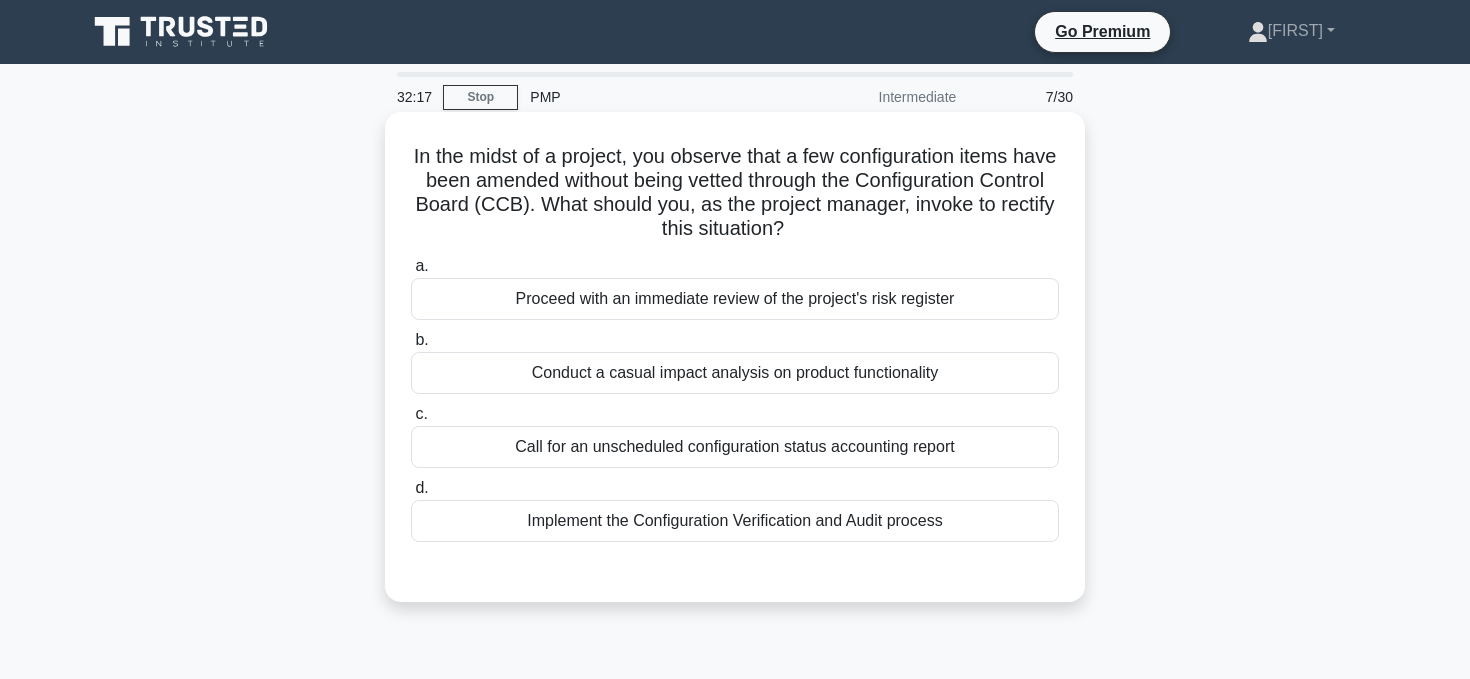 click on "Call for an unscheduled configuration status accounting report" at bounding box center [735, 447] 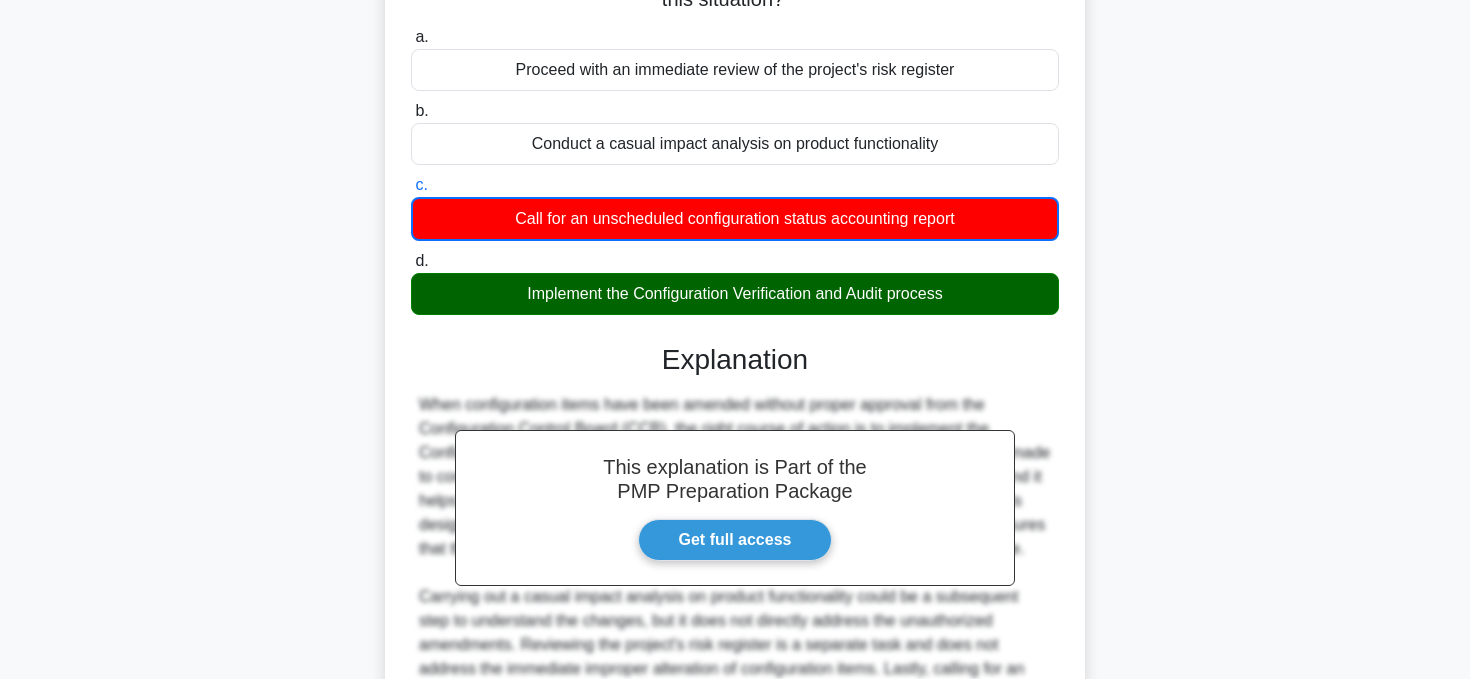scroll, scrollTop: 484, scrollLeft: 0, axis: vertical 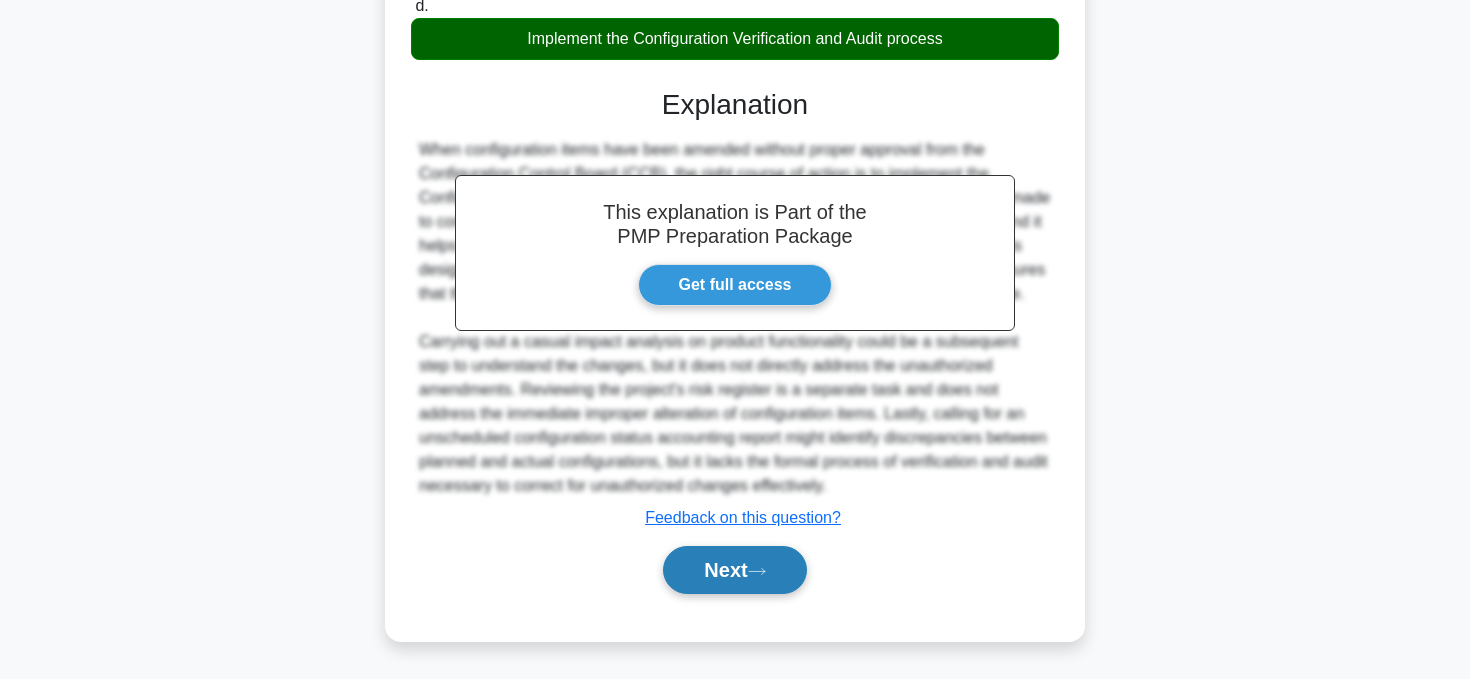 click on "Next" at bounding box center (734, 570) 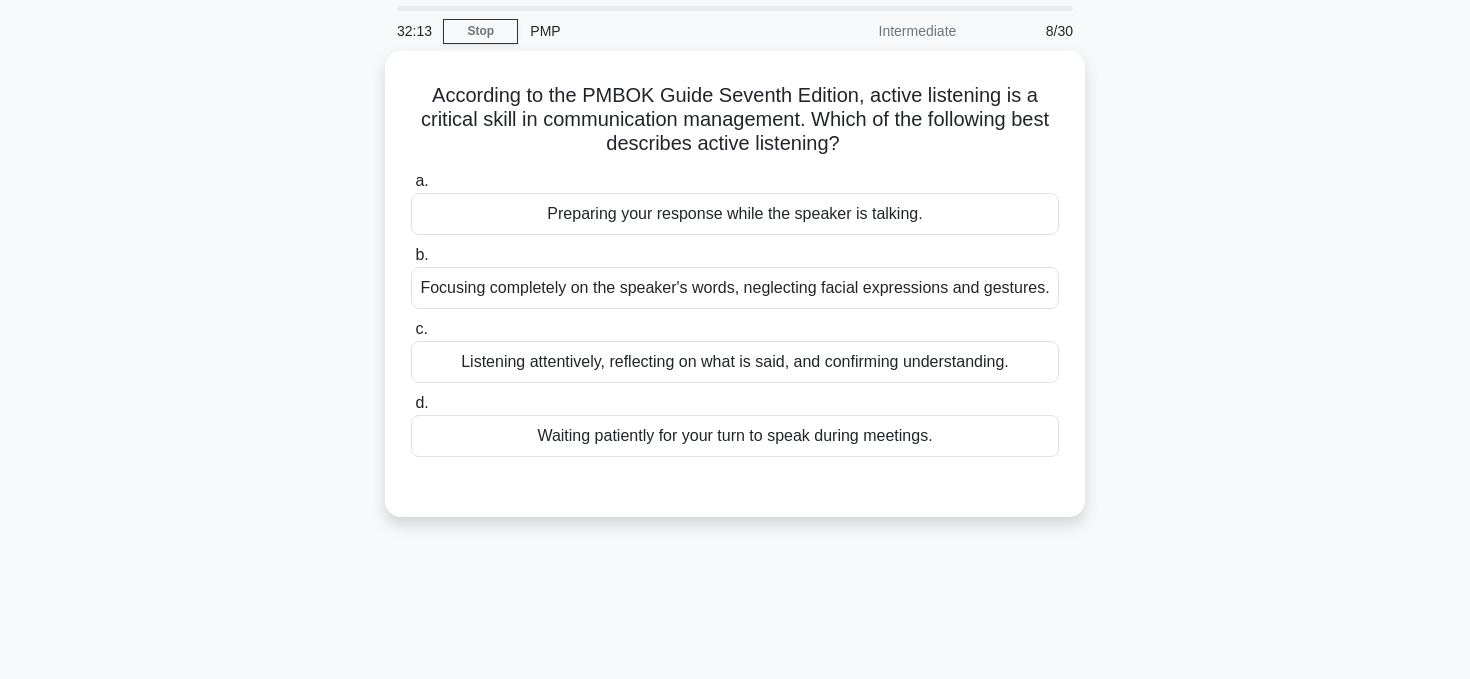 scroll, scrollTop: 0, scrollLeft: 0, axis: both 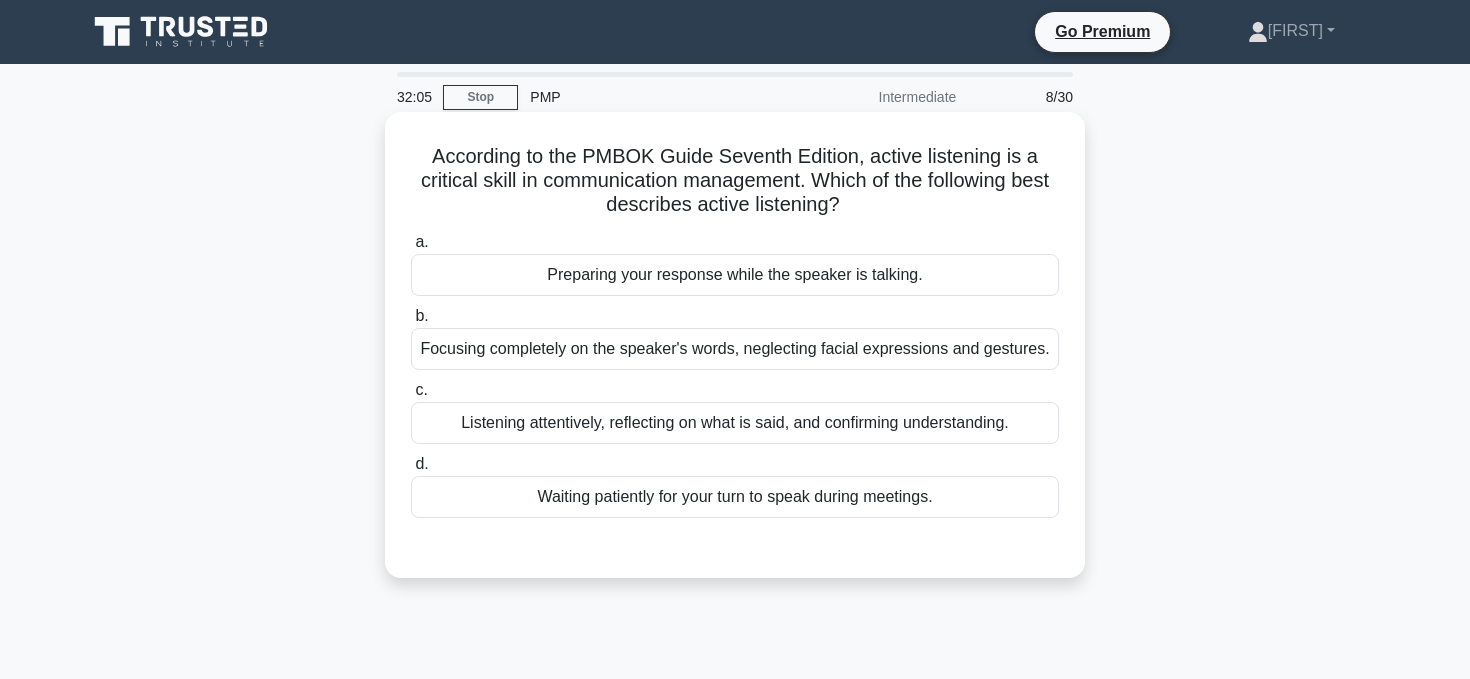 click on "Listening attentively, reflecting on what is said, and confirming understanding." at bounding box center [735, 423] 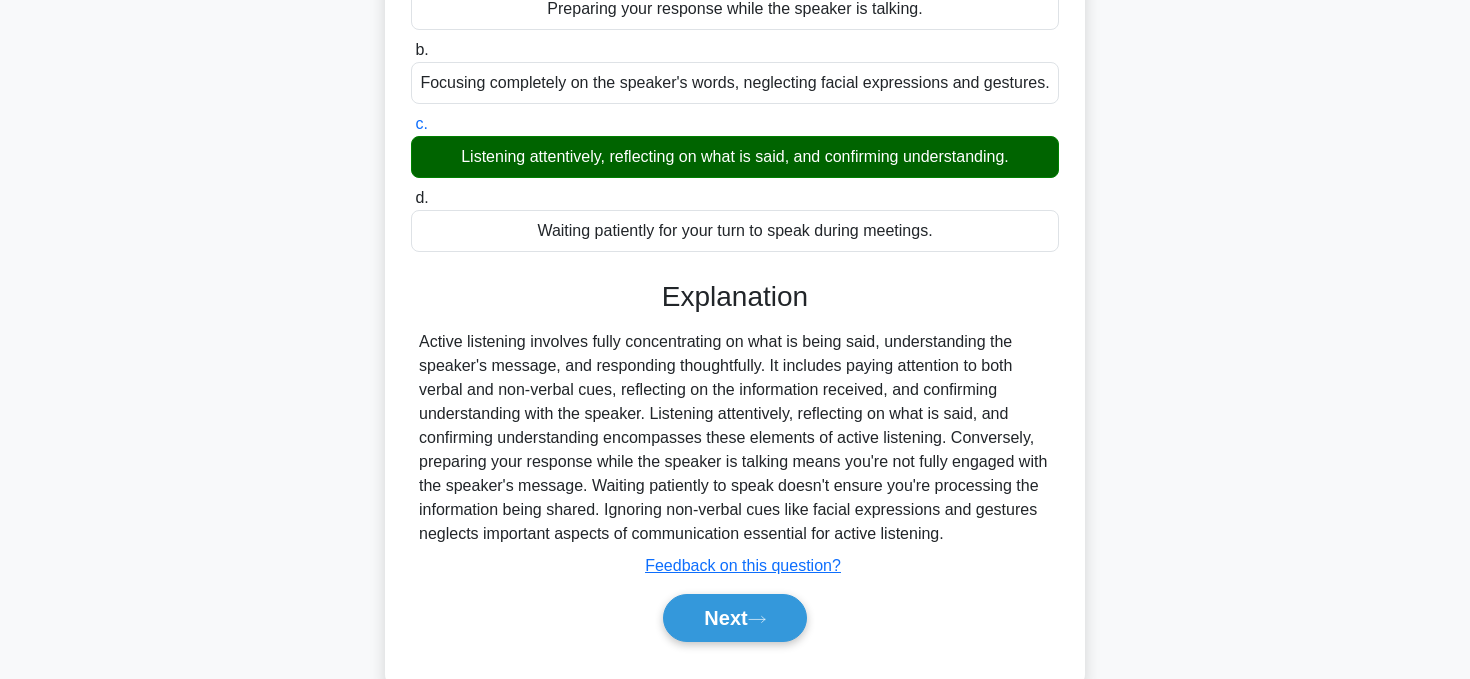 scroll, scrollTop: 291, scrollLeft: 0, axis: vertical 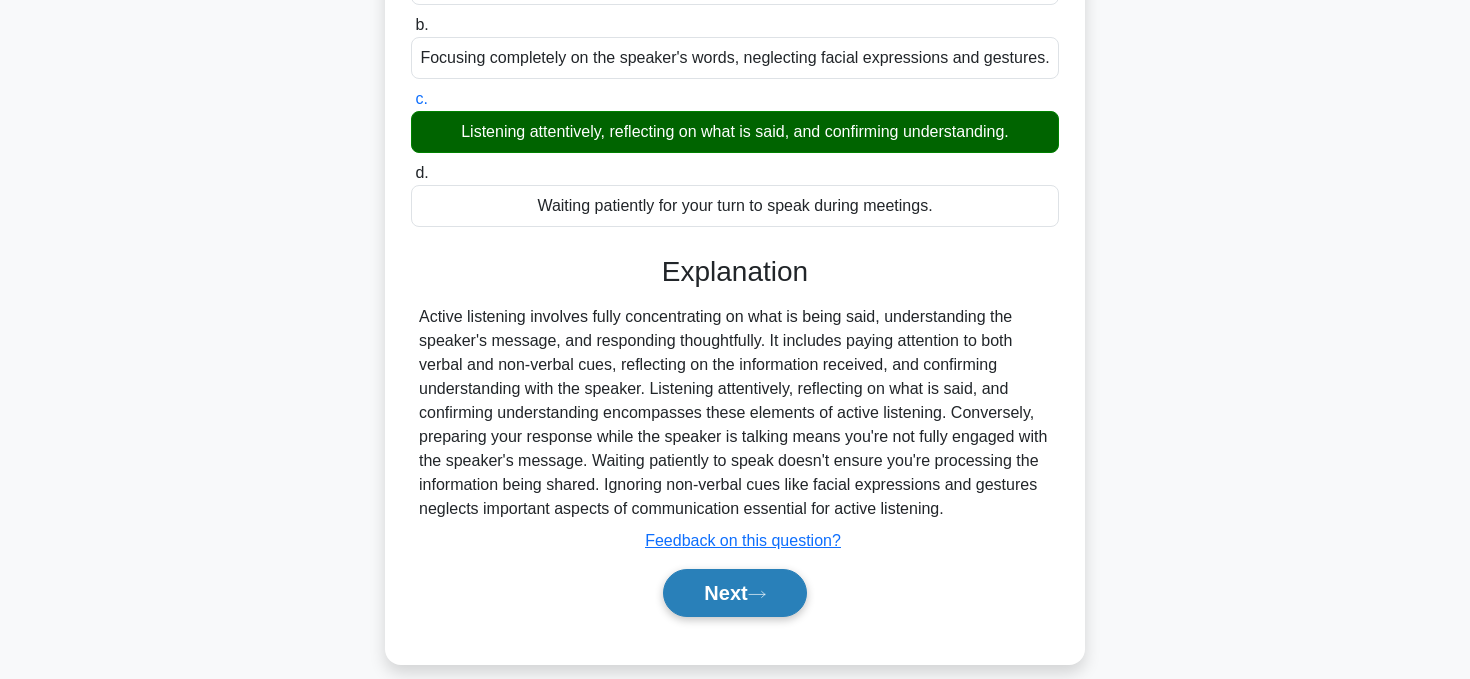 click on "Next" at bounding box center [734, 593] 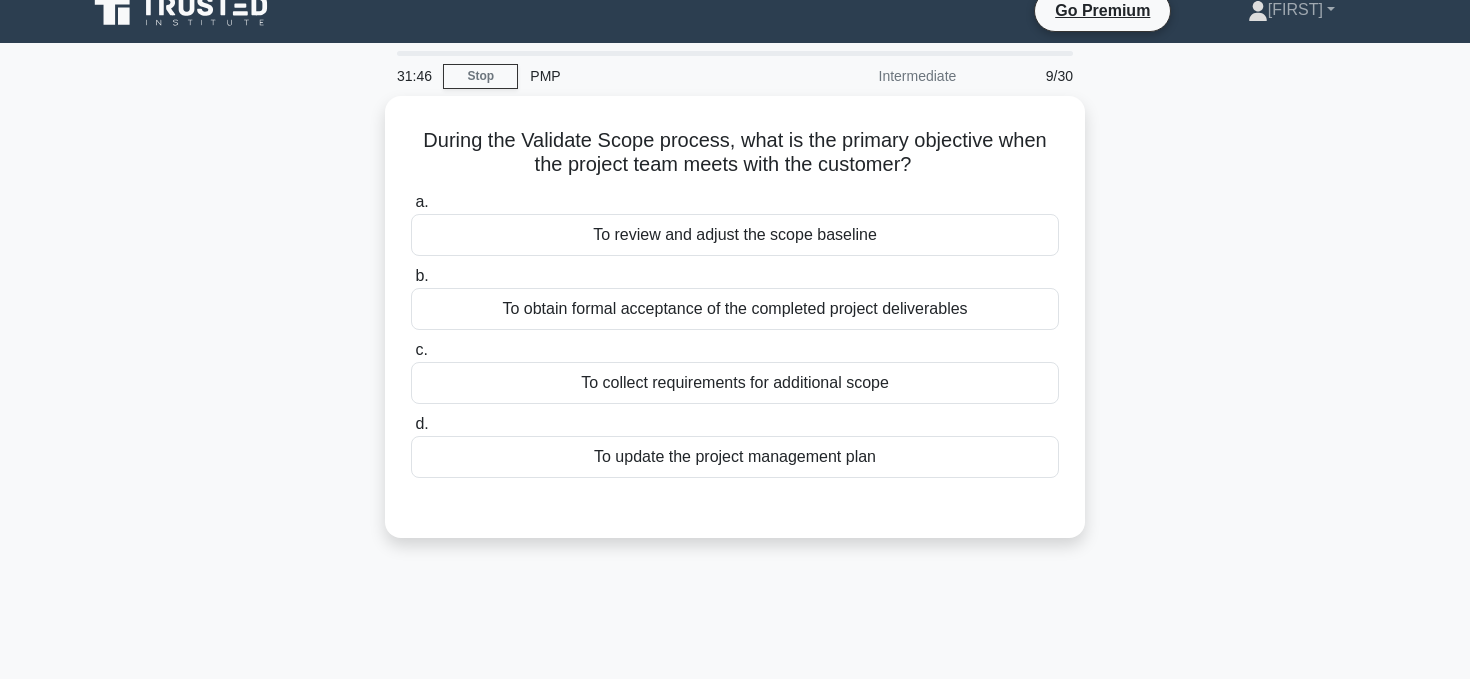 scroll, scrollTop: 20, scrollLeft: 0, axis: vertical 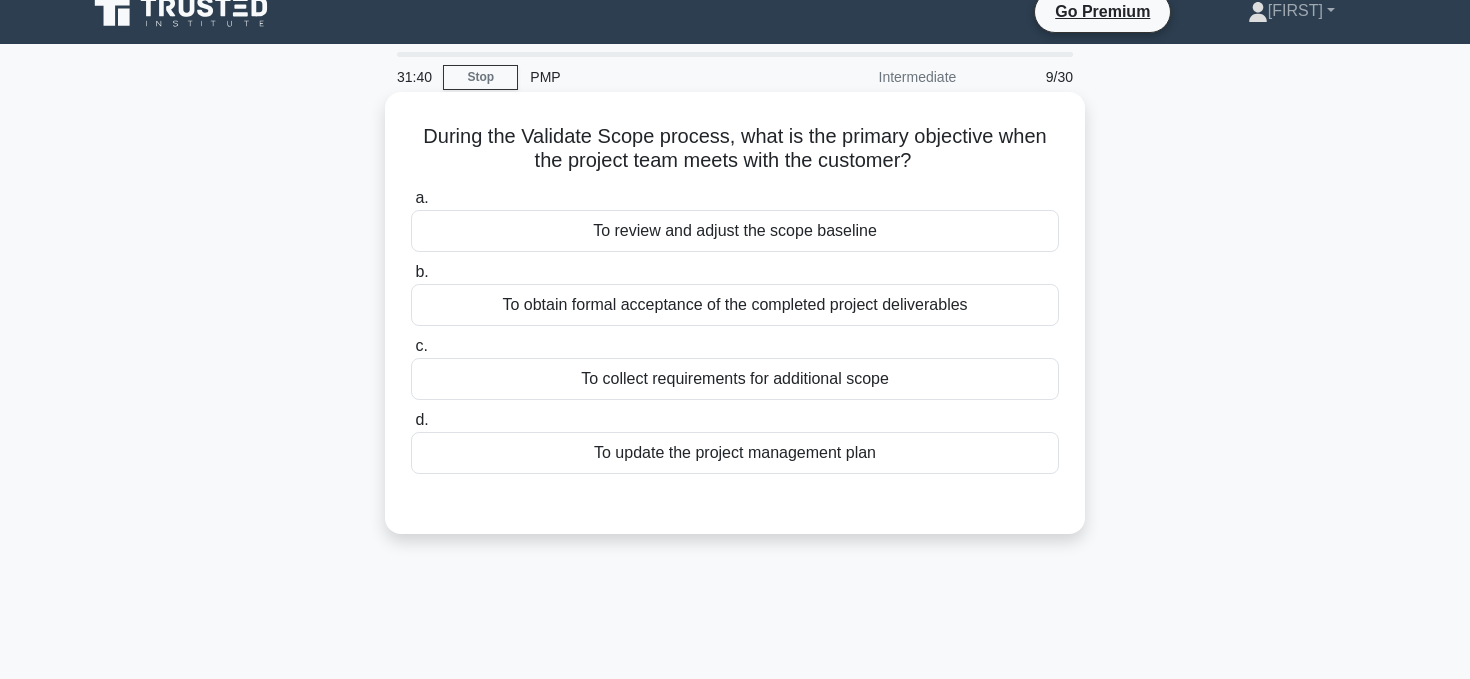 click on "To obtain formal acceptance of the completed project deliverables" at bounding box center (735, 305) 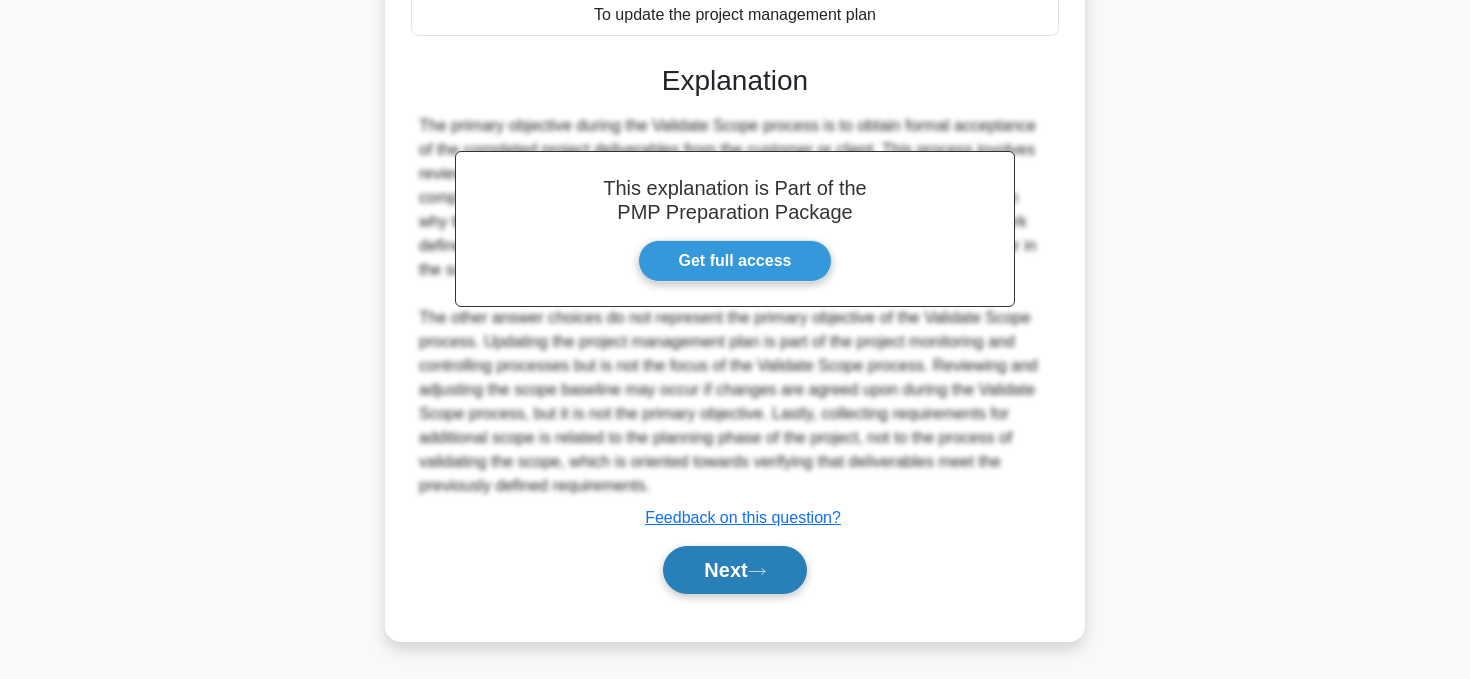 click on "Next" at bounding box center [734, 570] 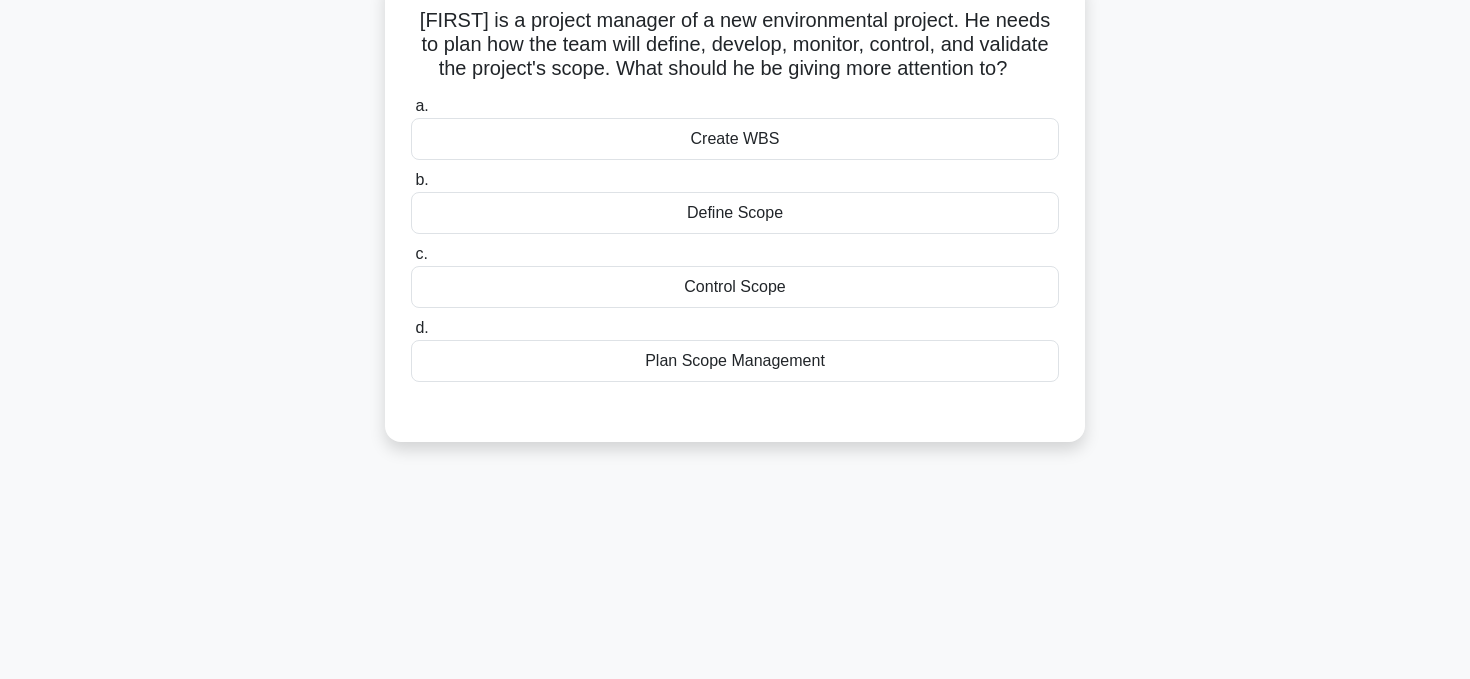 scroll, scrollTop: 48, scrollLeft: 0, axis: vertical 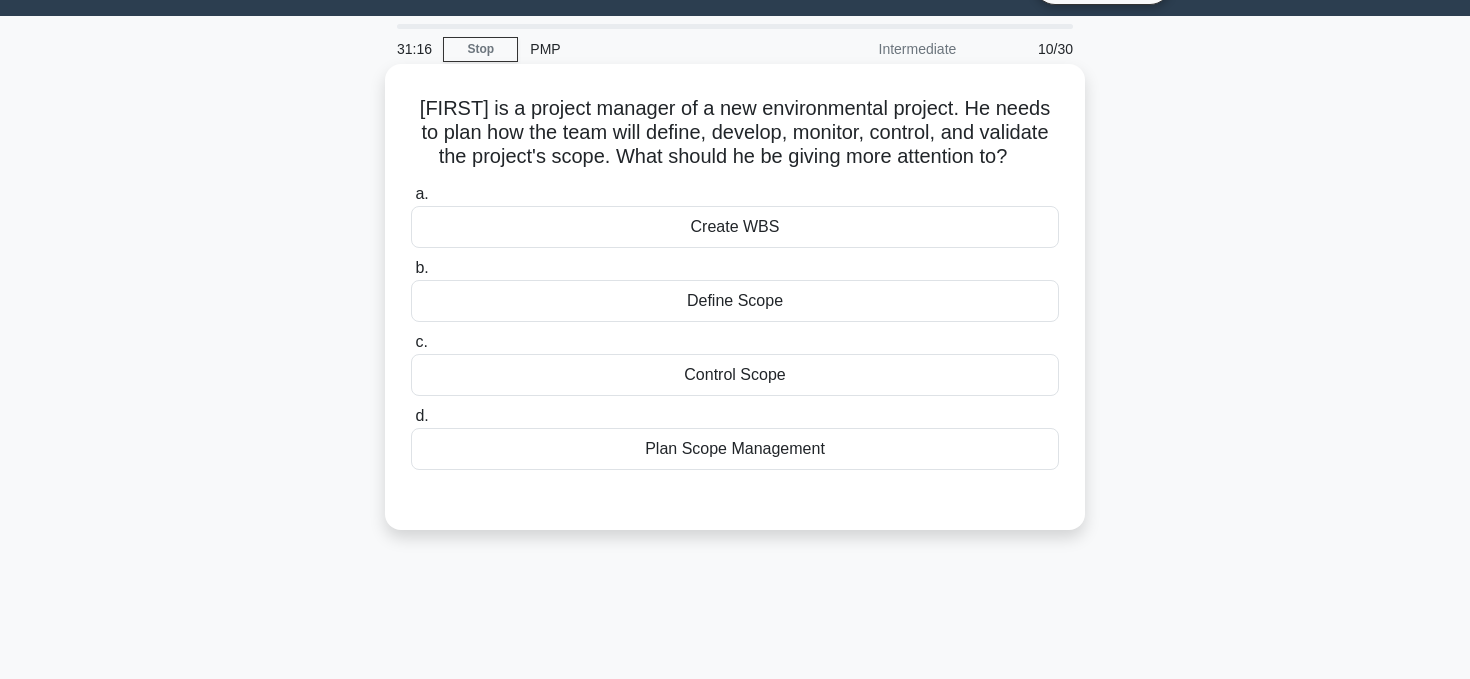 click on "Plan Scope Management" at bounding box center (735, 449) 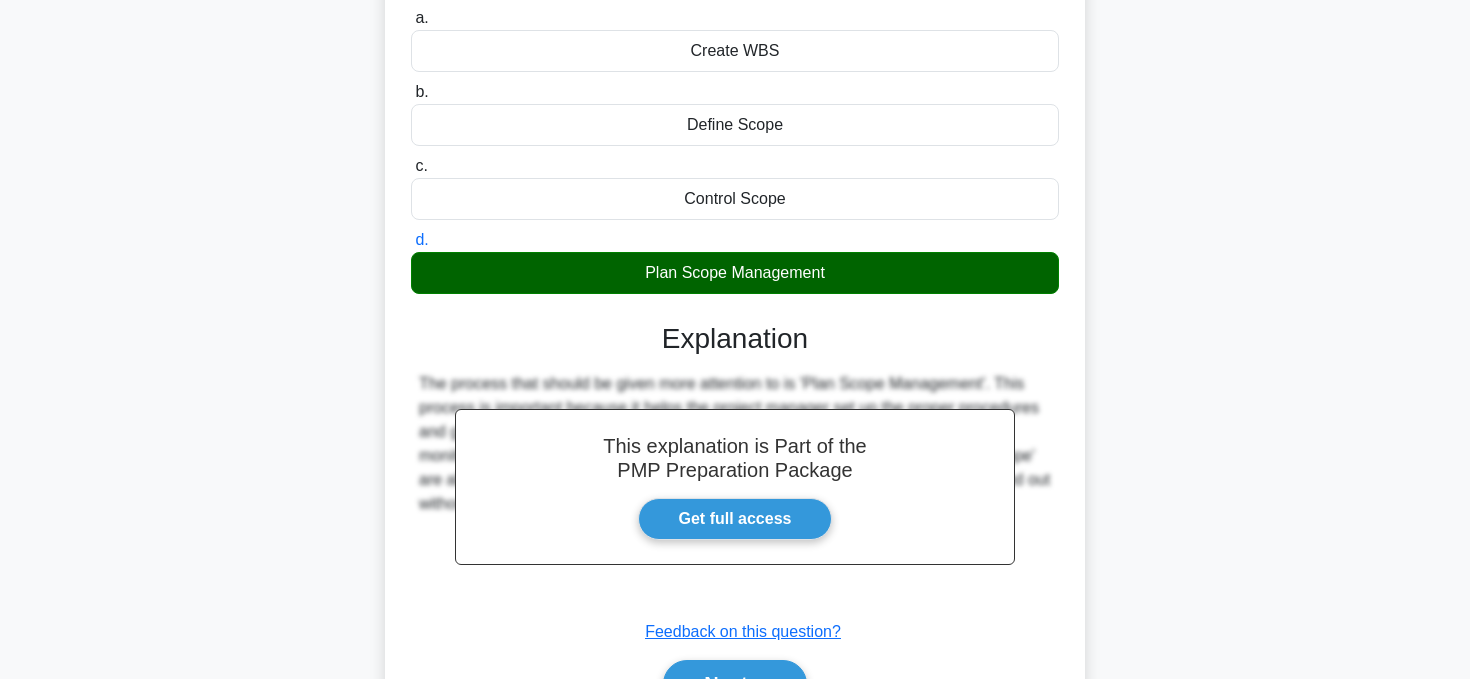 scroll, scrollTop: 401, scrollLeft: 0, axis: vertical 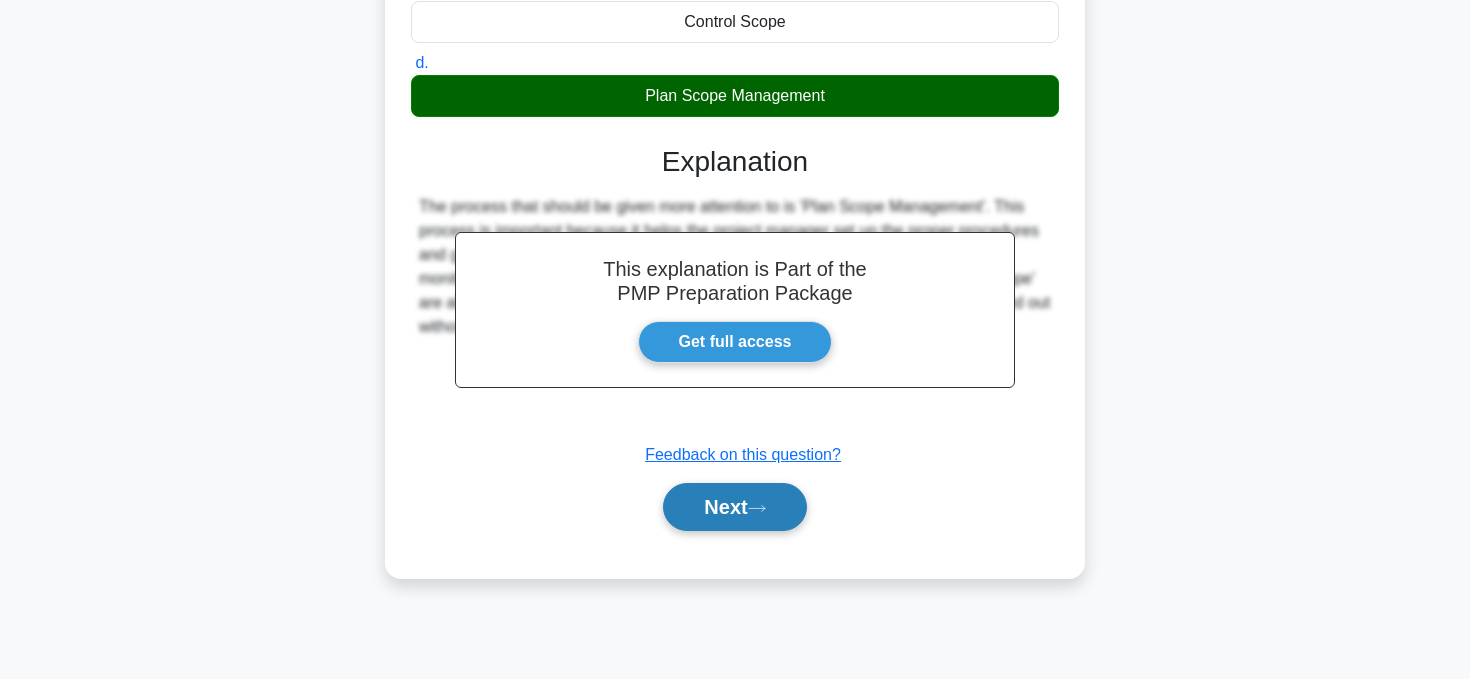 click on "Next" at bounding box center [734, 507] 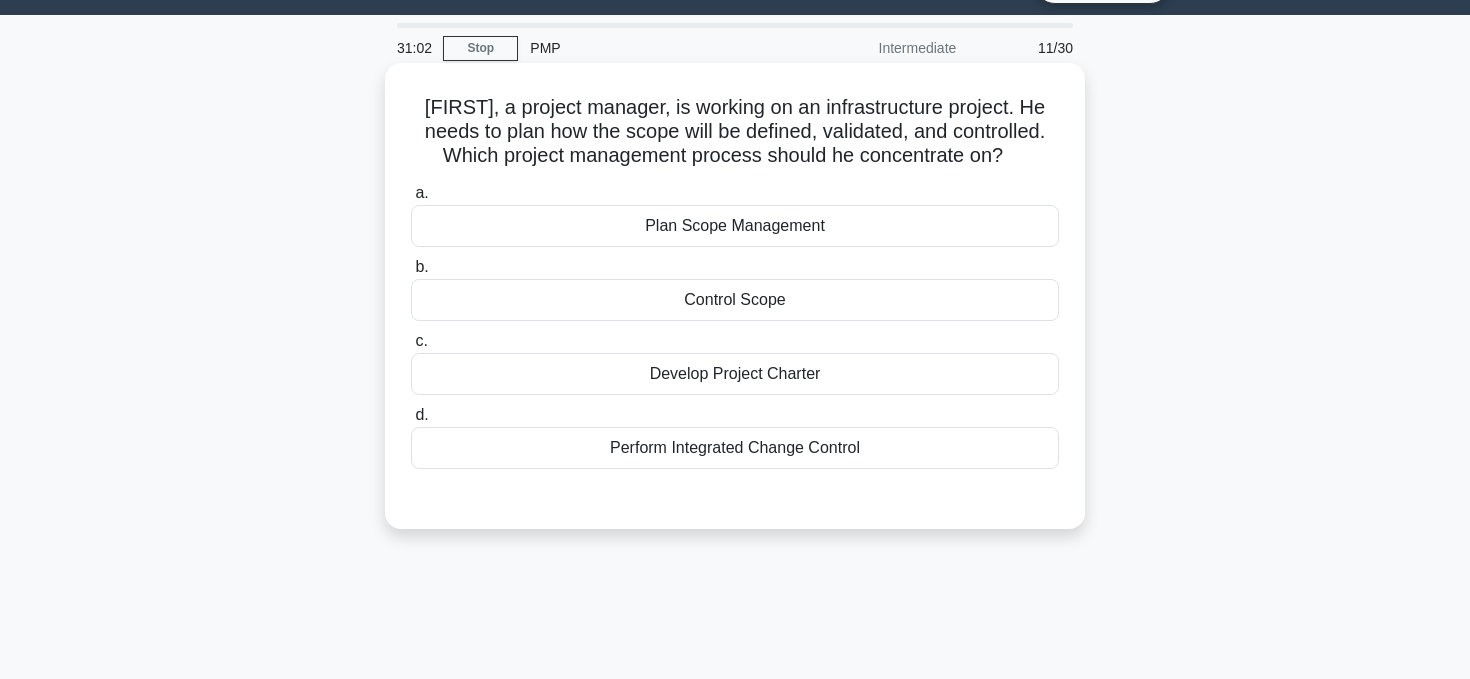 scroll, scrollTop: 46, scrollLeft: 0, axis: vertical 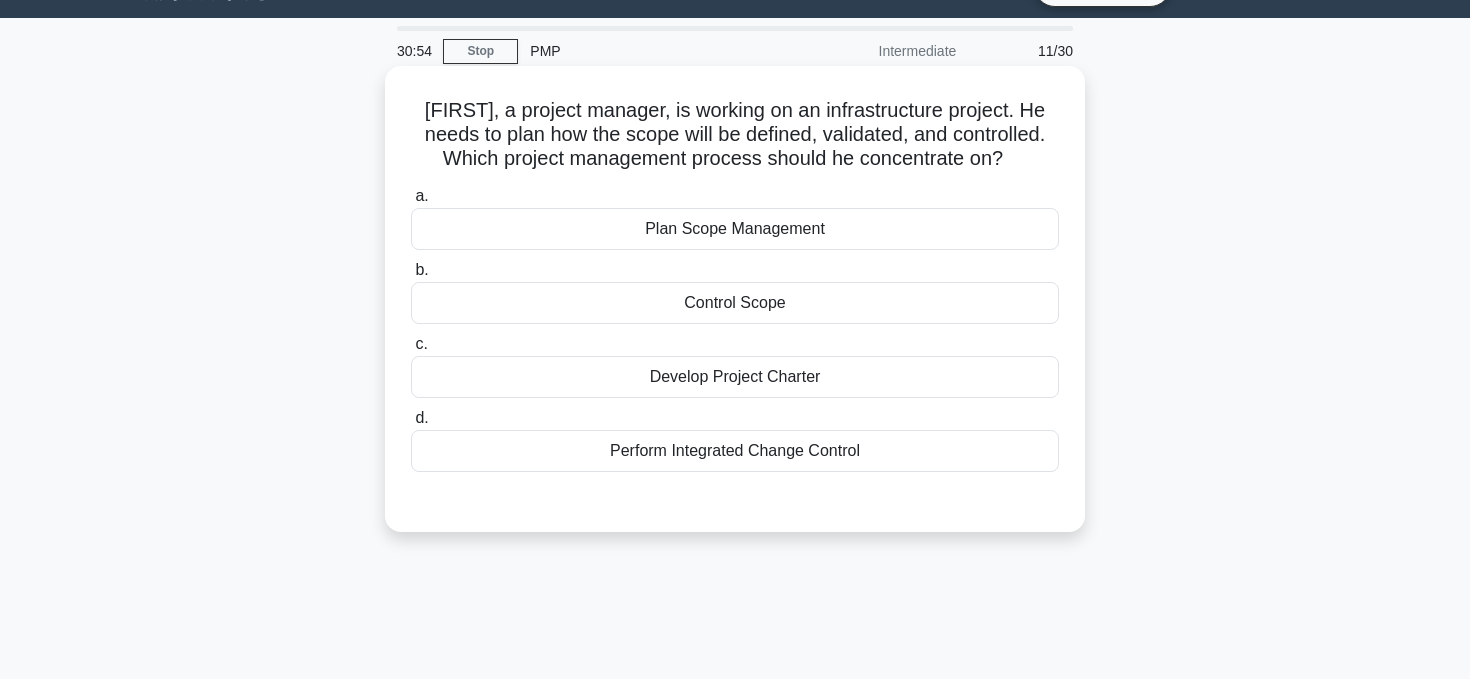 click on "Plan Scope Management" at bounding box center [735, 229] 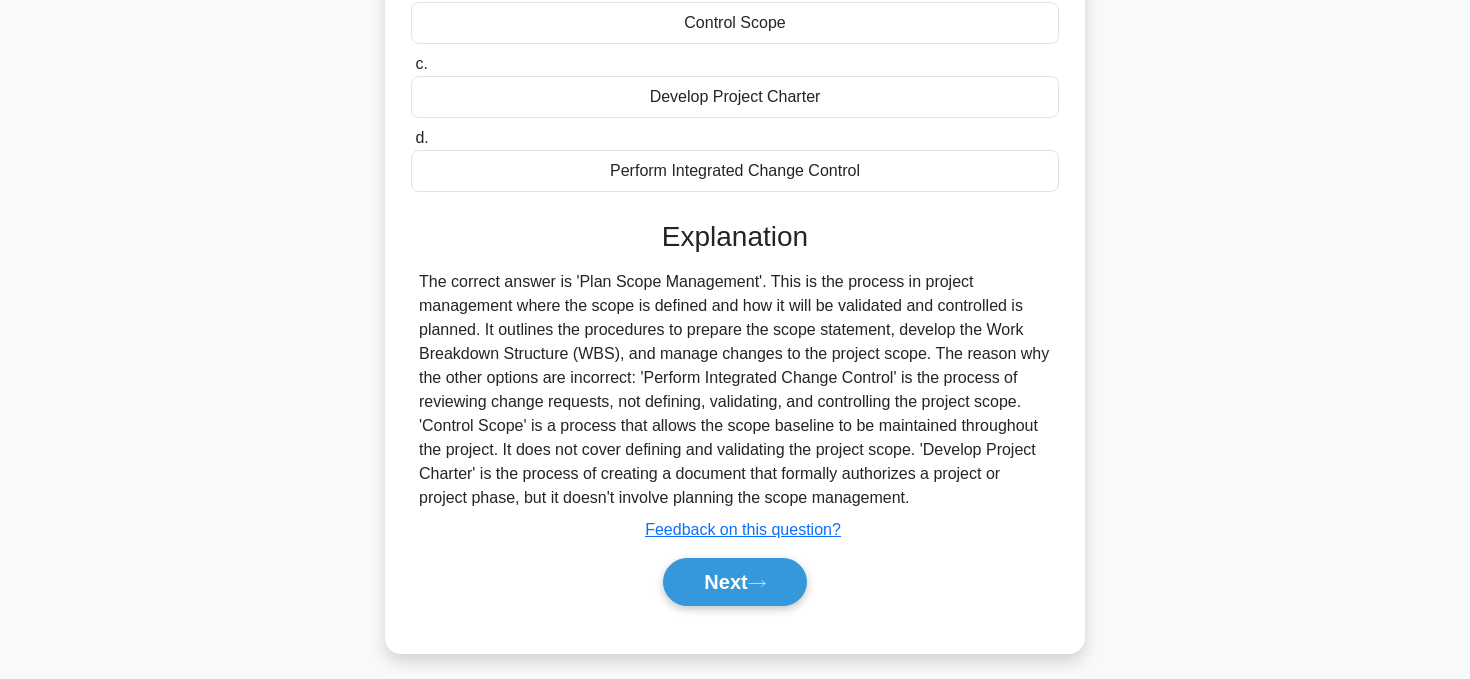 scroll, scrollTop: 349, scrollLeft: 0, axis: vertical 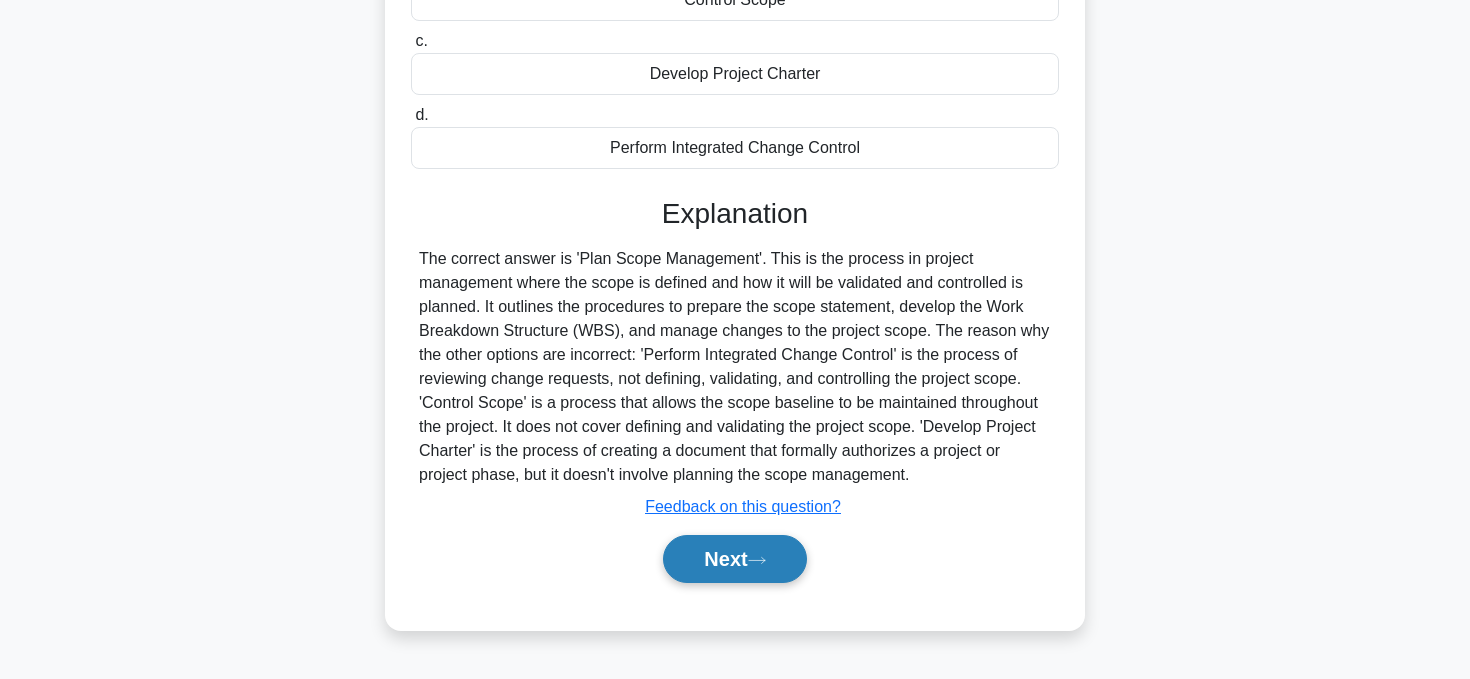 click on "Next" at bounding box center [734, 559] 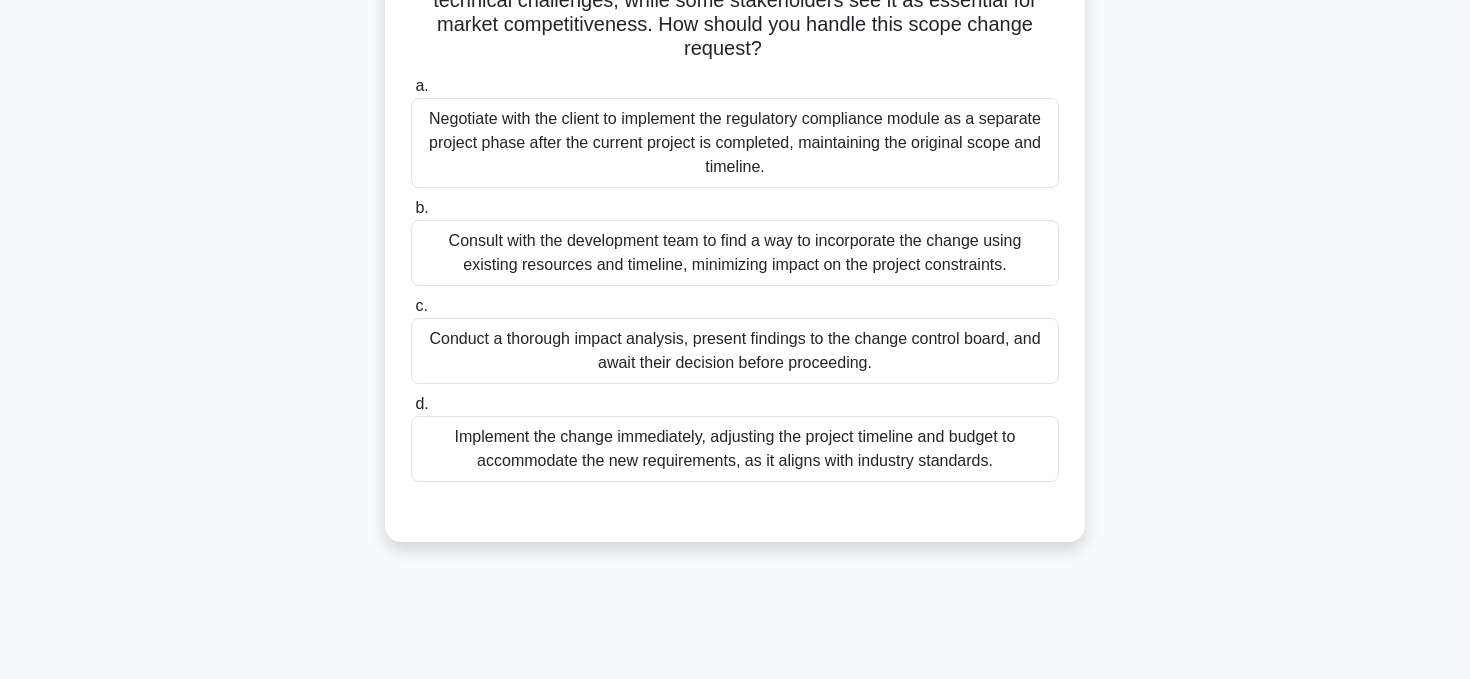 scroll, scrollTop: 274, scrollLeft: 0, axis: vertical 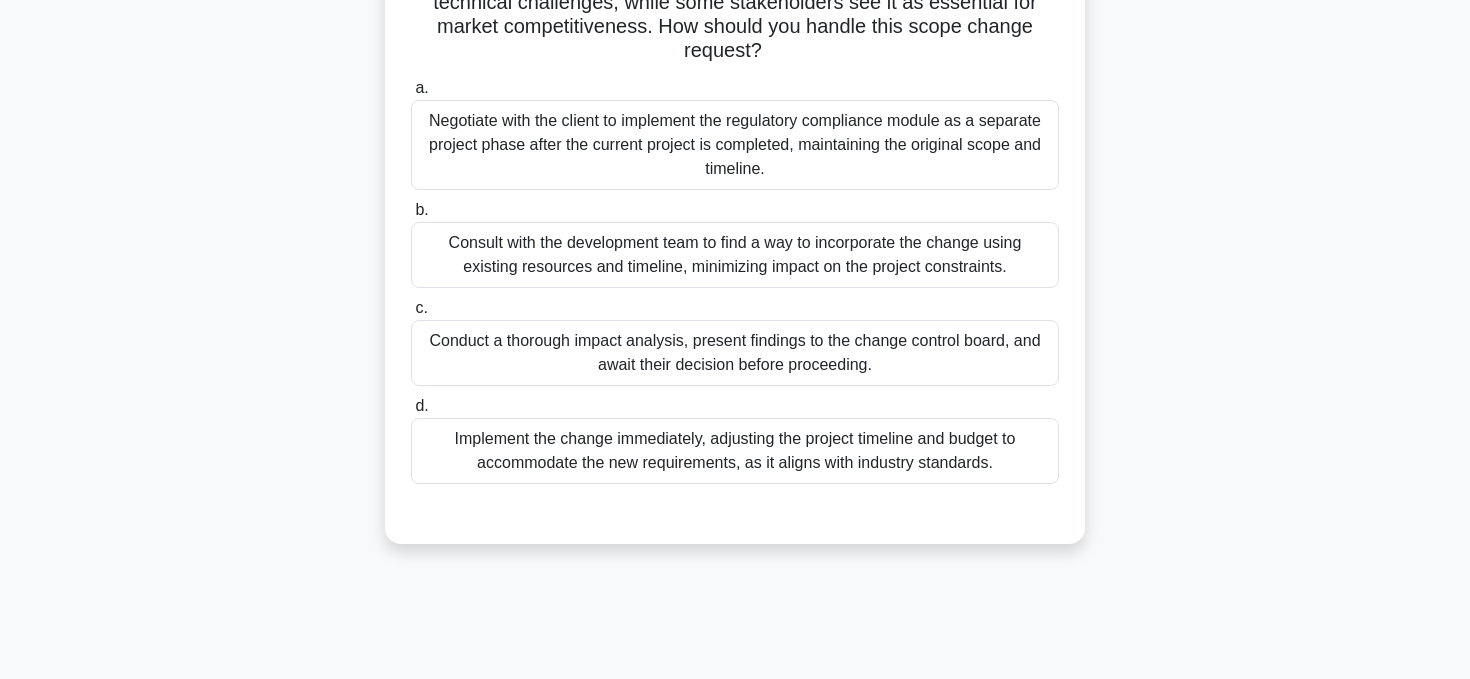 click on "Conduct a thorough impact analysis, present findings to the change control board, and await their decision before proceeding." at bounding box center [735, 353] 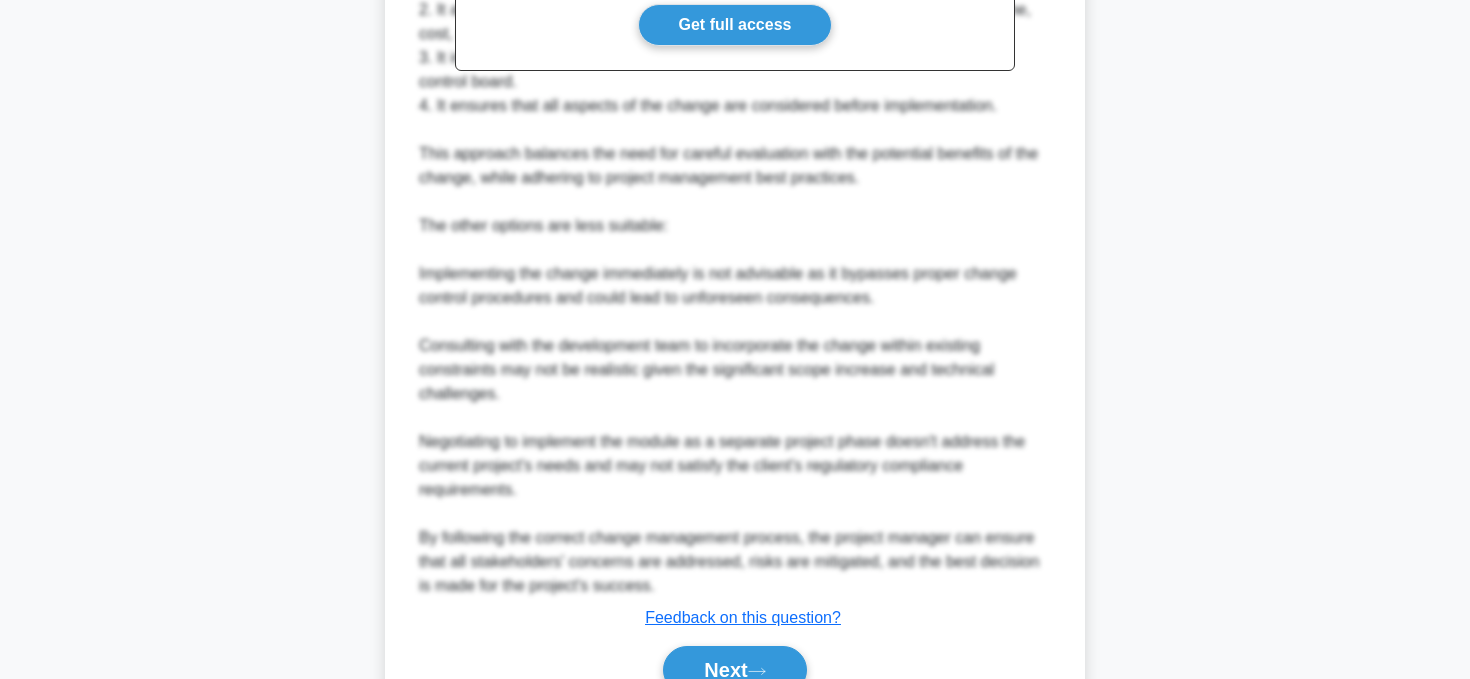 scroll, scrollTop: 1058, scrollLeft: 0, axis: vertical 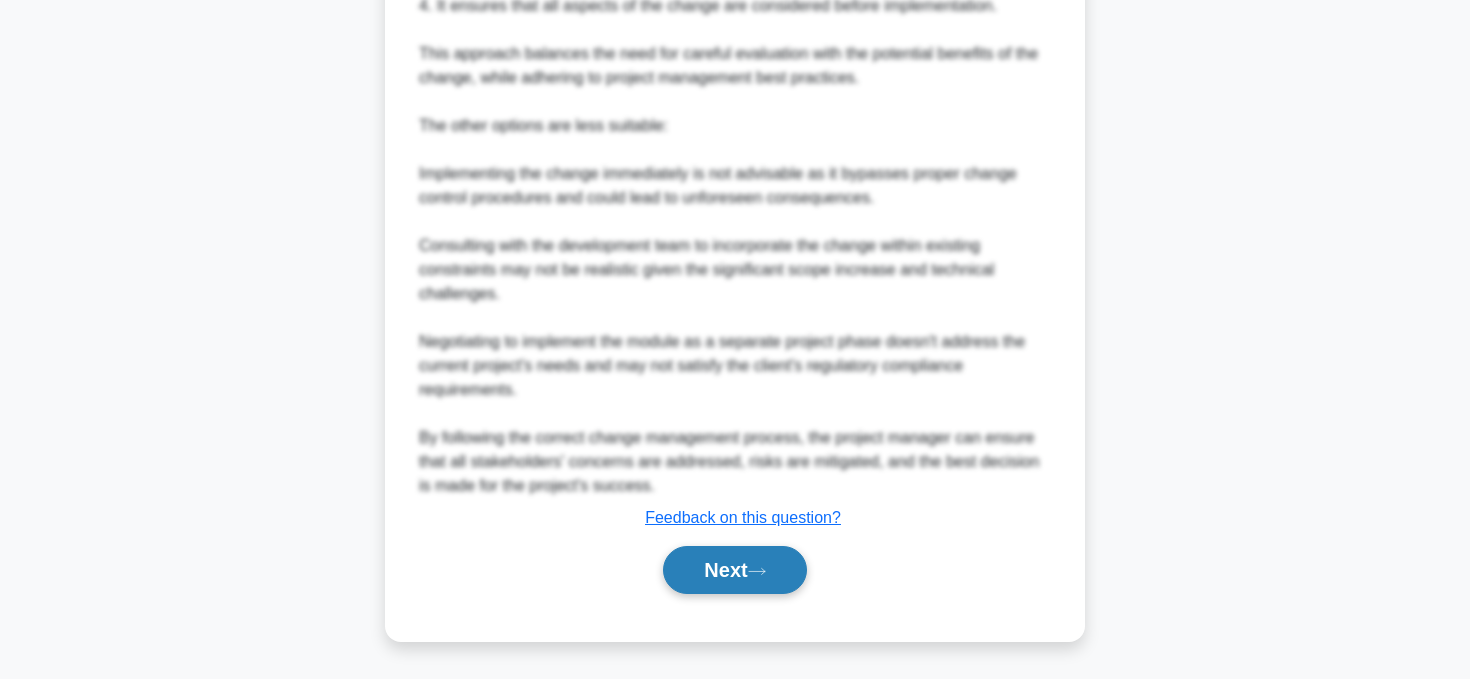 click on "Next" at bounding box center [734, 570] 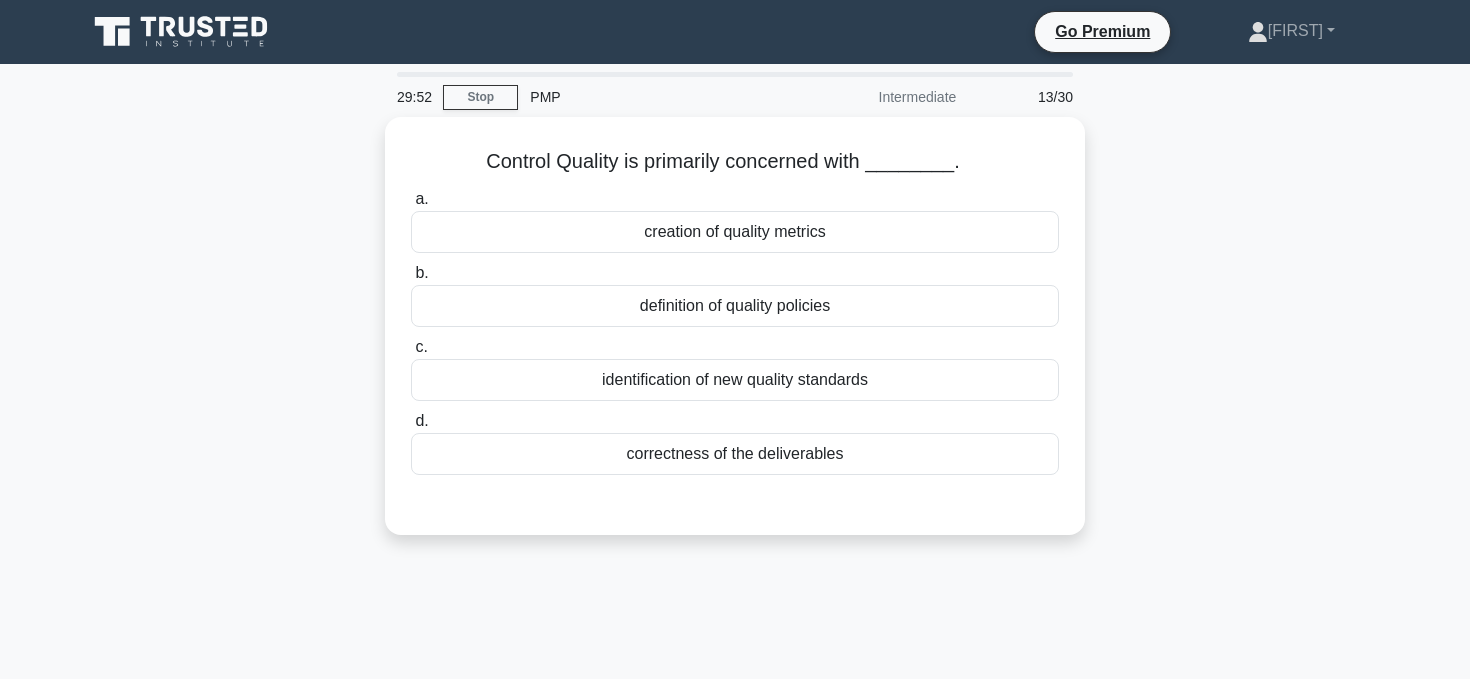 scroll, scrollTop: 1, scrollLeft: 0, axis: vertical 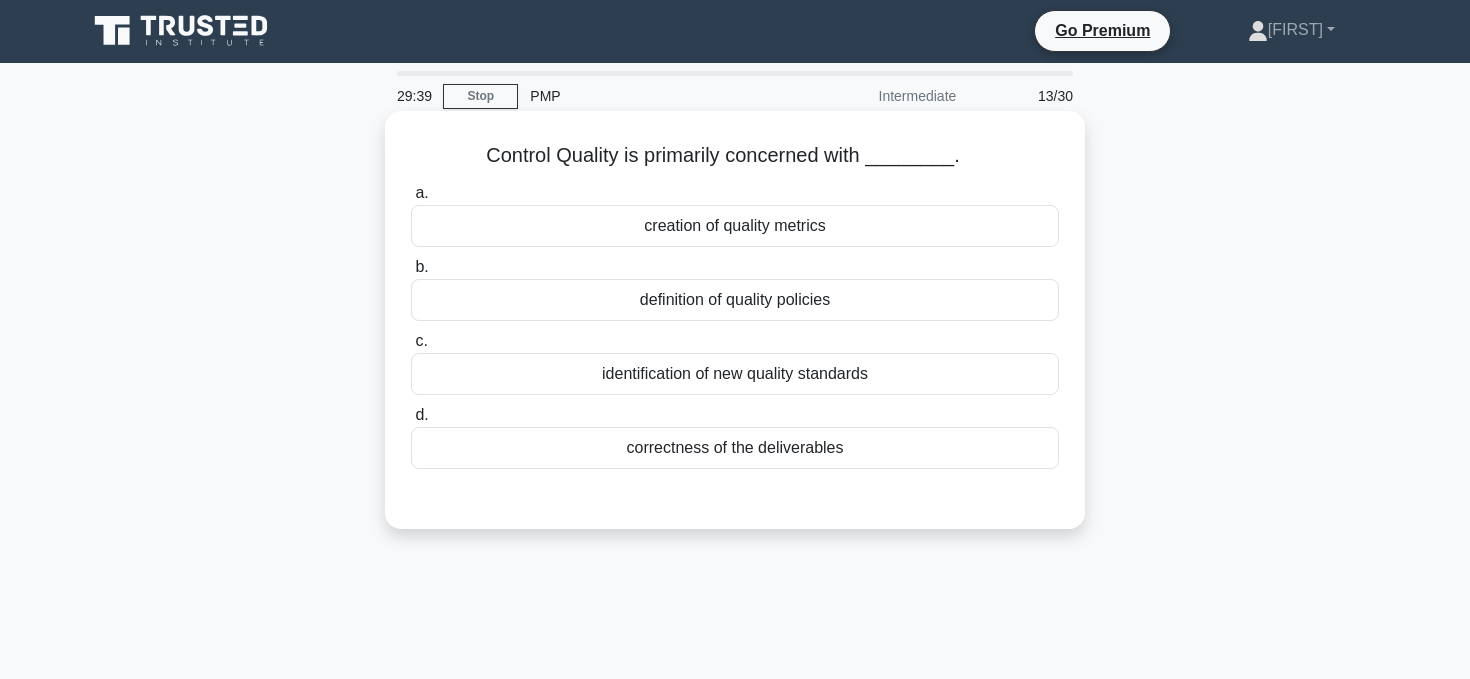 click on "correctness of the deliverables" at bounding box center (735, 448) 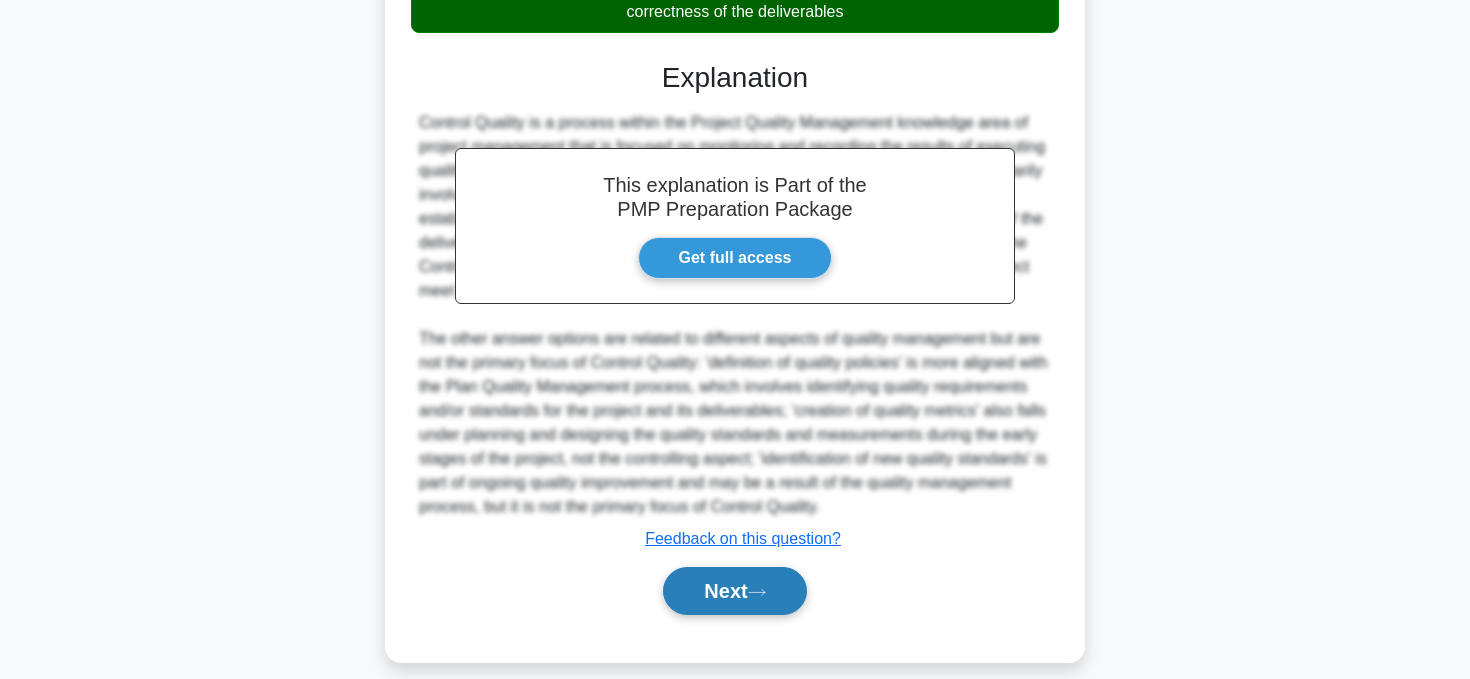 click on "Next" at bounding box center [734, 591] 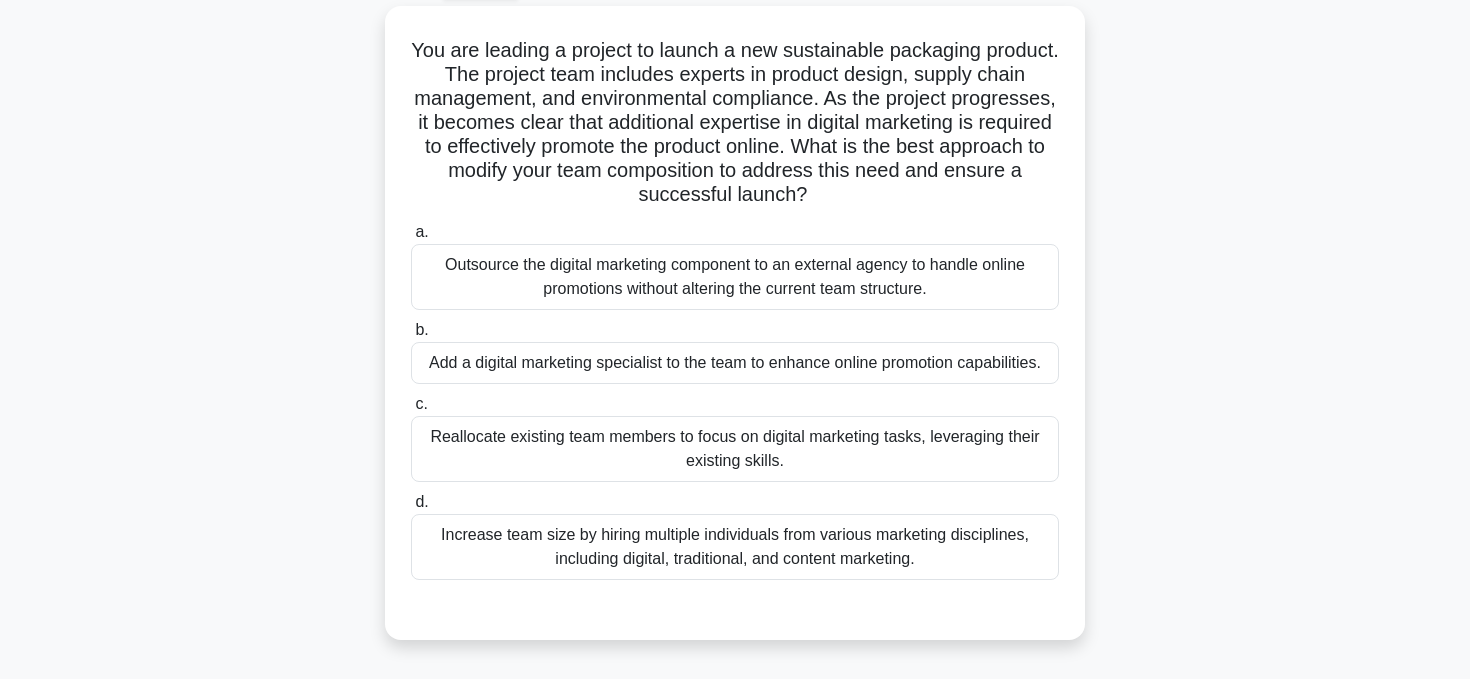 scroll, scrollTop: 131, scrollLeft: 0, axis: vertical 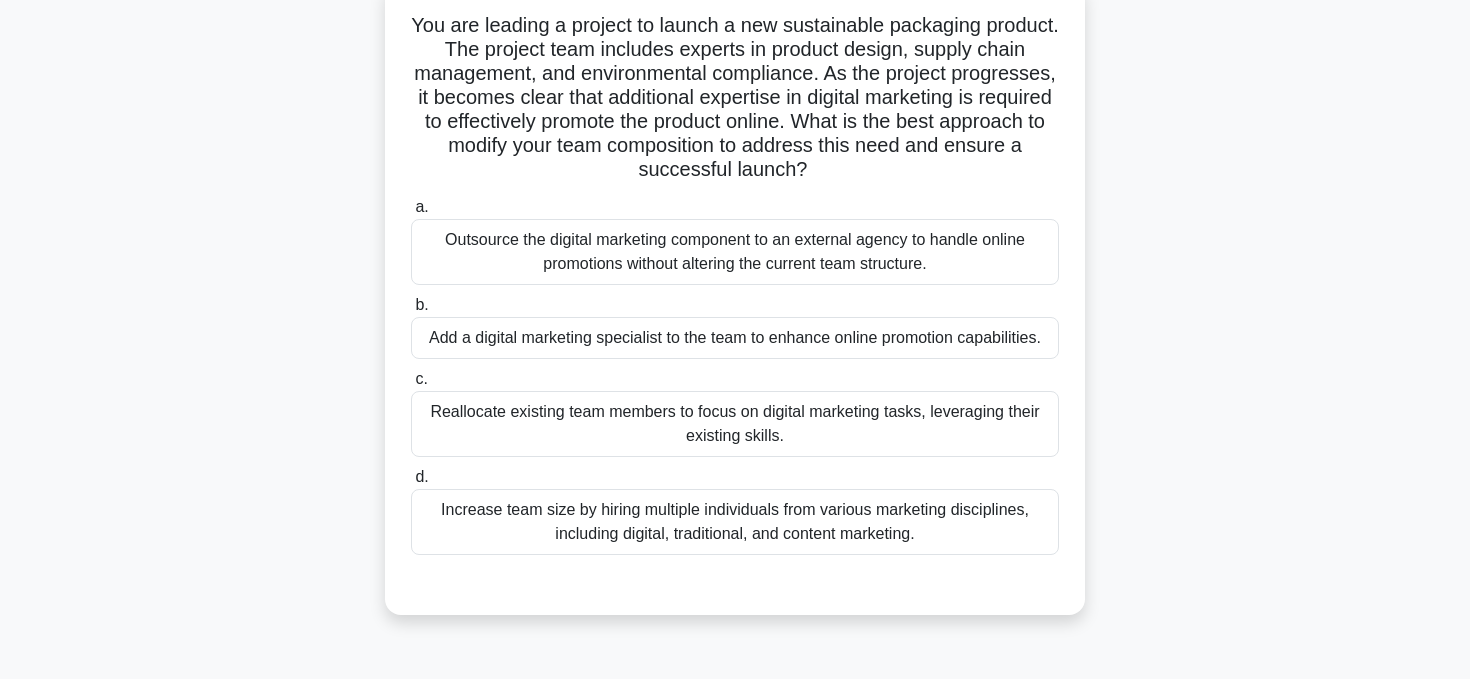 click on "Outsource the digital marketing component to an external agency to handle online promotions without altering the current team structure." at bounding box center (735, 252) 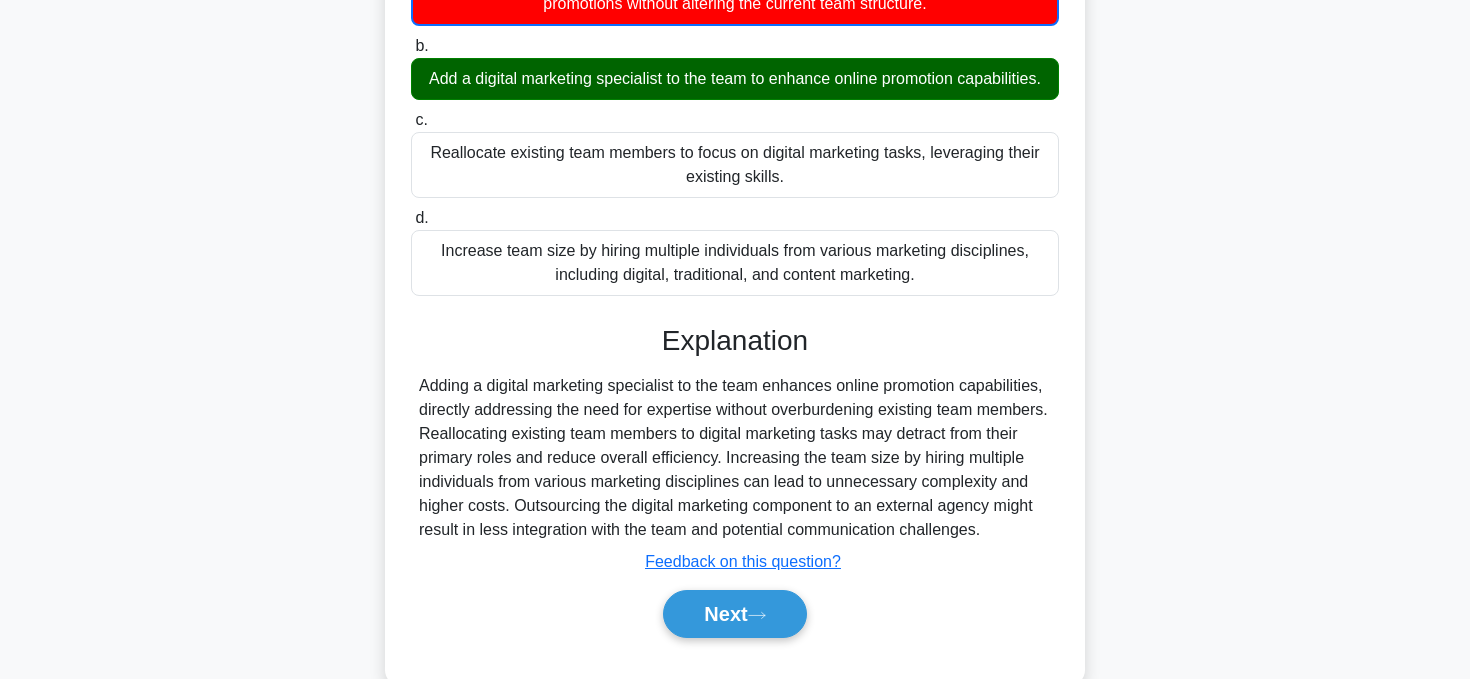 scroll, scrollTop: 408, scrollLeft: 0, axis: vertical 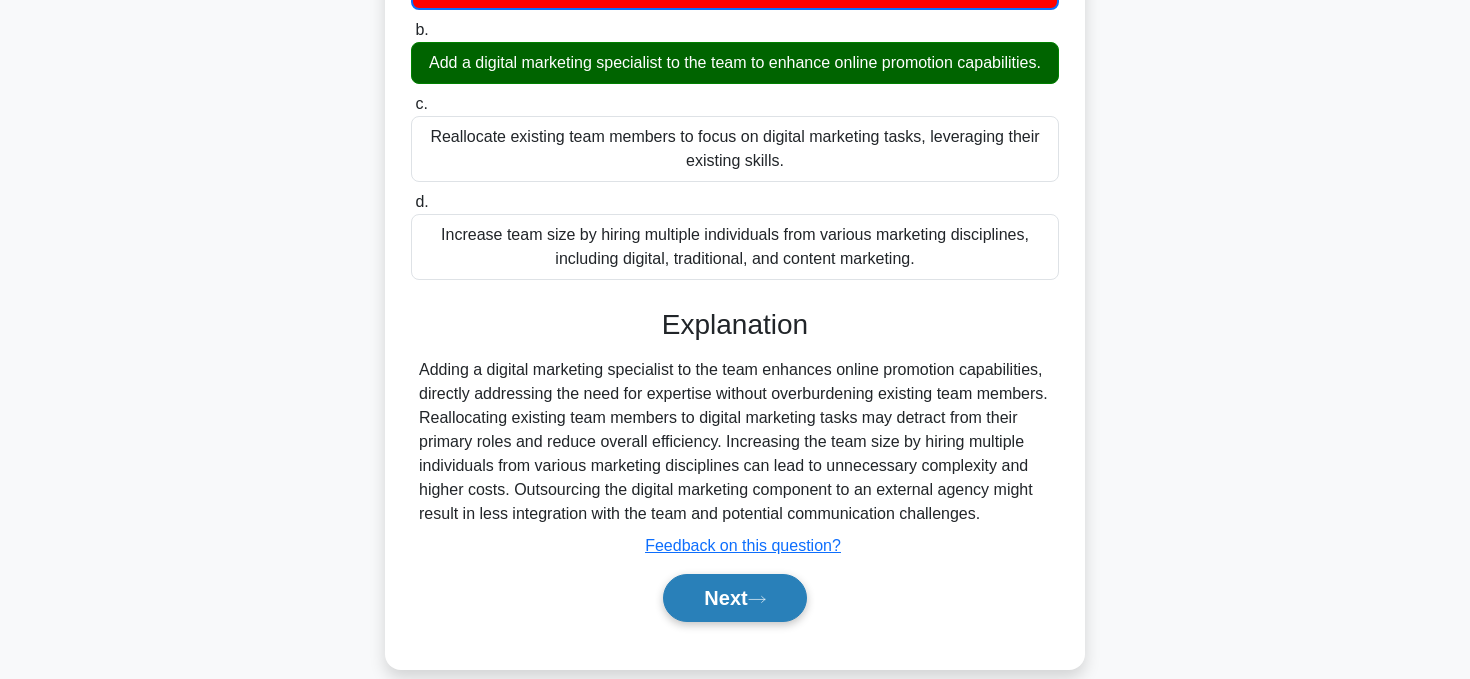 click on "Next" at bounding box center [734, 598] 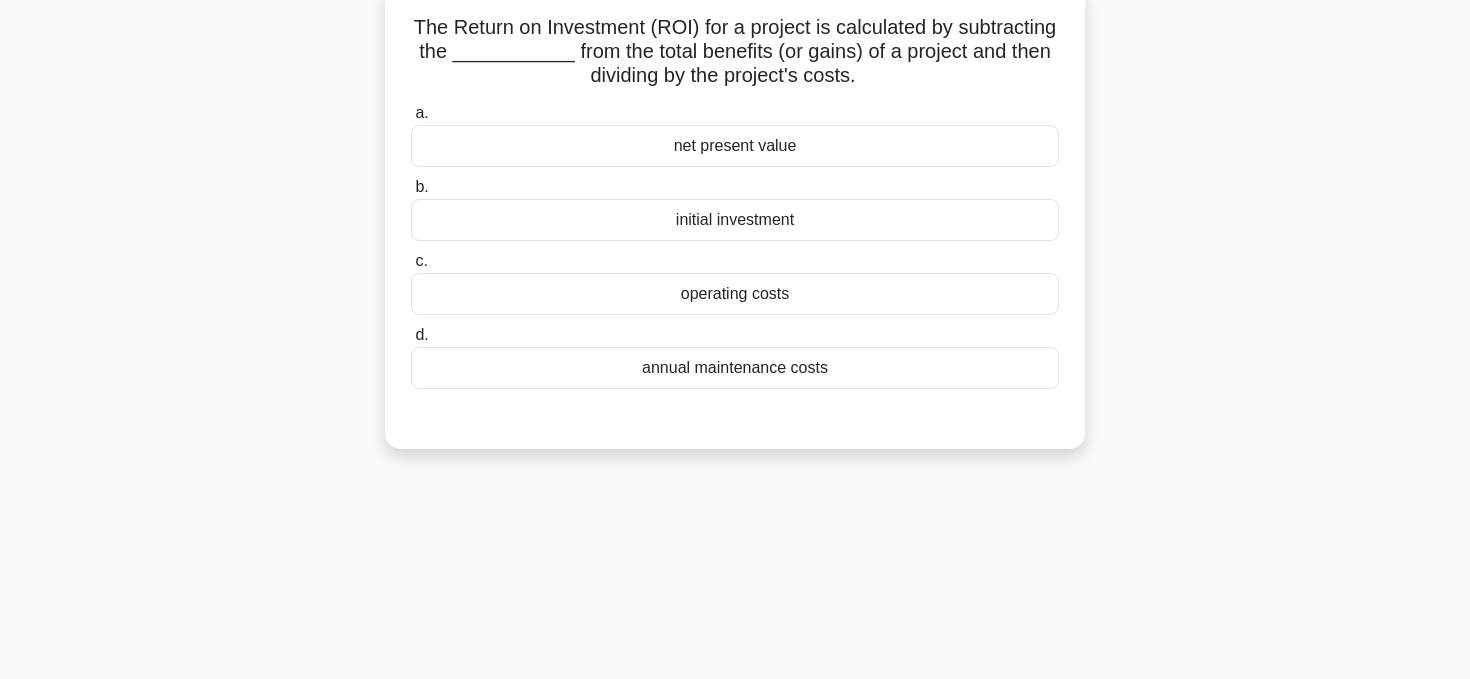 scroll, scrollTop: 1, scrollLeft: 0, axis: vertical 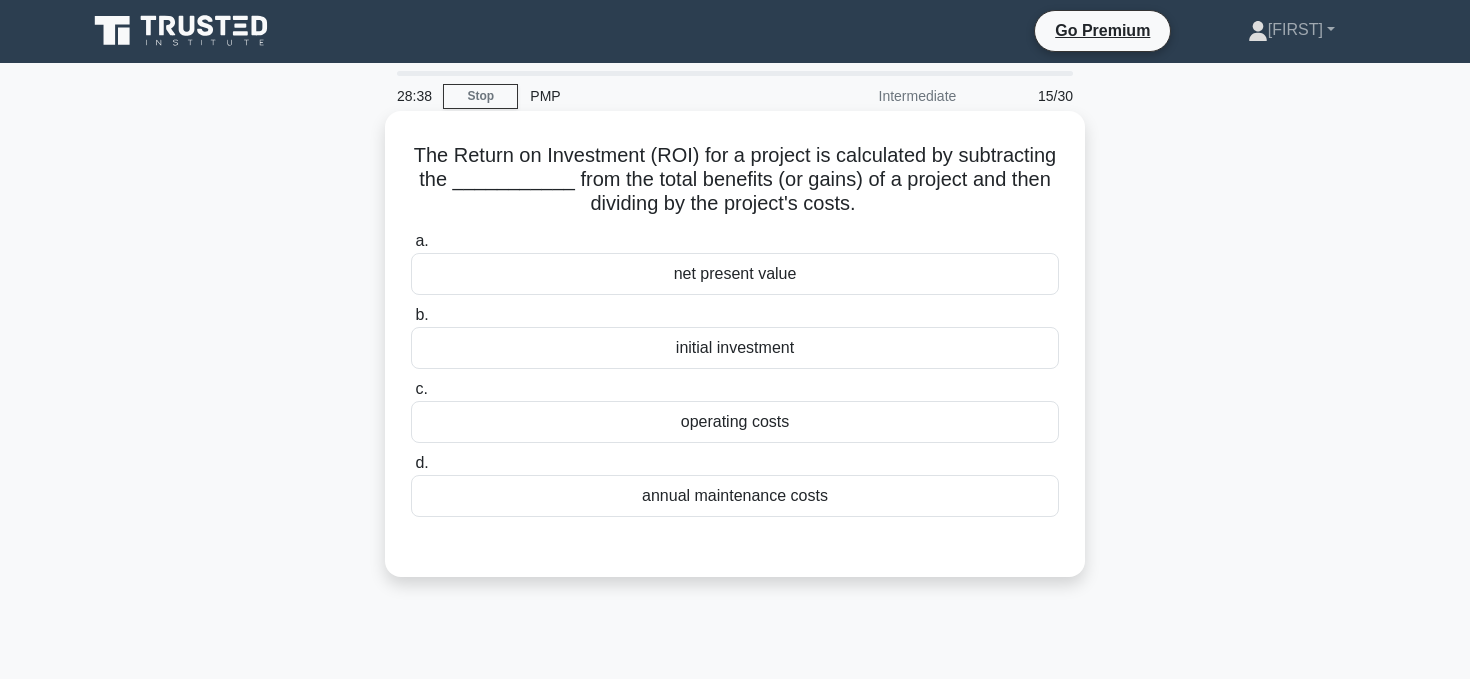 click on "net present value" at bounding box center (735, 274) 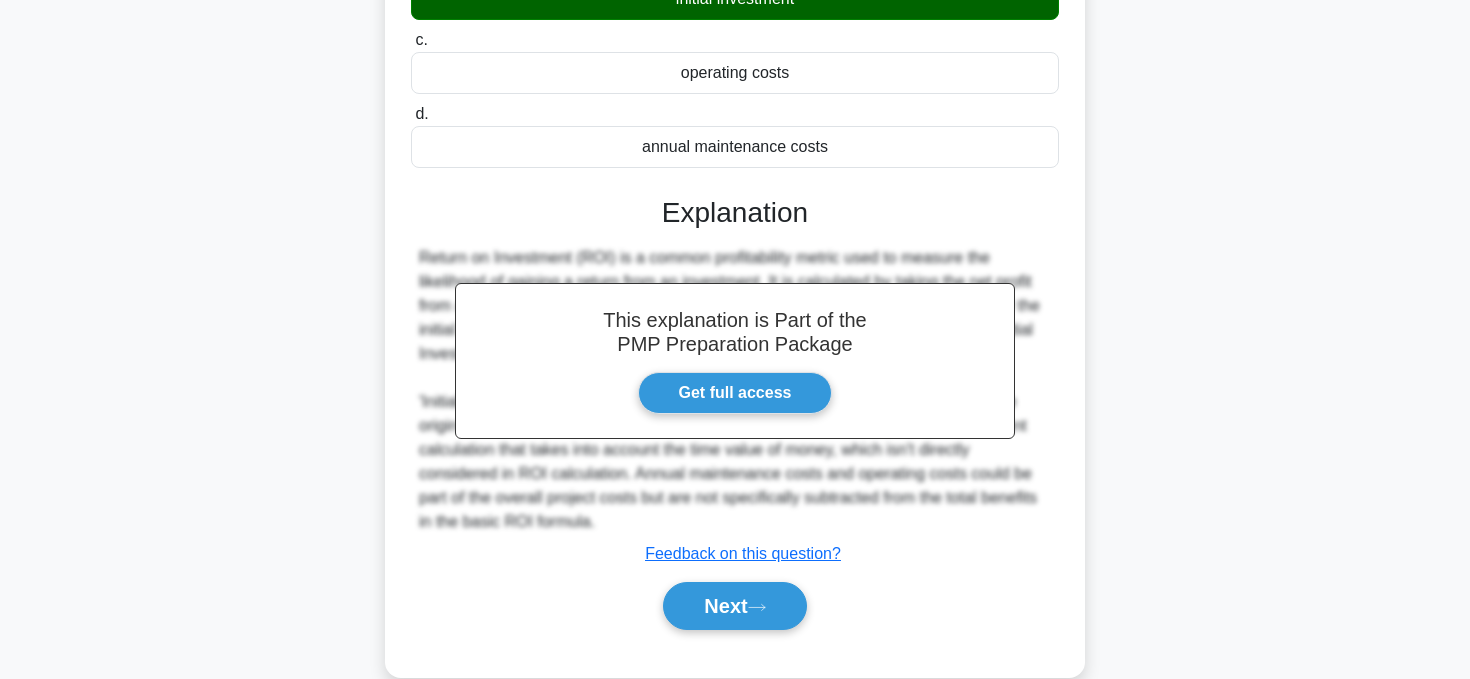 scroll, scrollTop: 401, scrollLeft: 0, axis: vertical 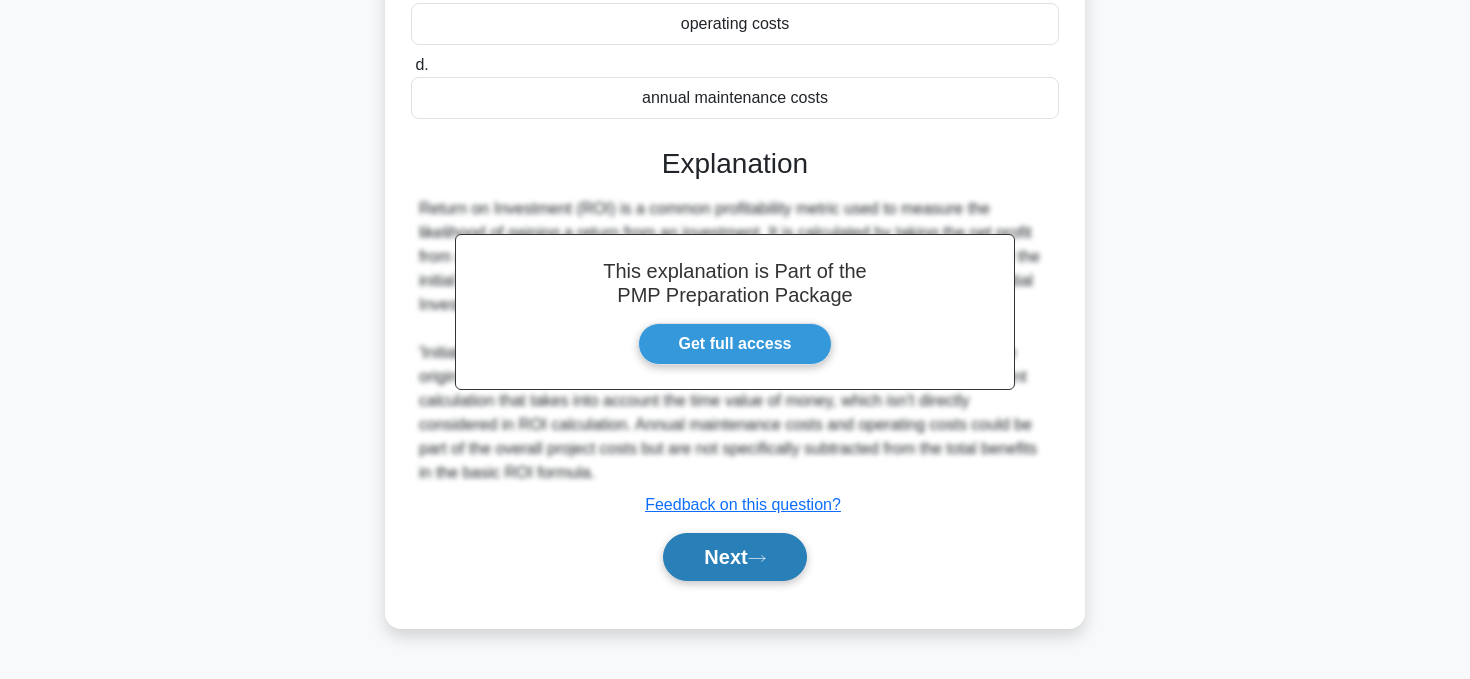 click on "Next" at bounding box center (734, 557) 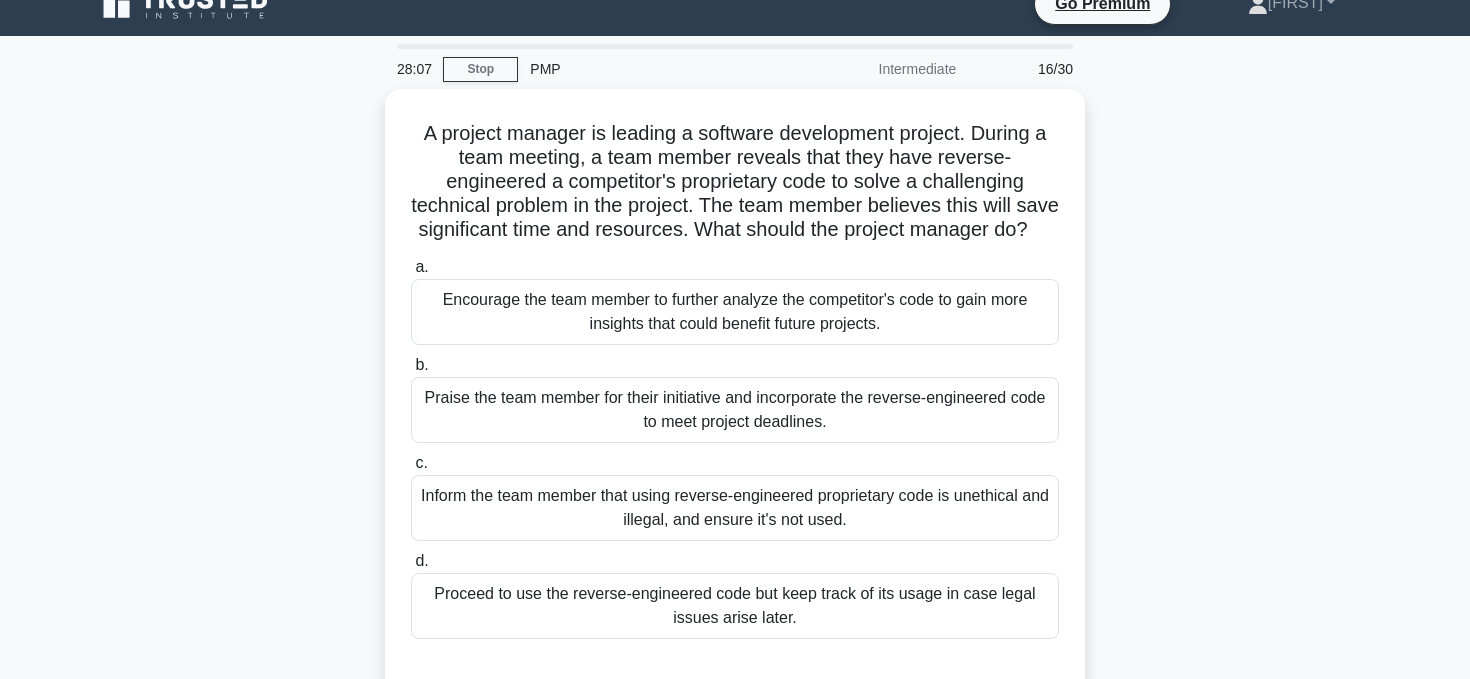 scroll, scrollTop: 33, scrollLeft: 0, axis: vertical 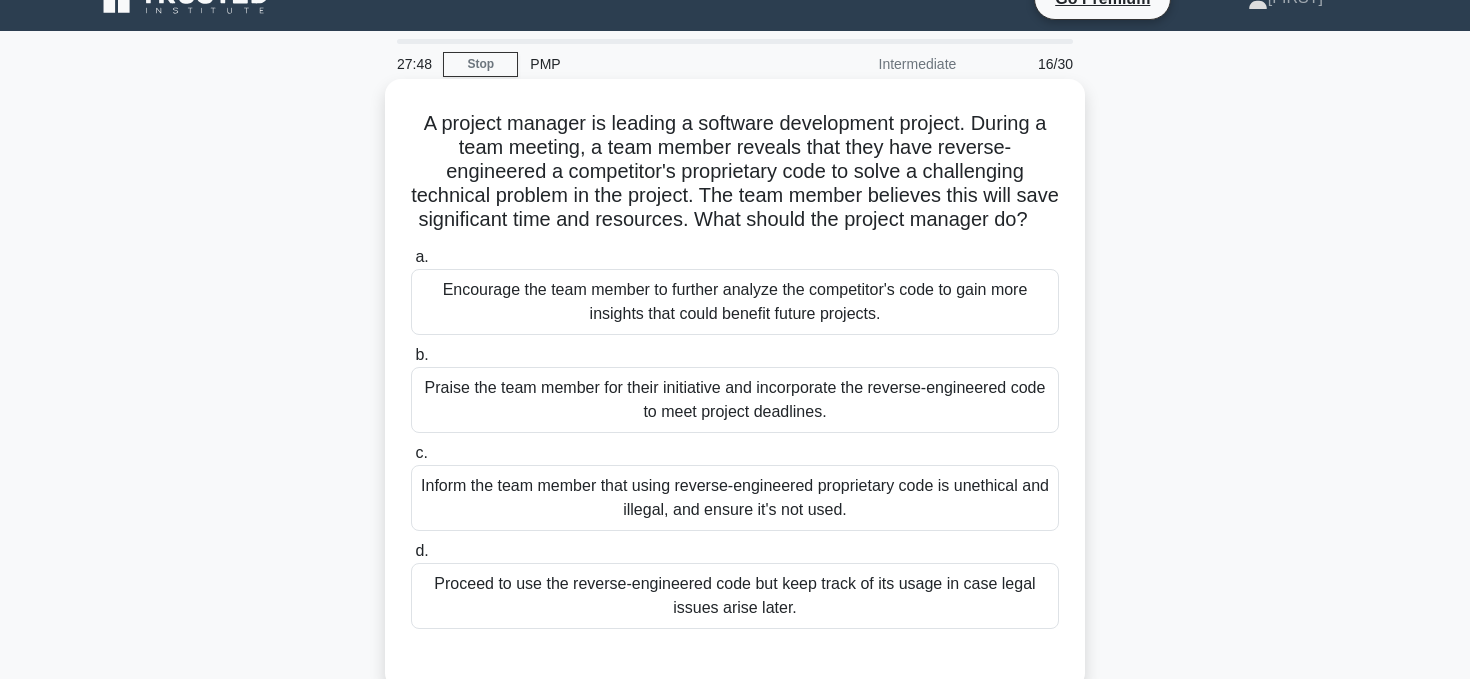 click on "Inform the team member that using reverse-engineered proprietary code is unethical and illegal, and ensure it's not used." at bounding box center [735, 498] 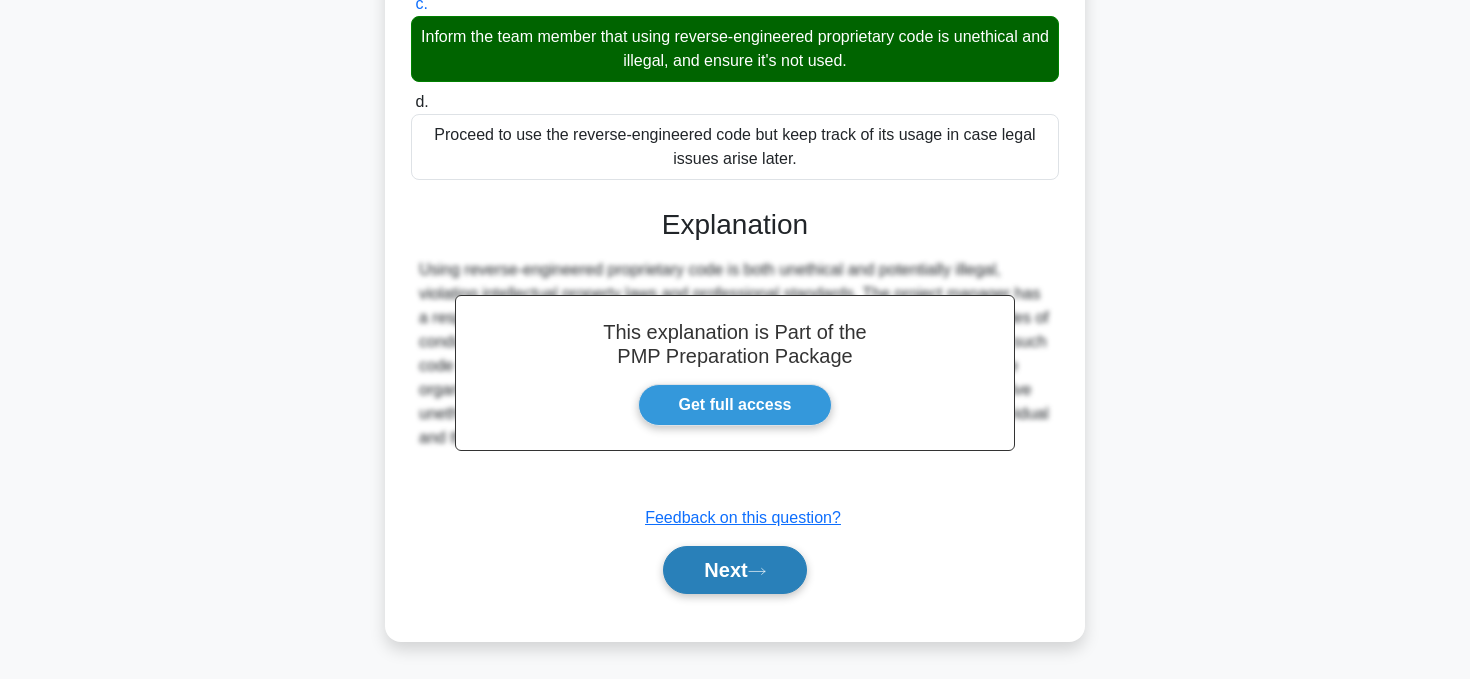 click on "Next" at bounding box center [734, 570] 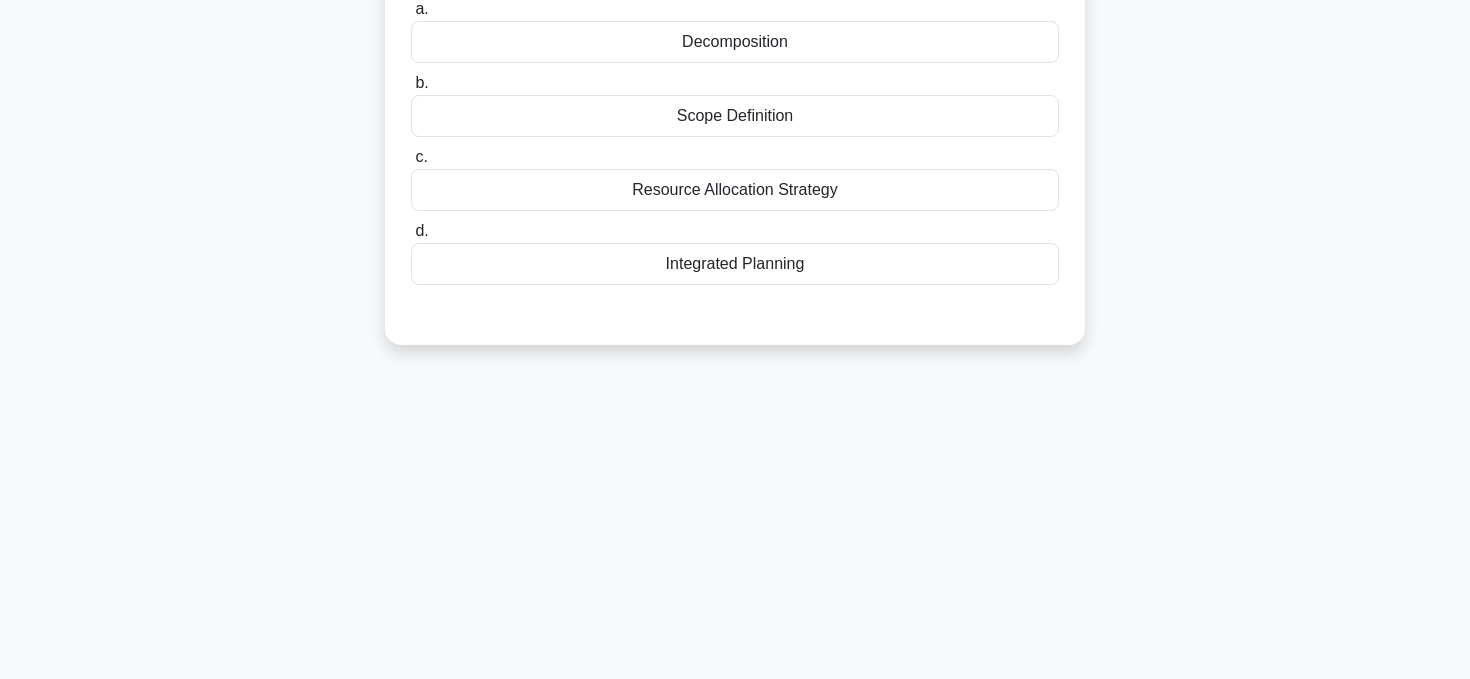 scroll, scrollTop: 0, scrollLeft: 0, axis: both 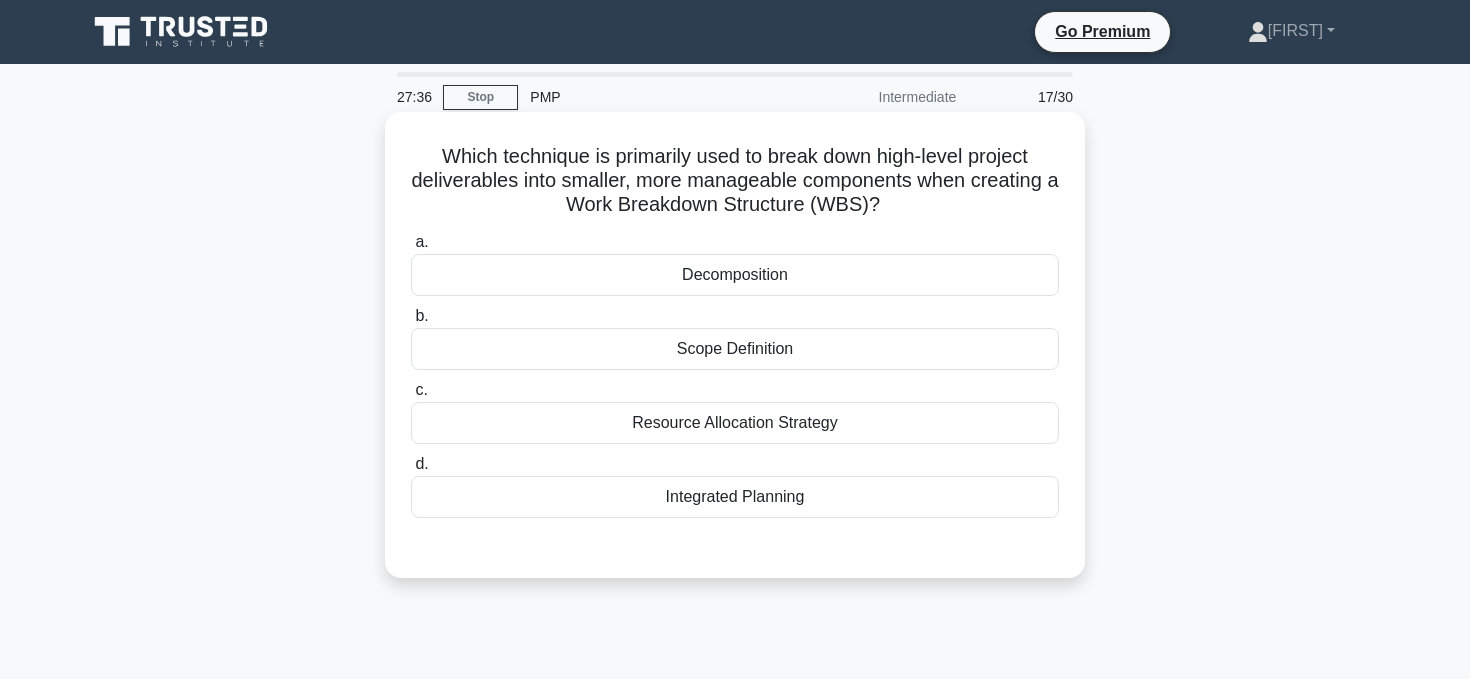 click on "Decomposition" at bounding box center [735, 275] 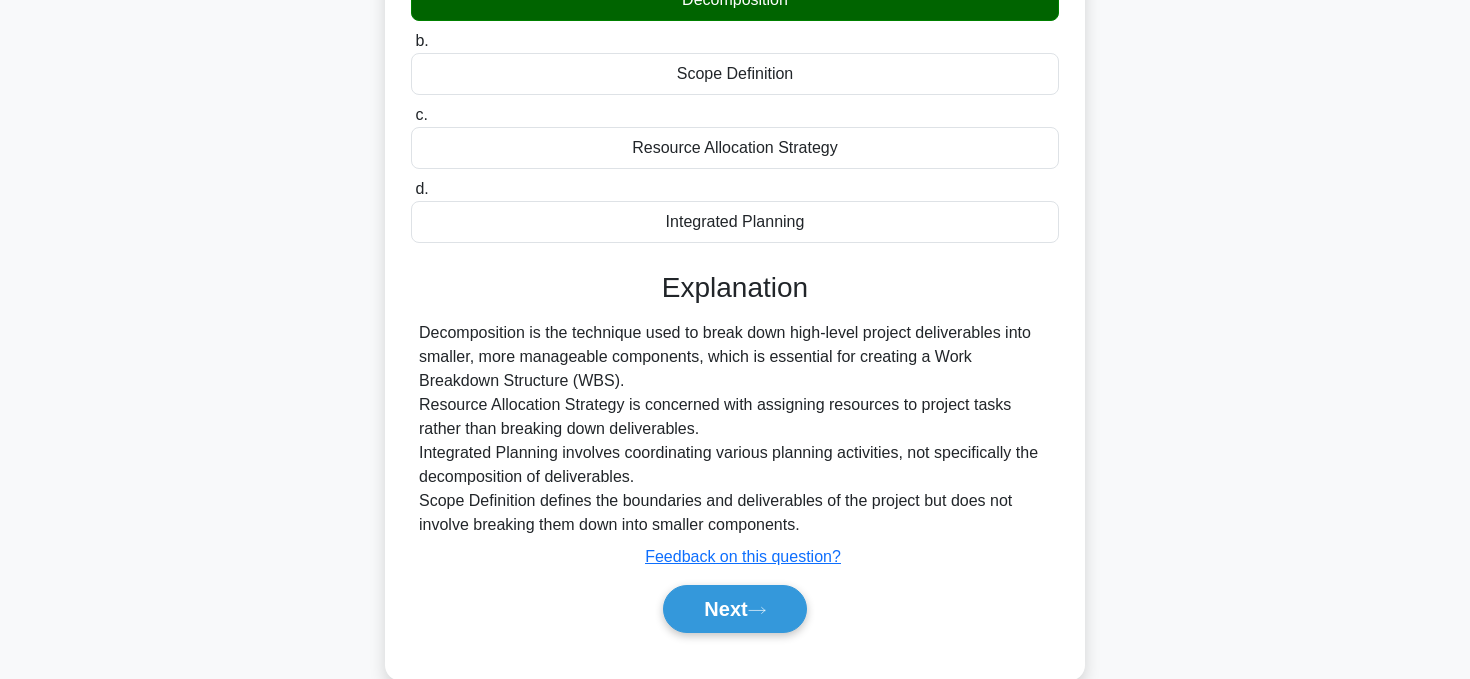 scroll, scrollTop: 281, scrollLeft: 0, axis: vertical 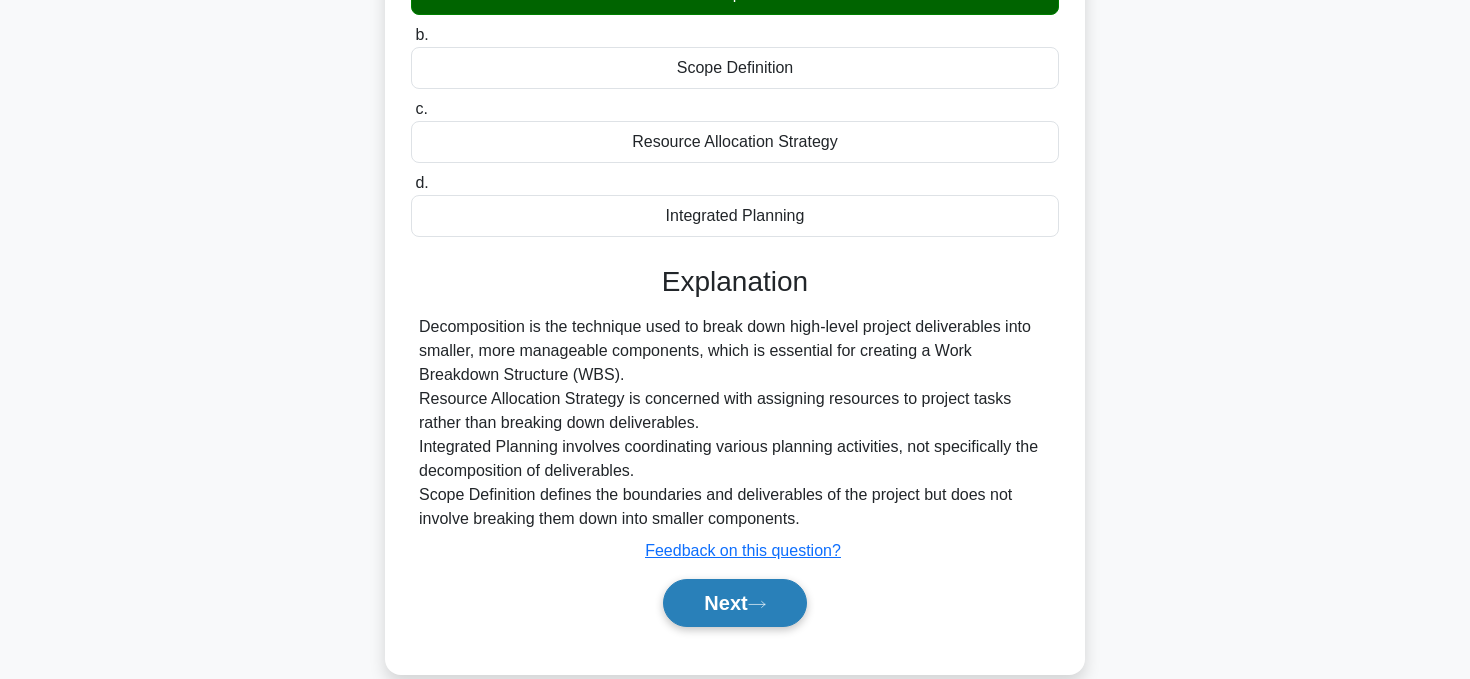 click on "Next" at bounding box center [734, 603] 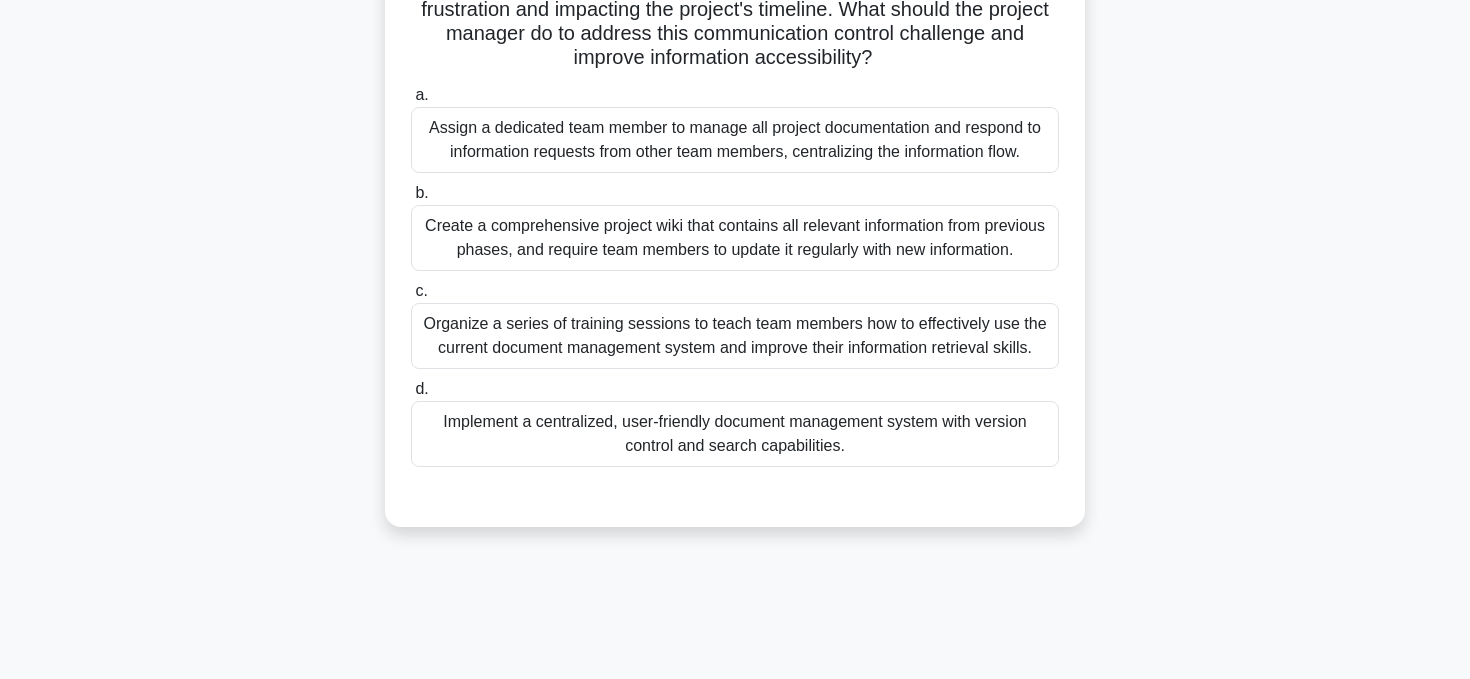 scroll, scrollTop: 297, scrollLeft: 0, axis: vertical 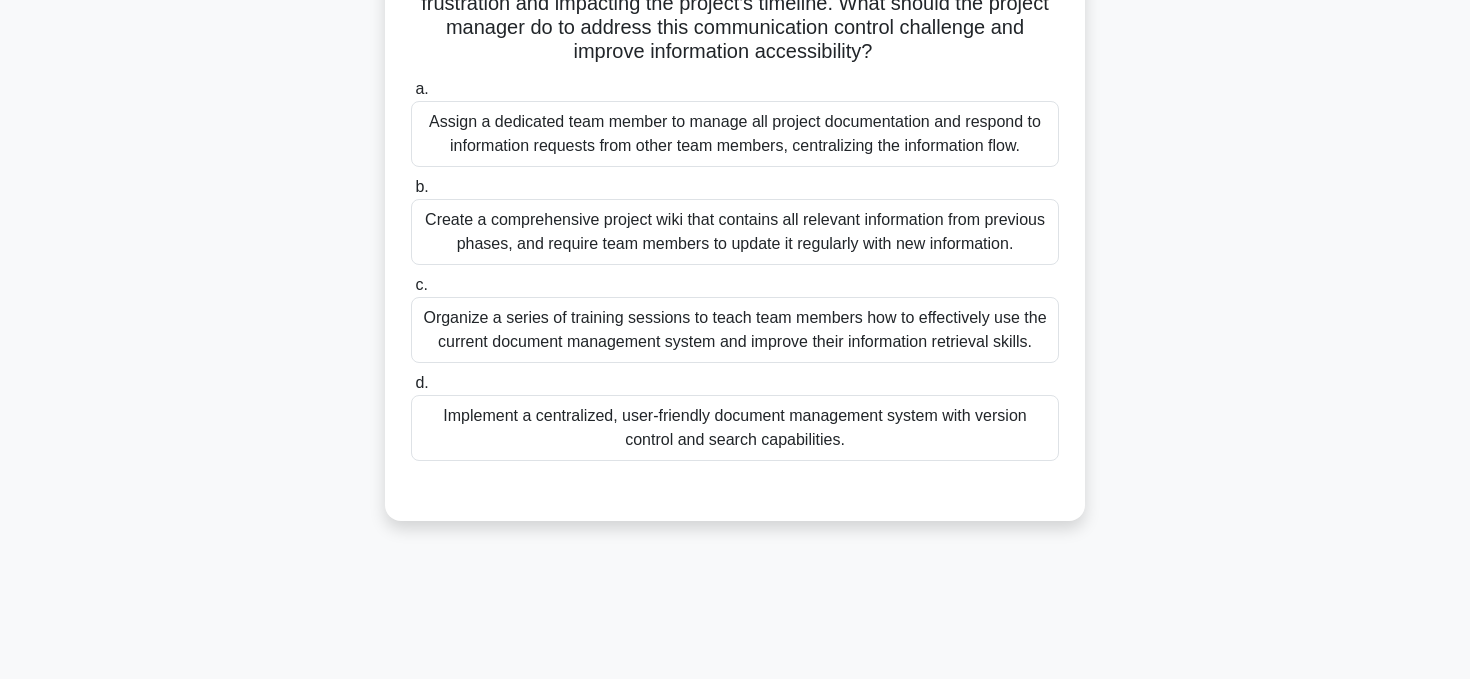 click on "Implement a centralized, user-friendly document management system with version control and search capabilities." at bounding box center [735, 428] 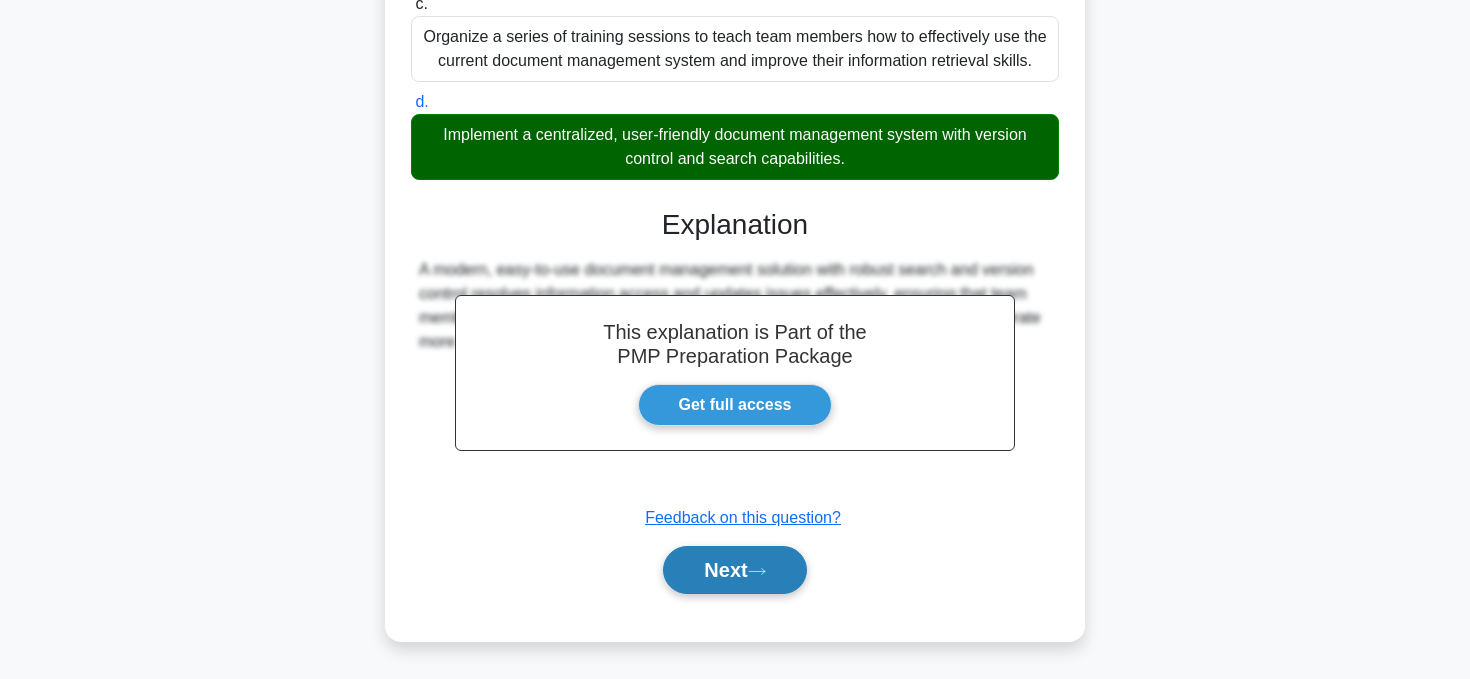 click on "Next" at bounding box center (734, 570) 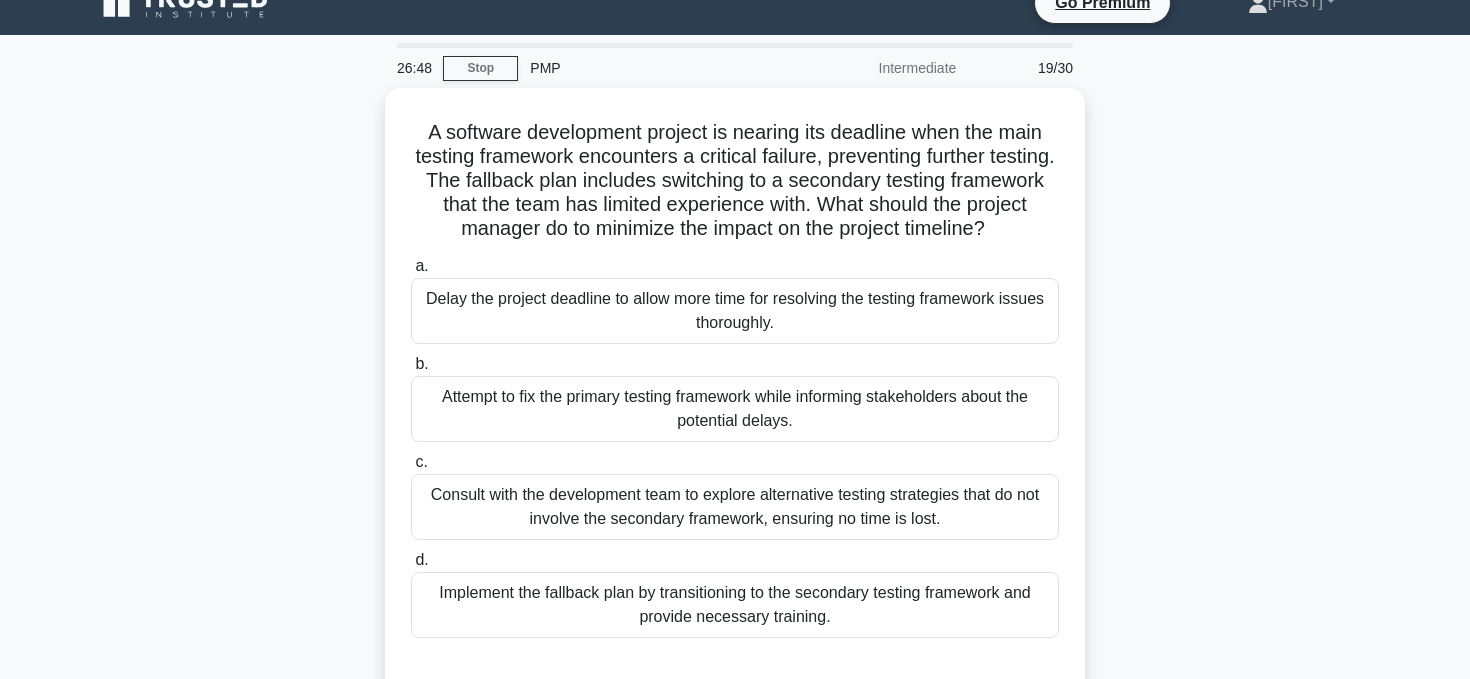 scroll, scrollTop: 30, scrollLeft: 0, axis: vertical 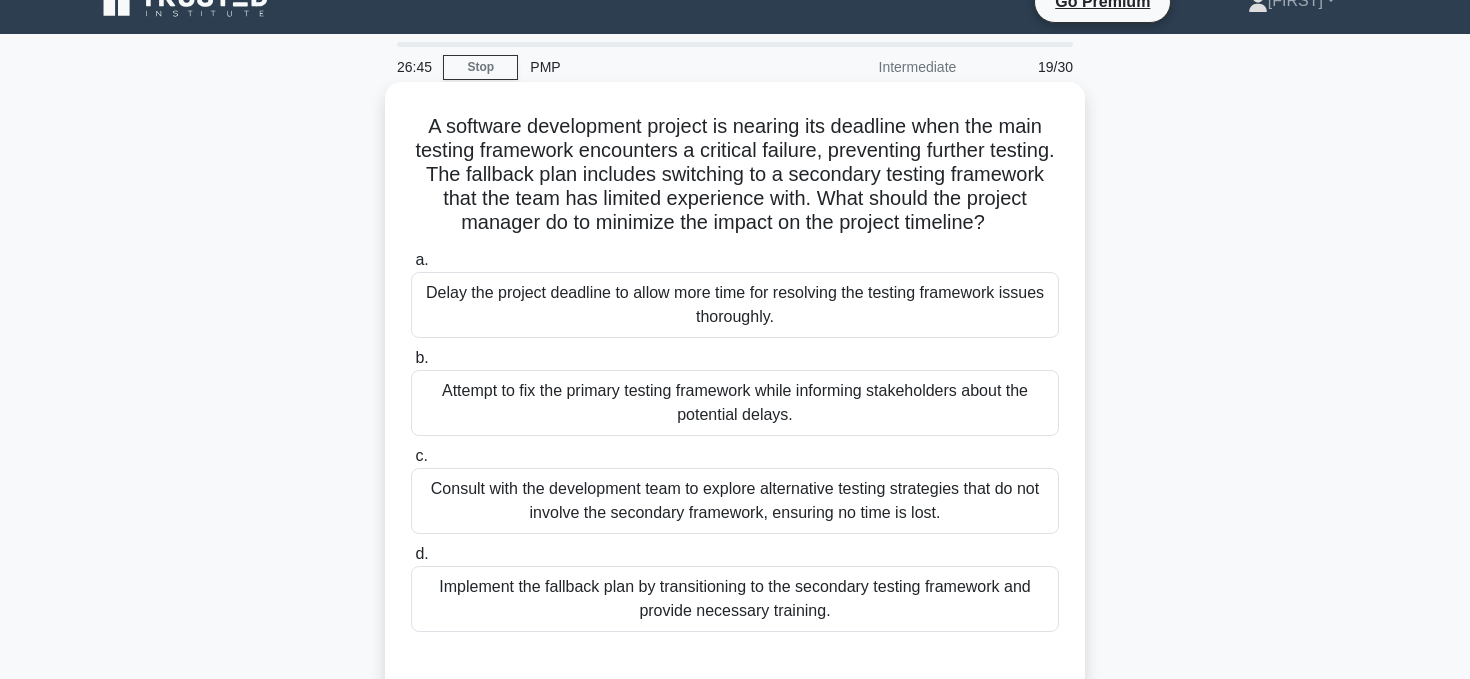 click on "Consult with the development team to explore alternative testing strategies that do not involve the secondary framework, ensuring no time is lost." at bounding box center [735, 501] 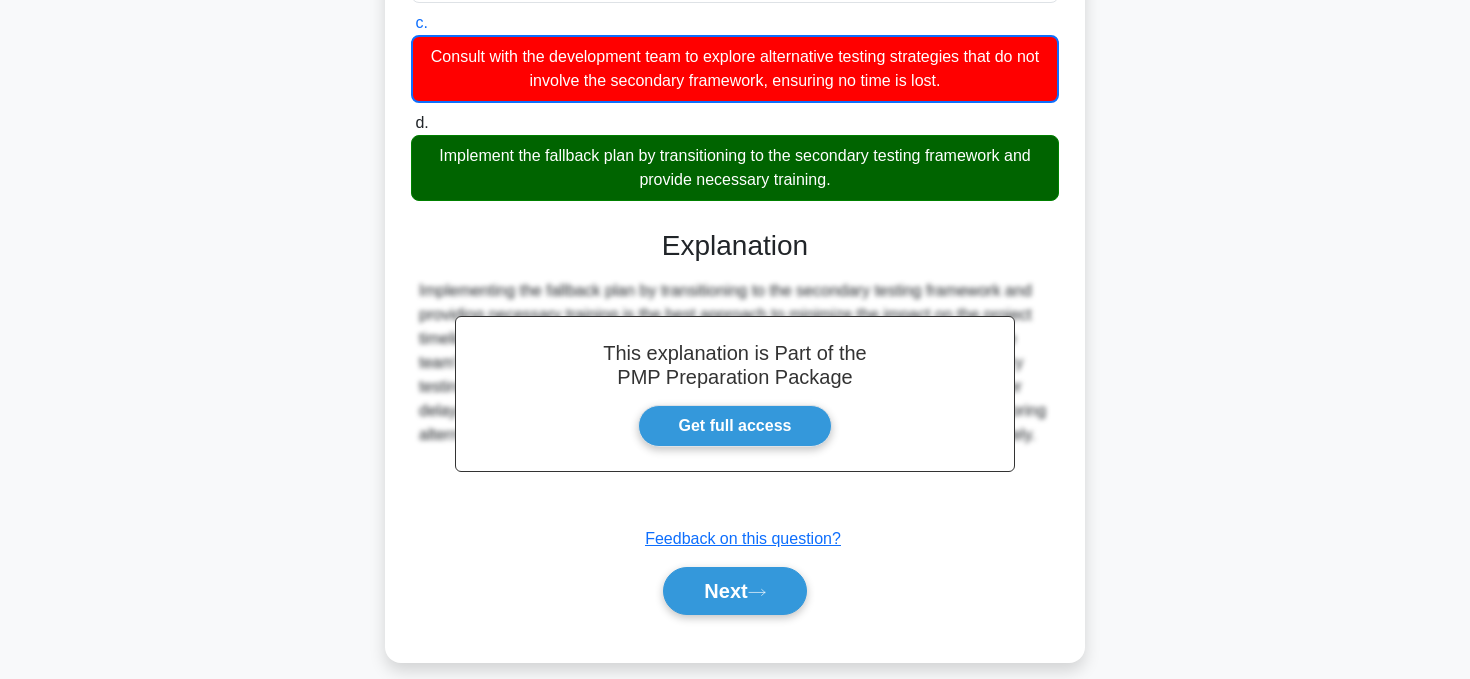 scroll, scrollTop: 476, scrollLeft: 0, axis: vertical 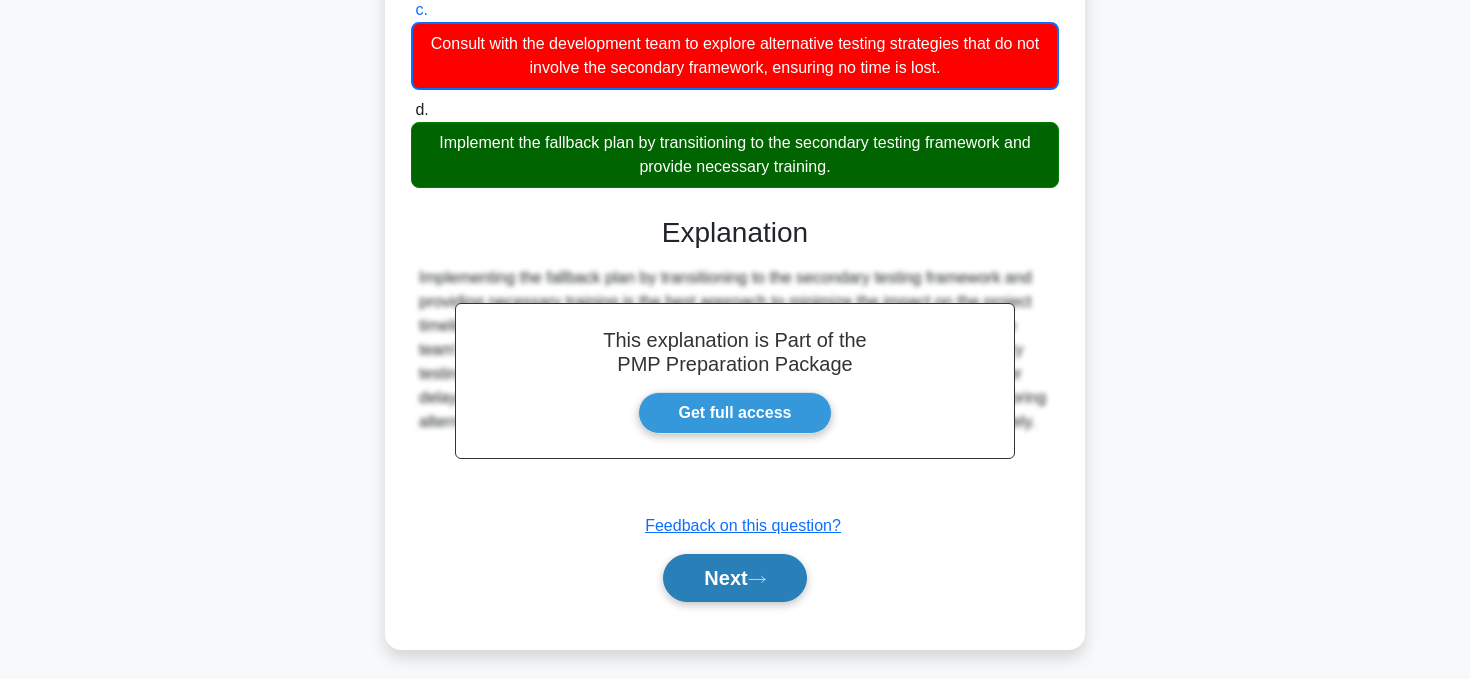 click on "Next" at bounding box center [734, 578] 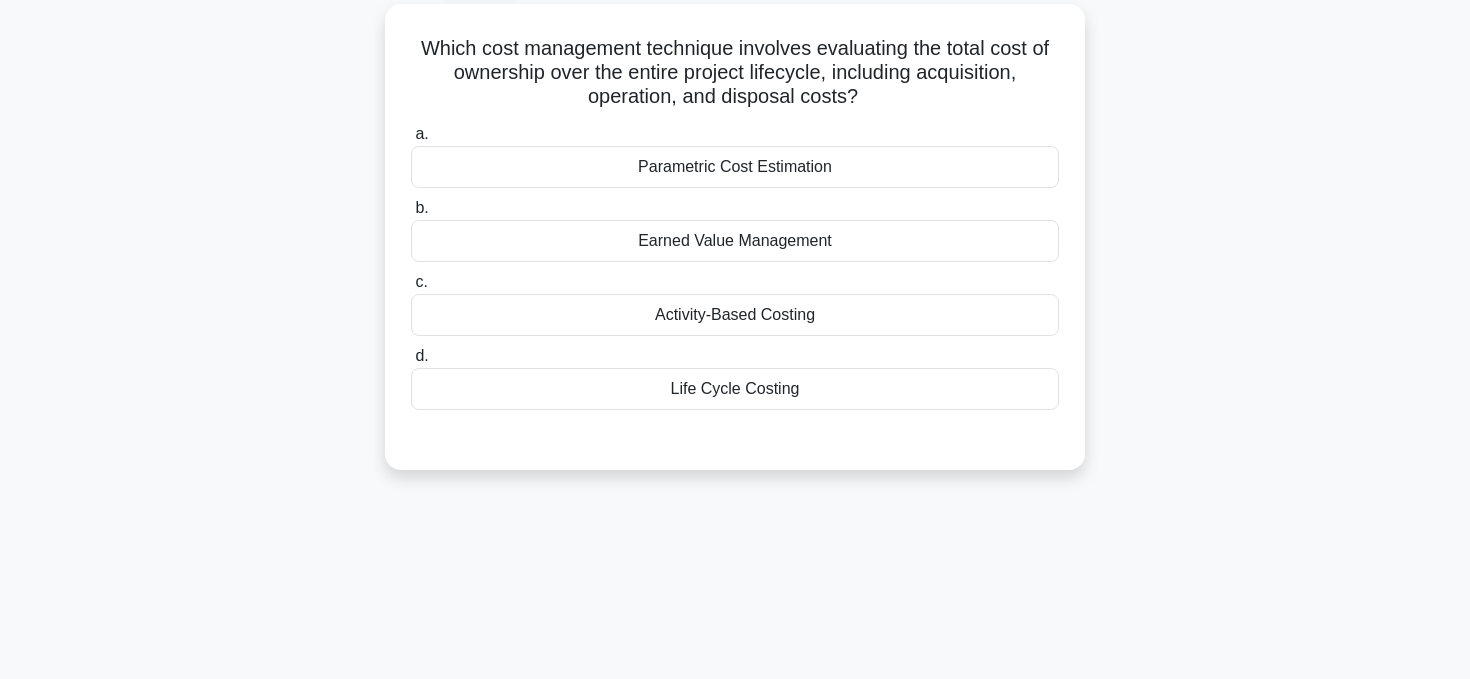scroll, scrollTop: 0, scrollLeft: 0, axis: both 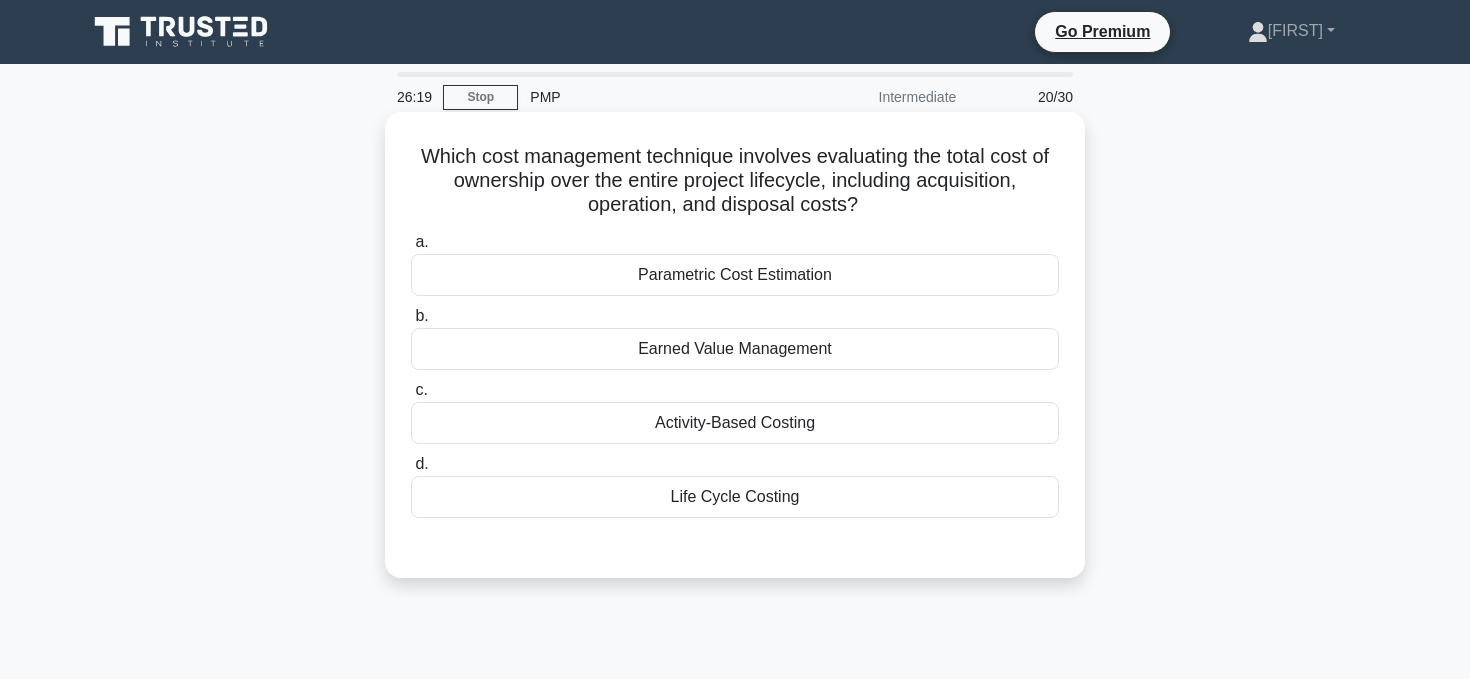 click on "Earned Value Management" at bounding box center [735, 349] 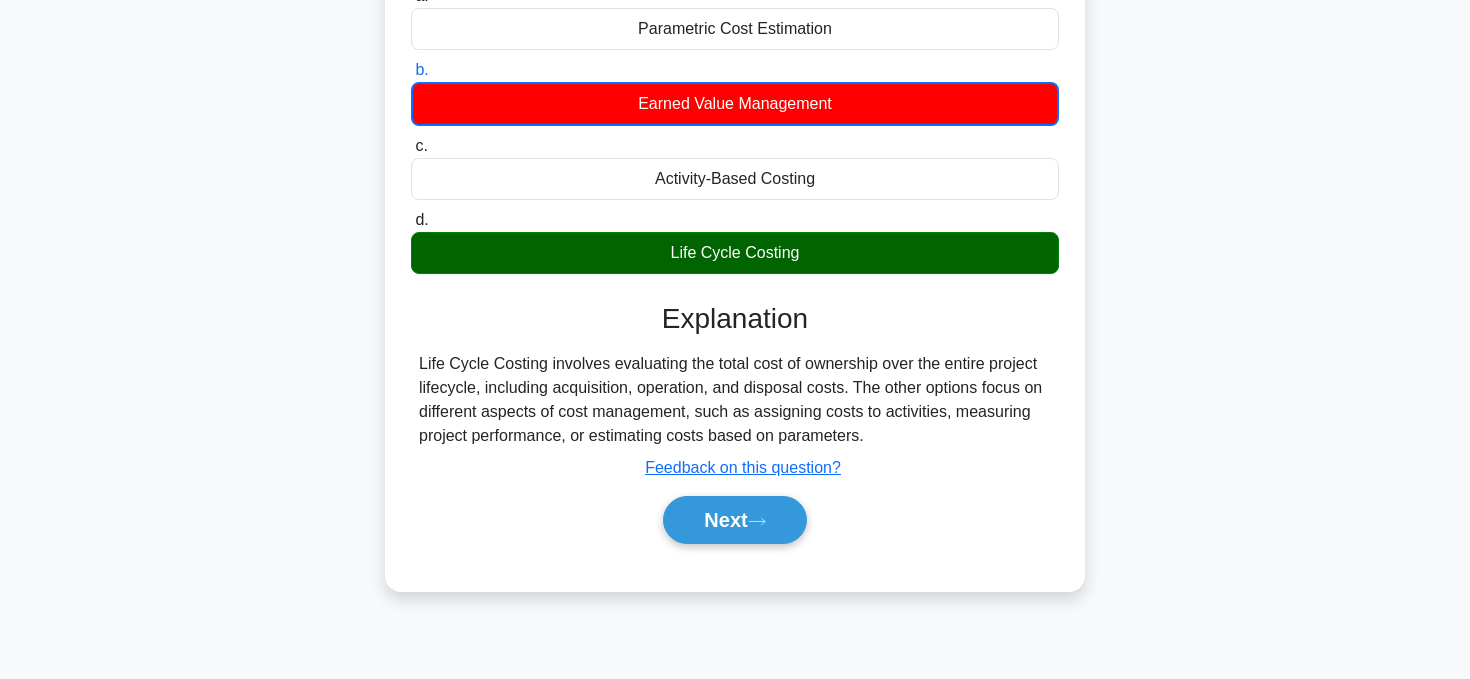 scroll, scrollTop: 253, scrollLeft: 0, axis: vertical 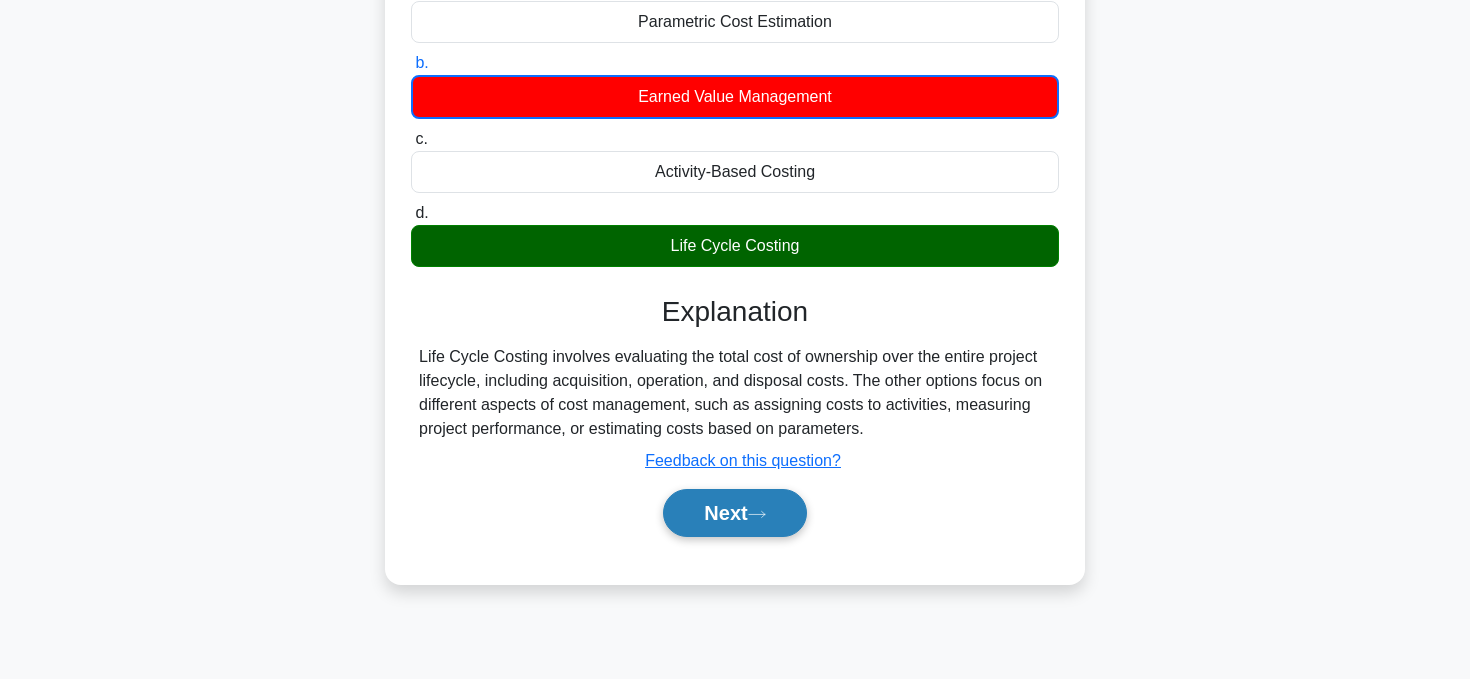 click on "Next" at bounding box center [734, 513] 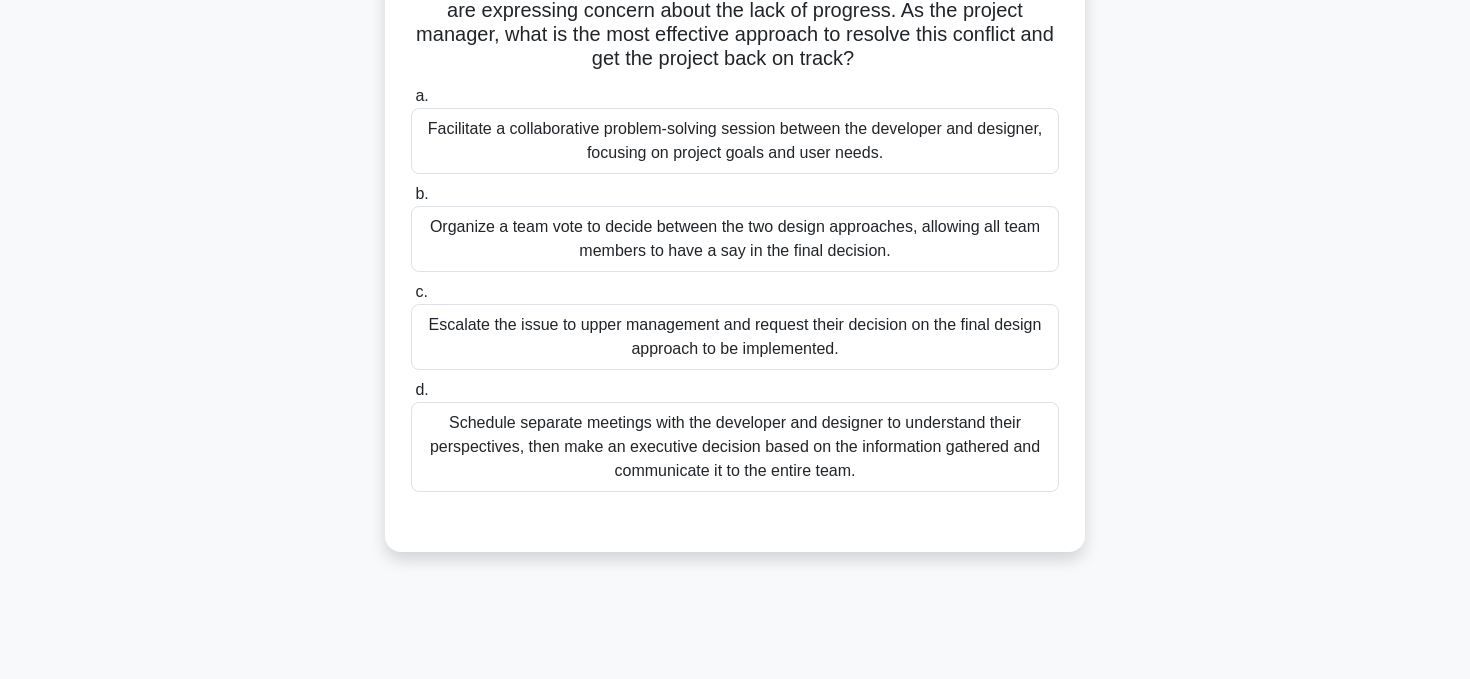scroll, scrollTop: 305, scrollLeft: 0, axis: vertical 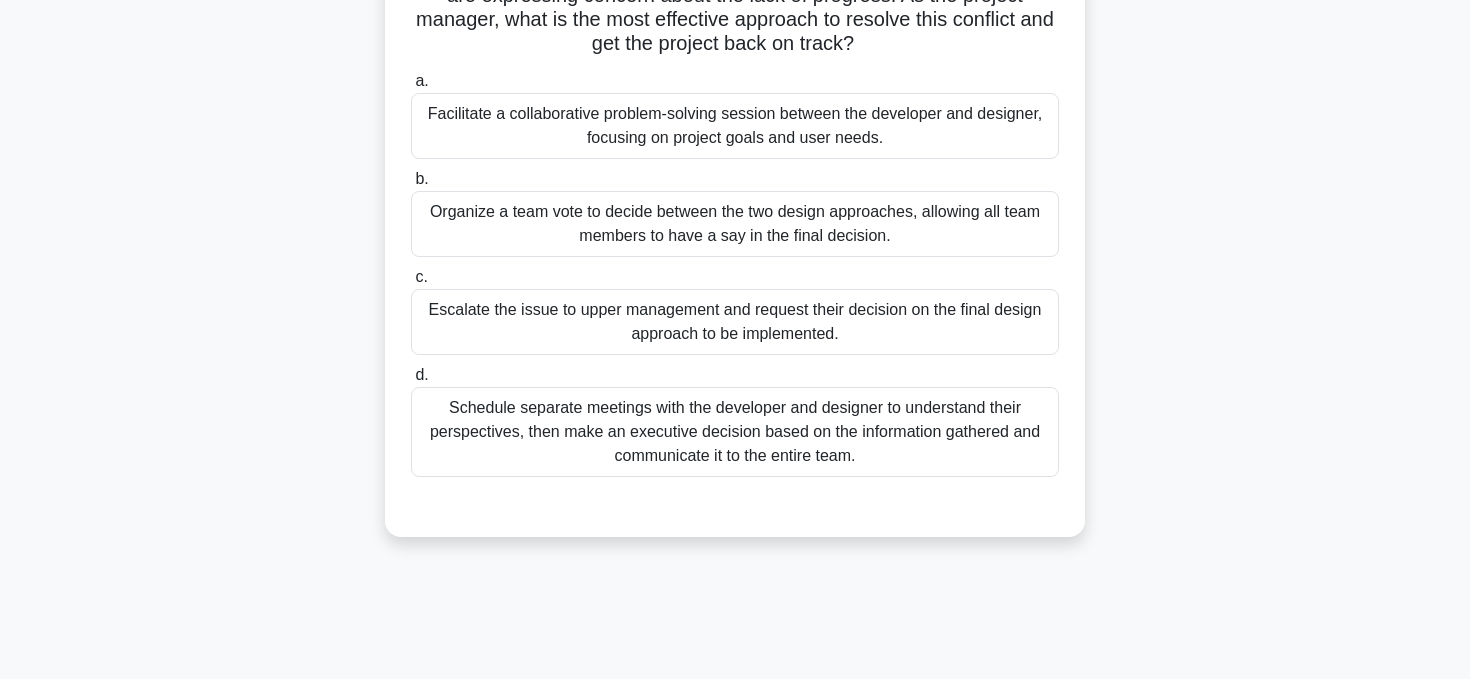 click on "a.
Facilitate a collaborative problem-solving session between the developer and designer, focusing on project goals and user needs.
b.
c." at bounding box center (735, 273) 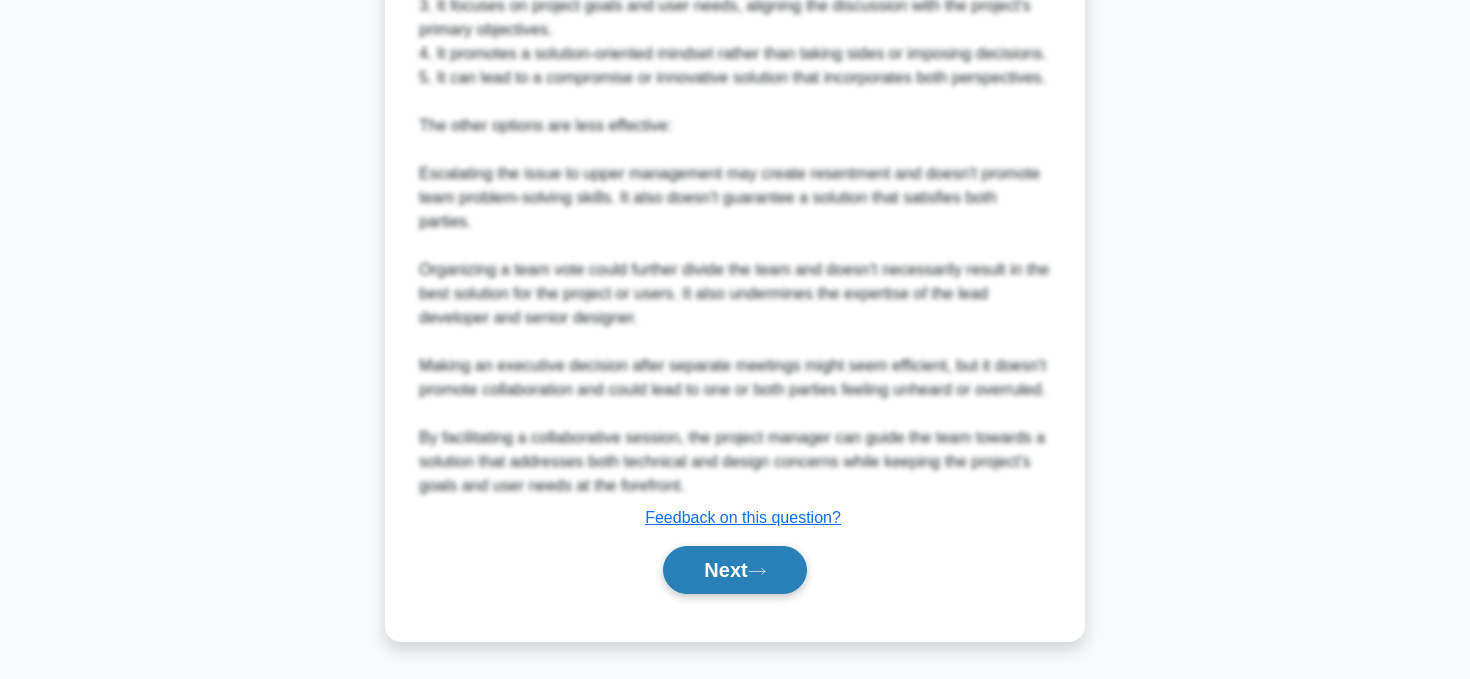 click on "Next" at bounding box center [734, 570] 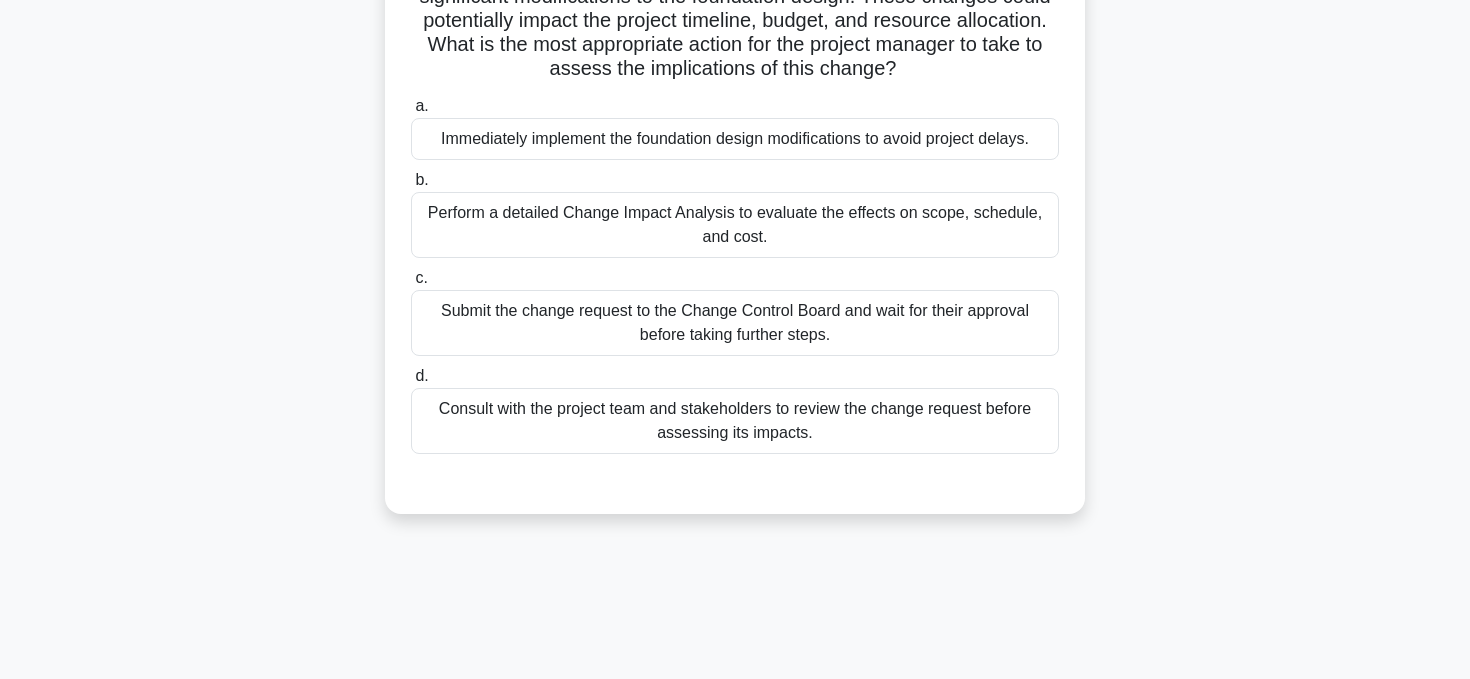 scroll, scrollTop: 212, scrollLeft: 0, axis: vertical 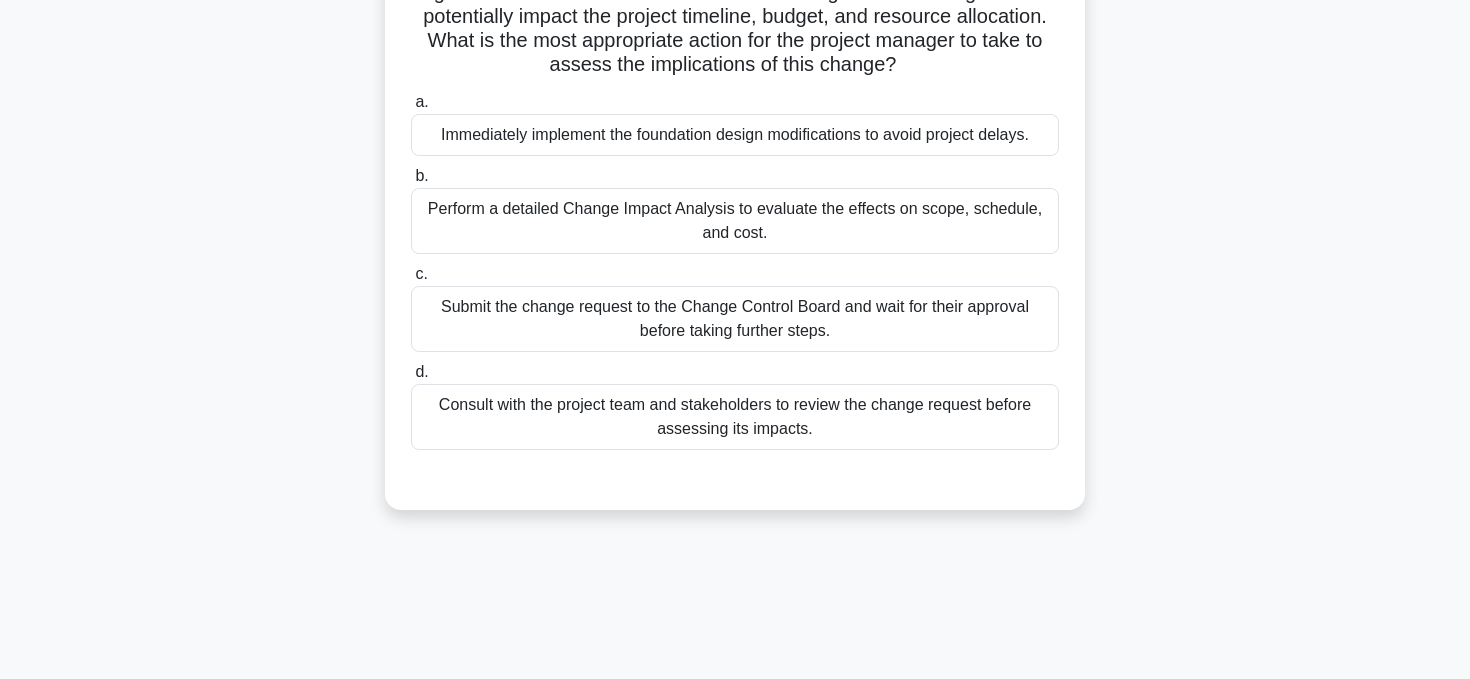 click on "a.
Immediately implement the foundation design modifications to avoid project delays.
b.
Perform a detailed Change Impact Analysis to evaluate the effects on scope, schedule, and cost.
c." at bounding box center [735, 270] 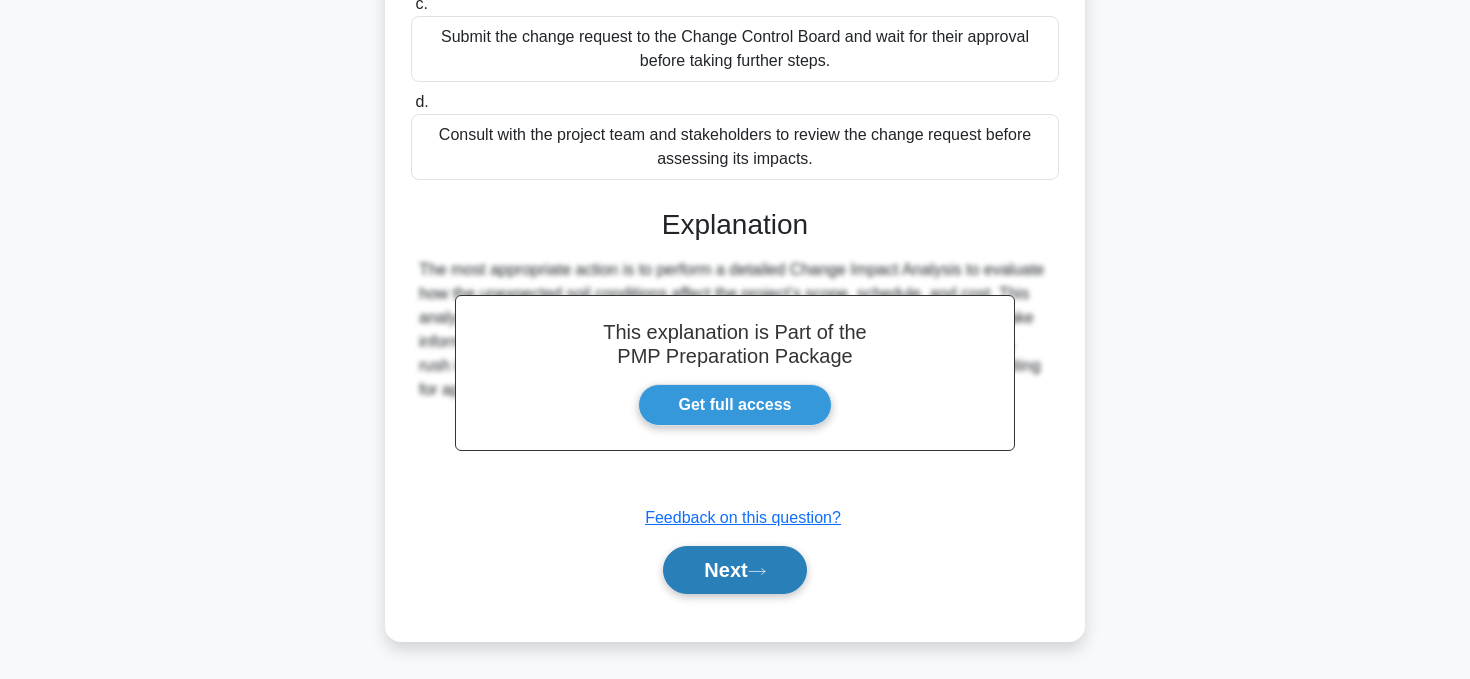 click on "Next" at bounding box center [734, 570] 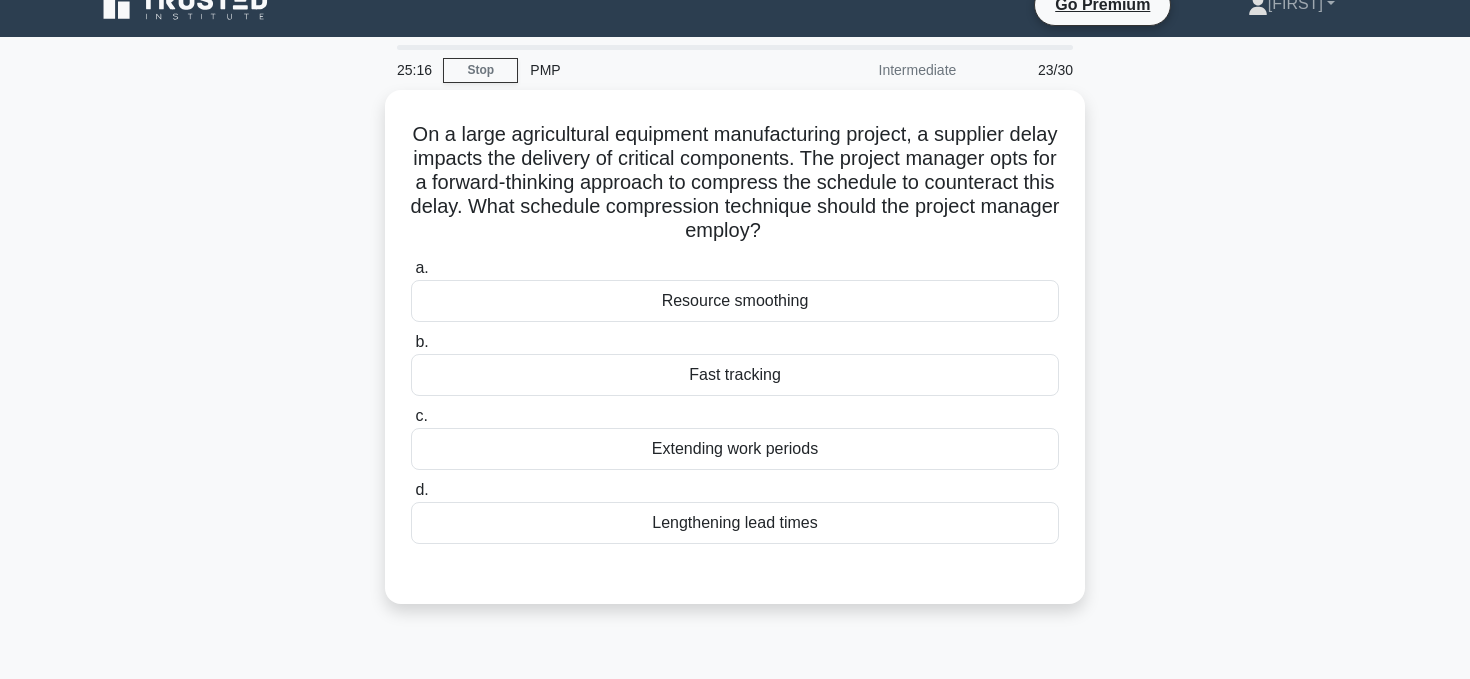 scroll, scrollTop: 28, scrollLeft: 0, axis: vertical 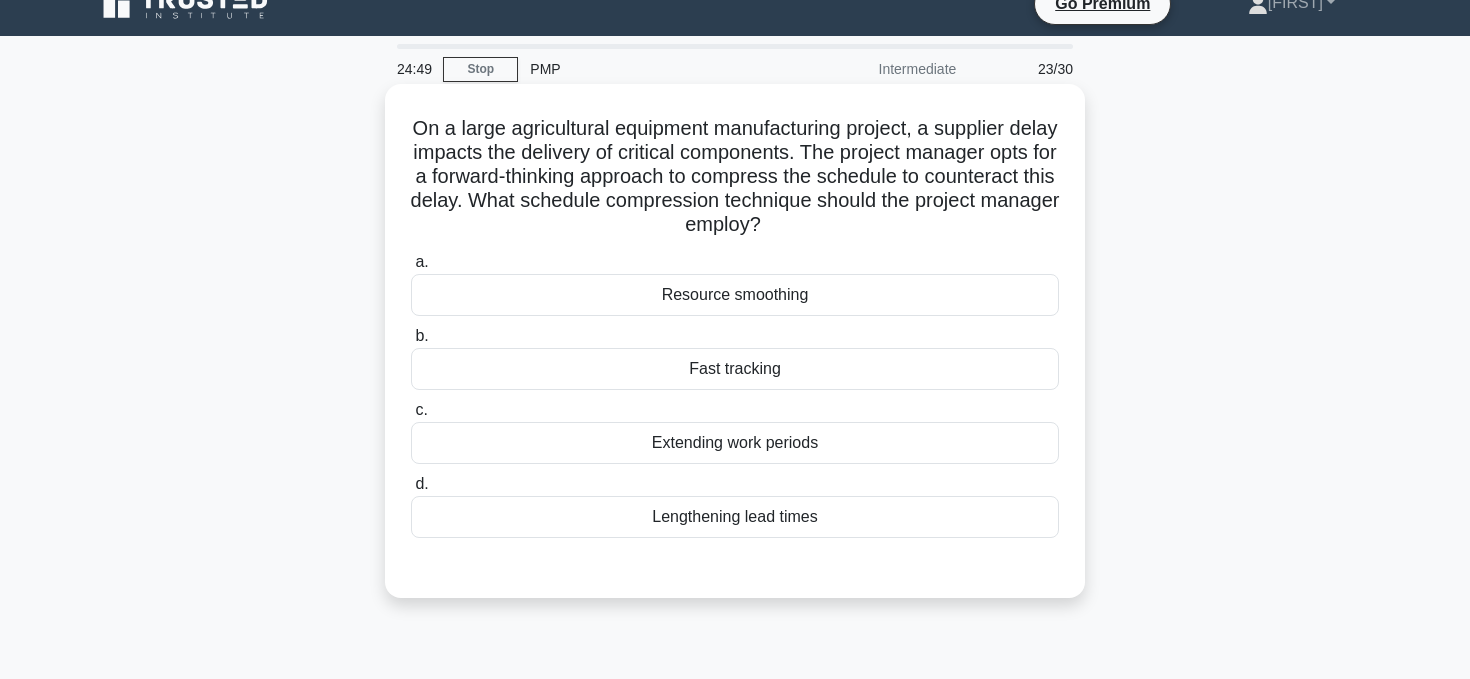 click on "Fast tracking" at bounding box center (735, 369) 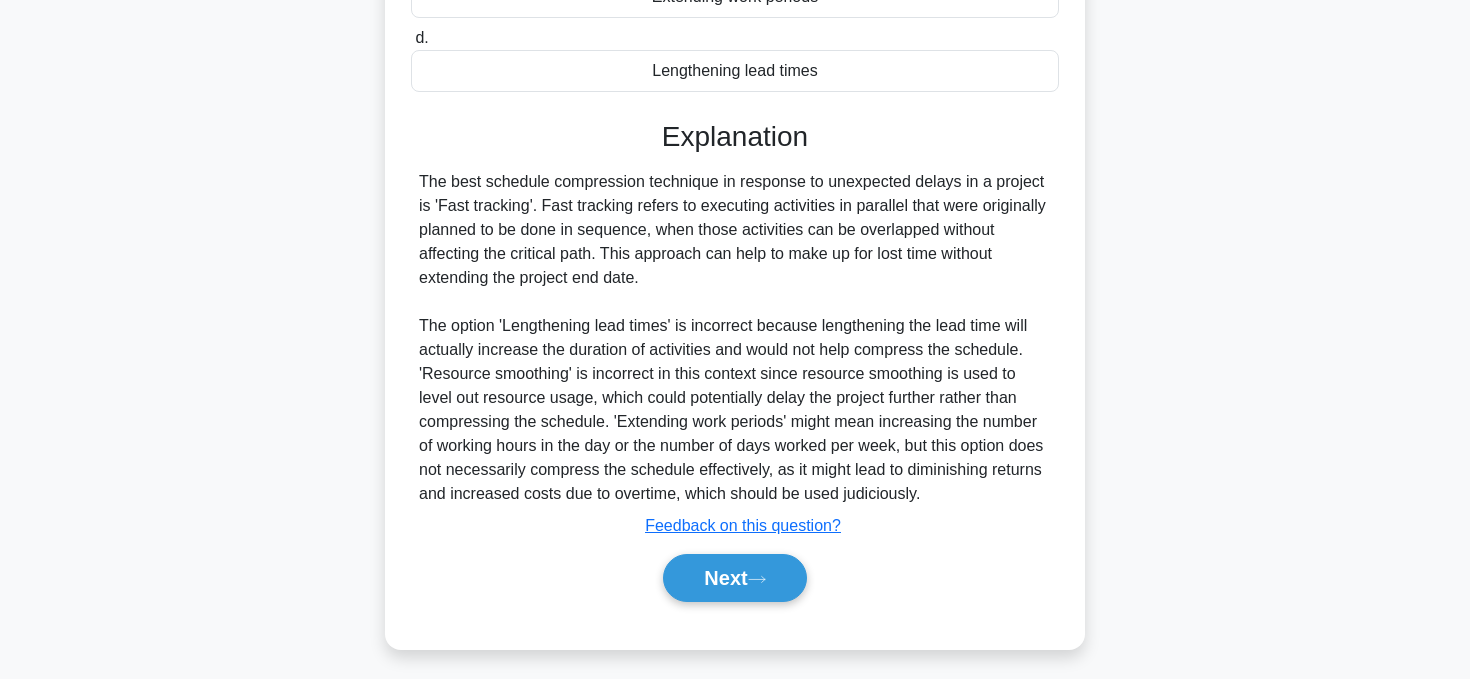 scroll, scrollTop: 482, scrollLeft: 0, axis: vertical 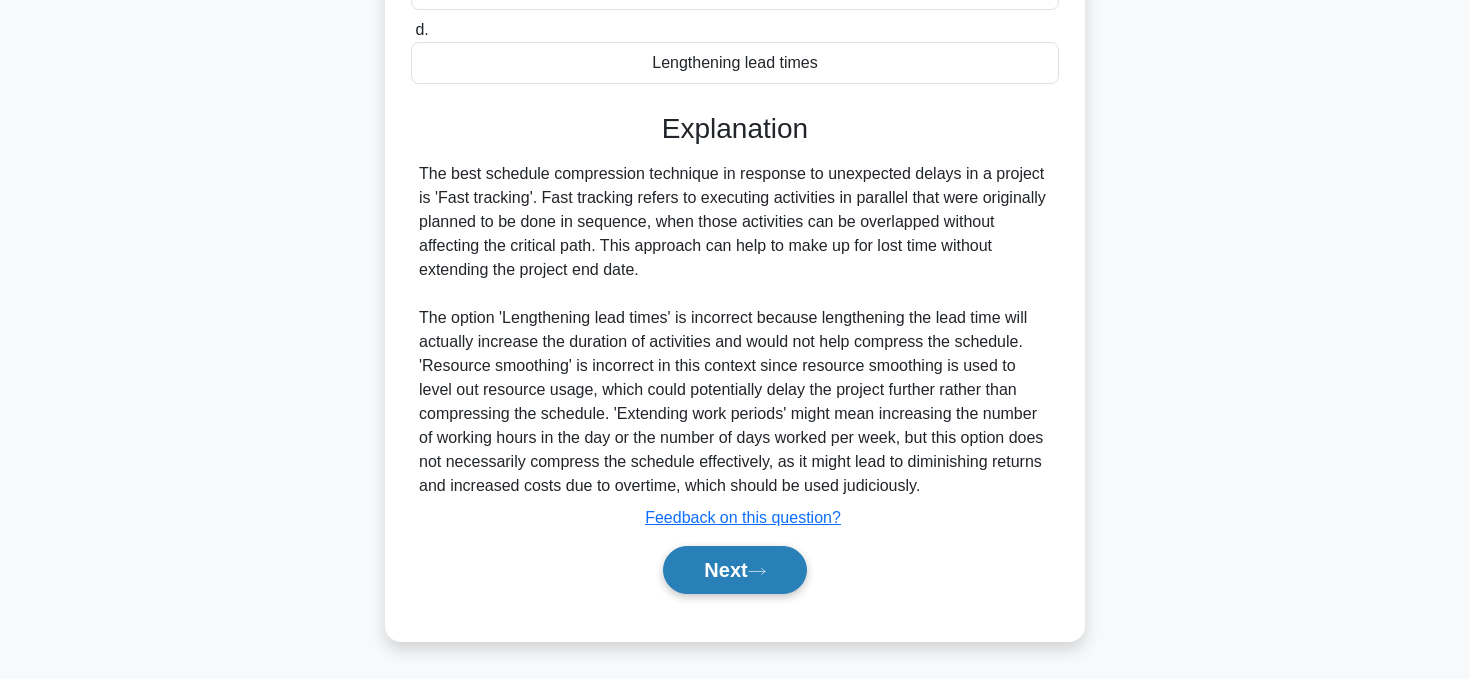 click on "Next" at bounding box center [734, 570] 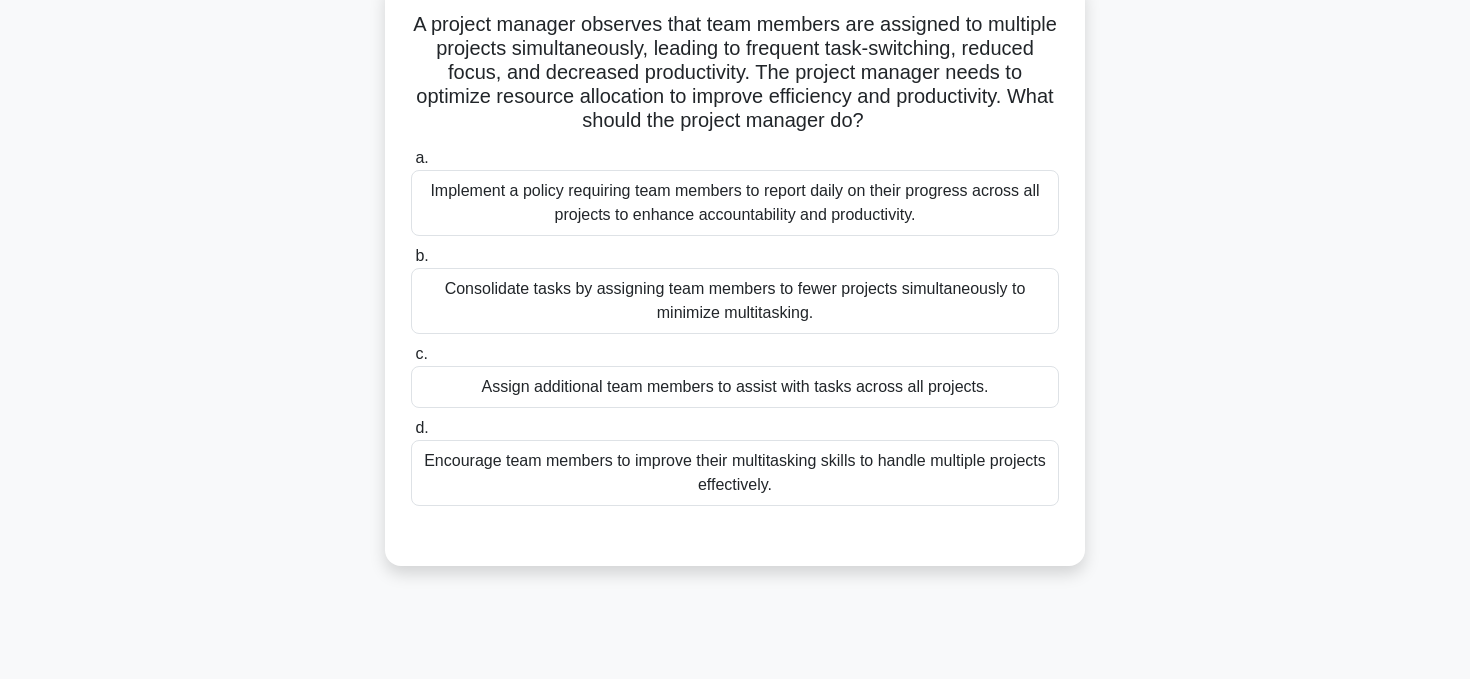 scroll, scrollTop: 134, scrollLeft: 0, axis: vertical 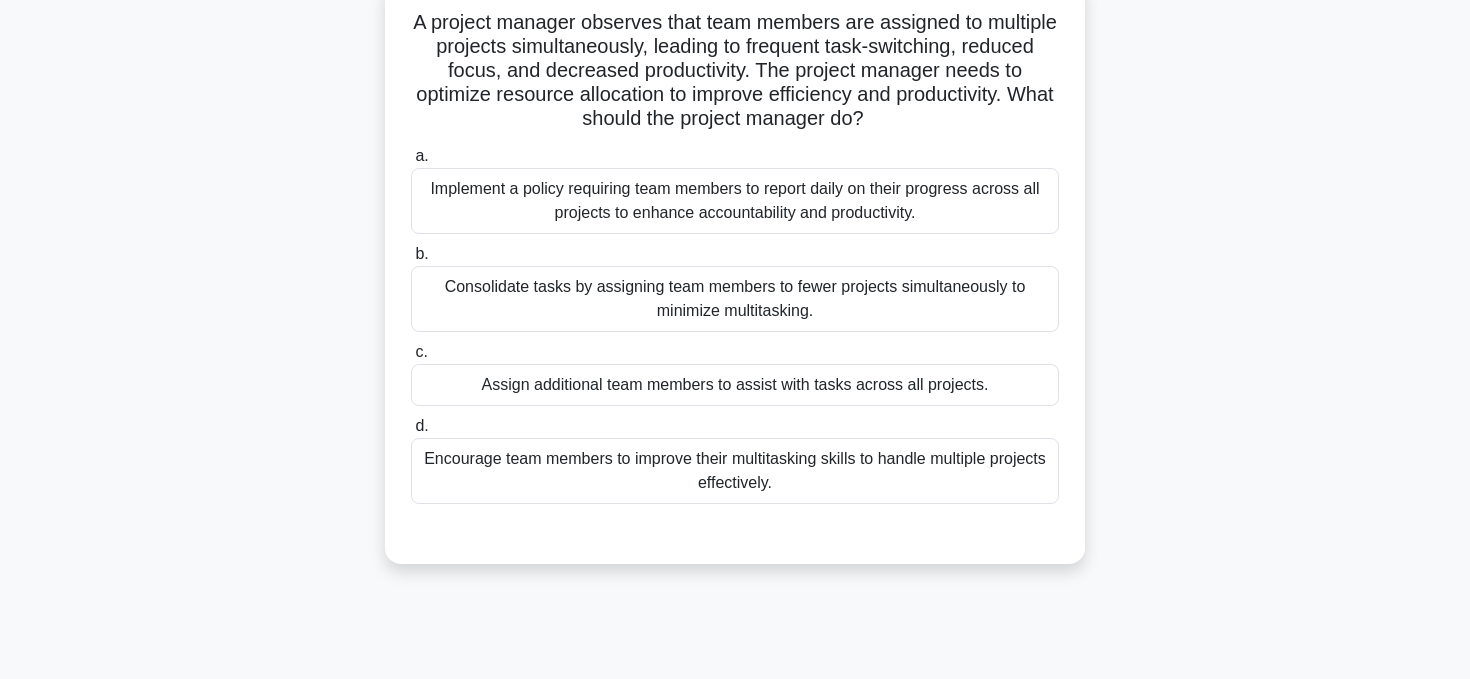 click on "Consolidate tasks by assigning team members to fewer projects simultaneously to minimize multitasking." at bounding box center (735, 299) 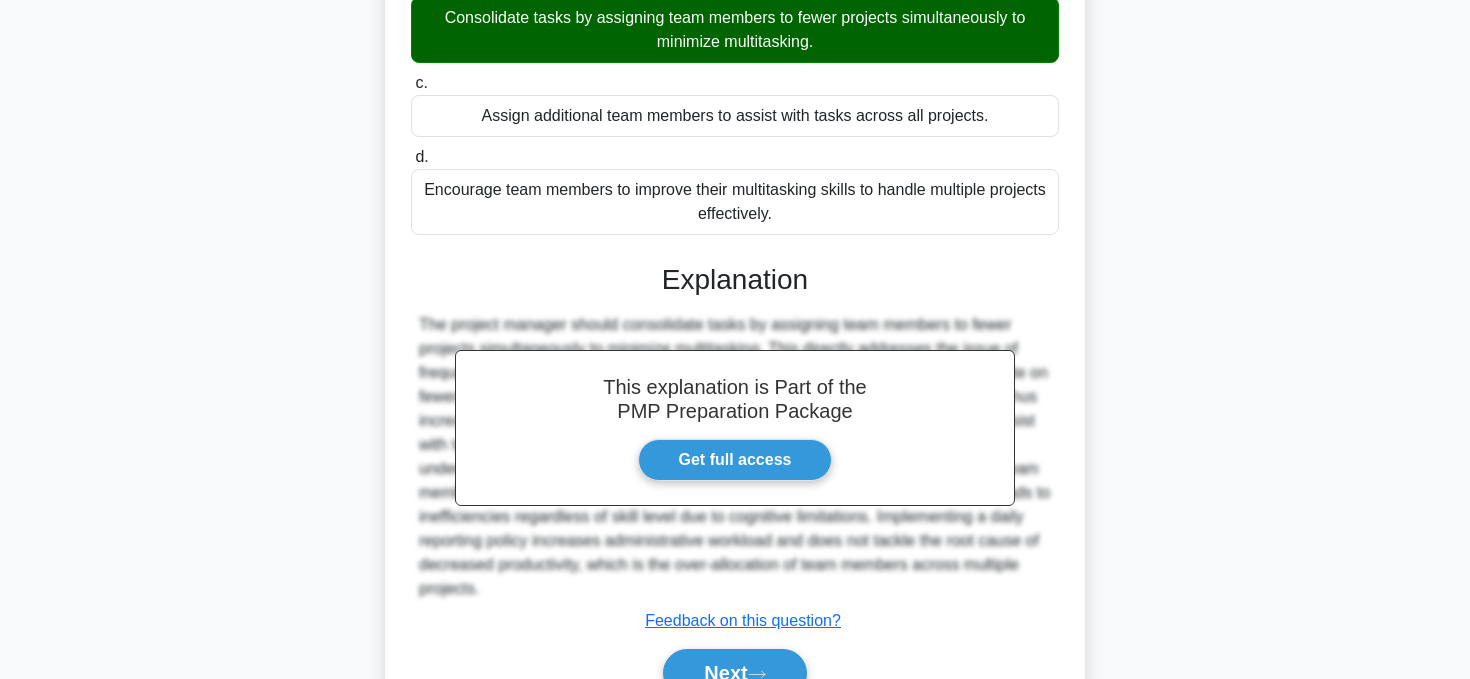 scroll, scrollTop: 506, scrollLeft: 0, axis: vertical 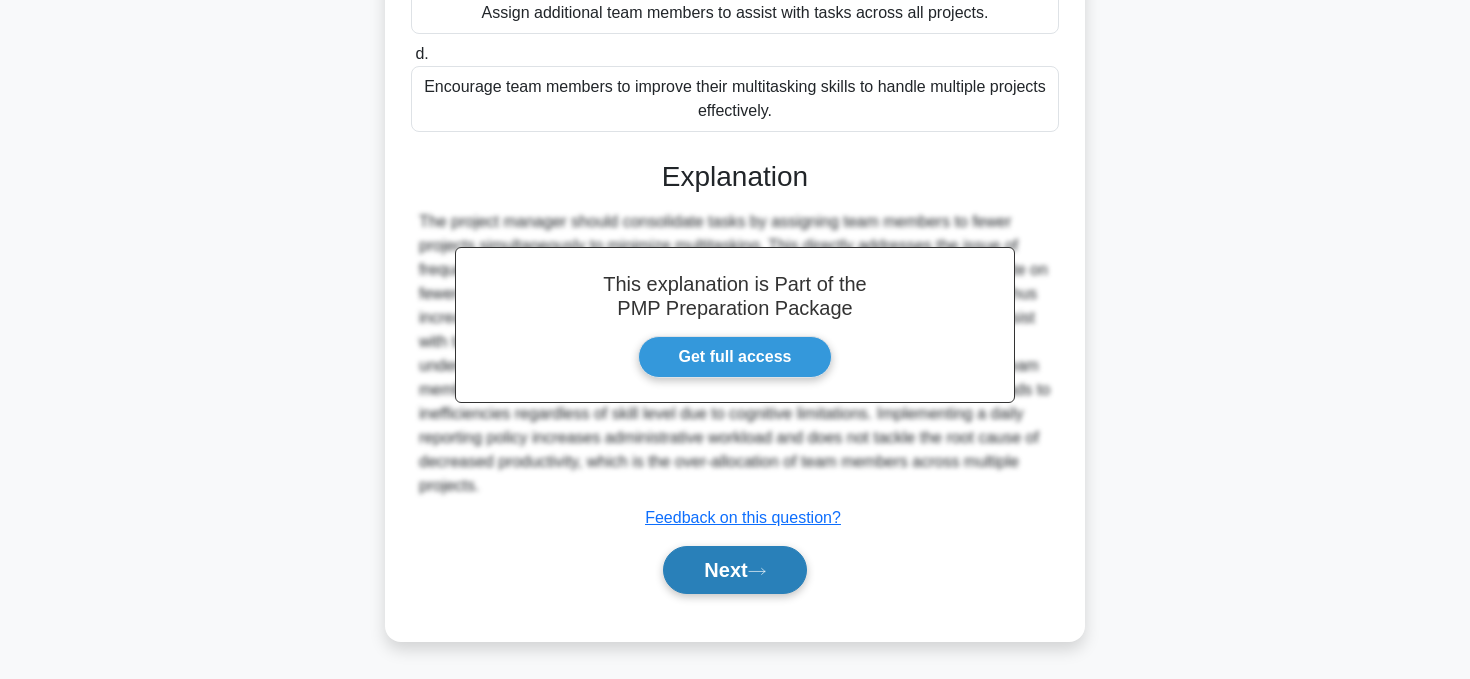click on "Next" at bounding box center [734, 570] 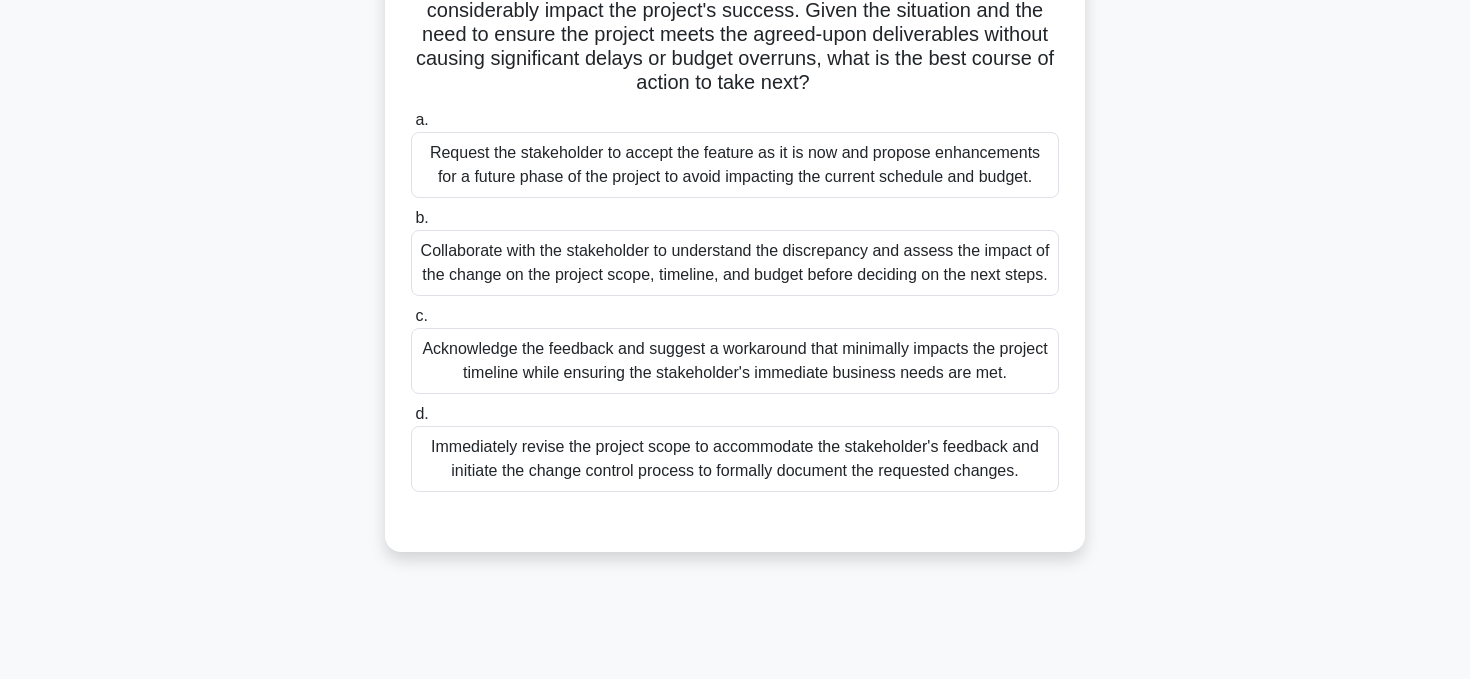 scroll, scrollTop: 366, scrollLeft: 0, axis: vertical 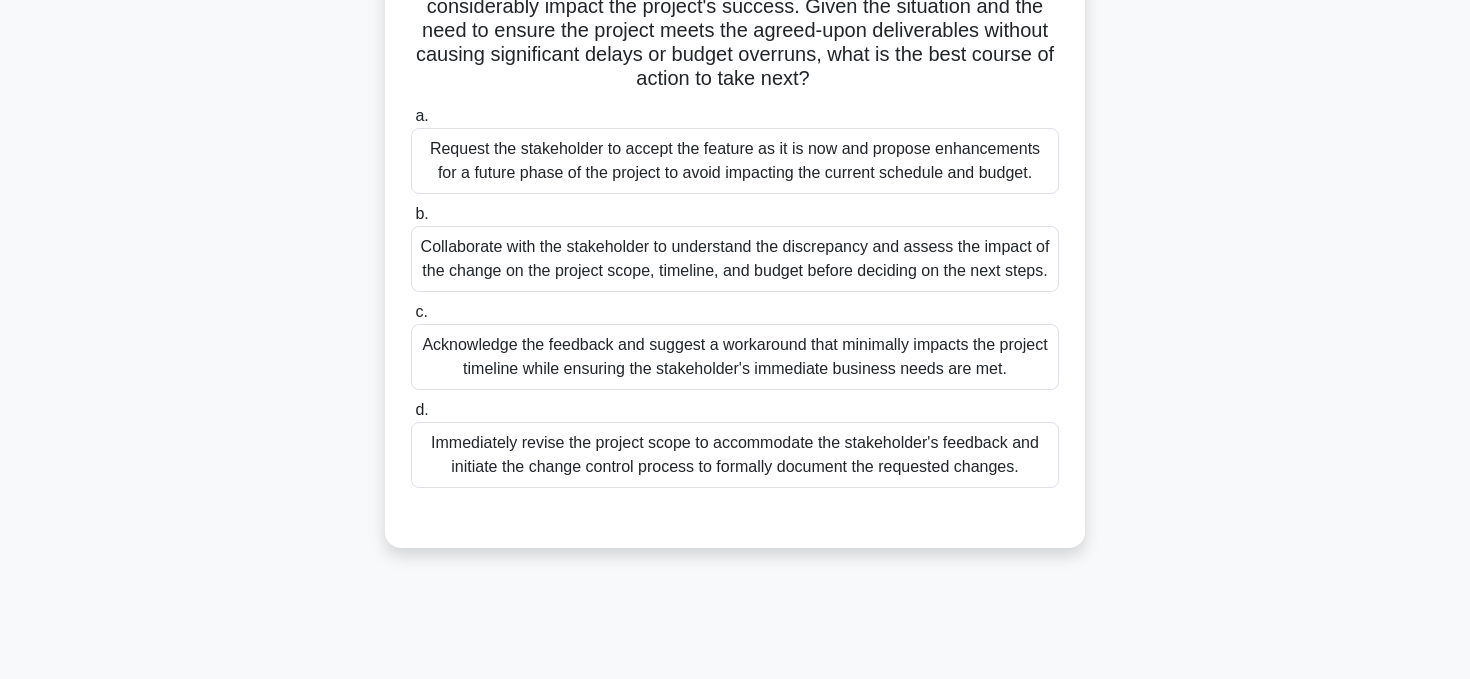 click on "Collaborate with the stakeholder to understand the discrepancy and assess the impact of the change on the project scope, timeline, and budget before deciding on the next steps." at bounding box center [735, 259] 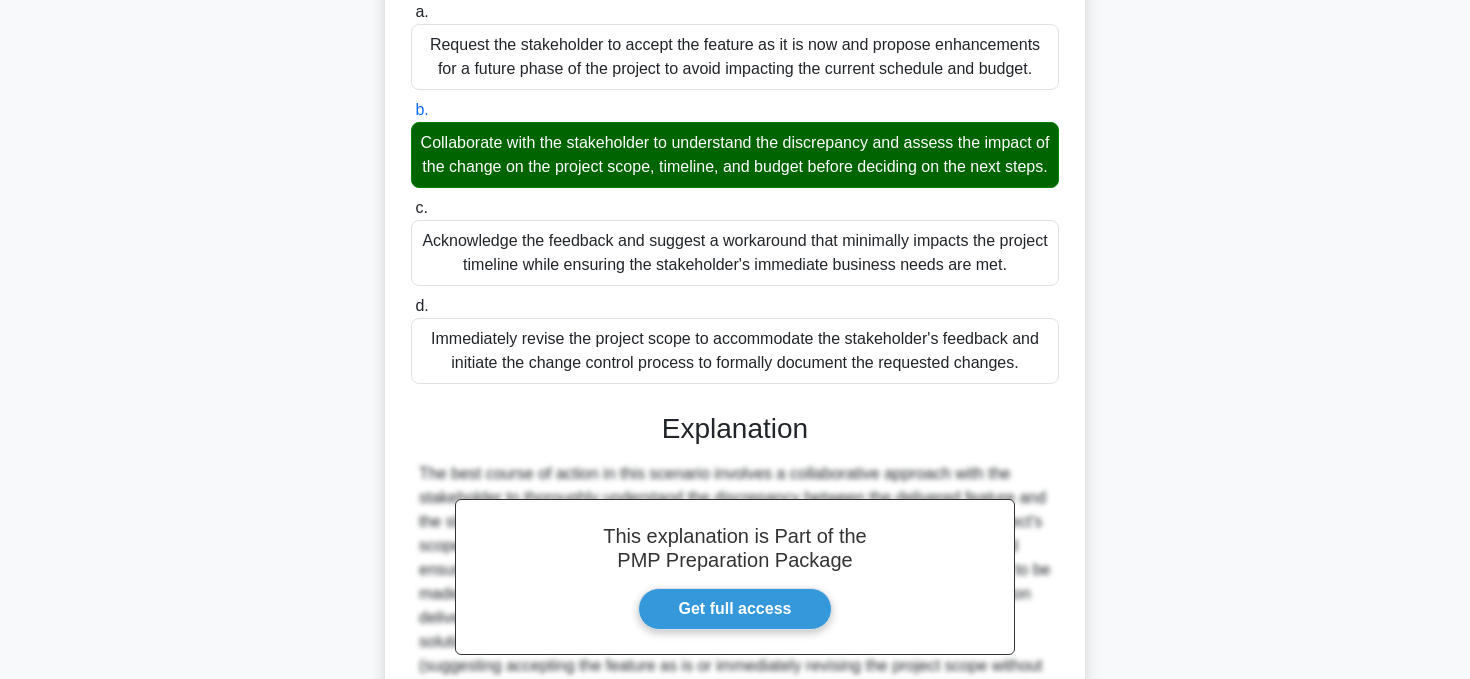 scroll, scrollTop: 722, scrollLeft: 0, axis: vertical 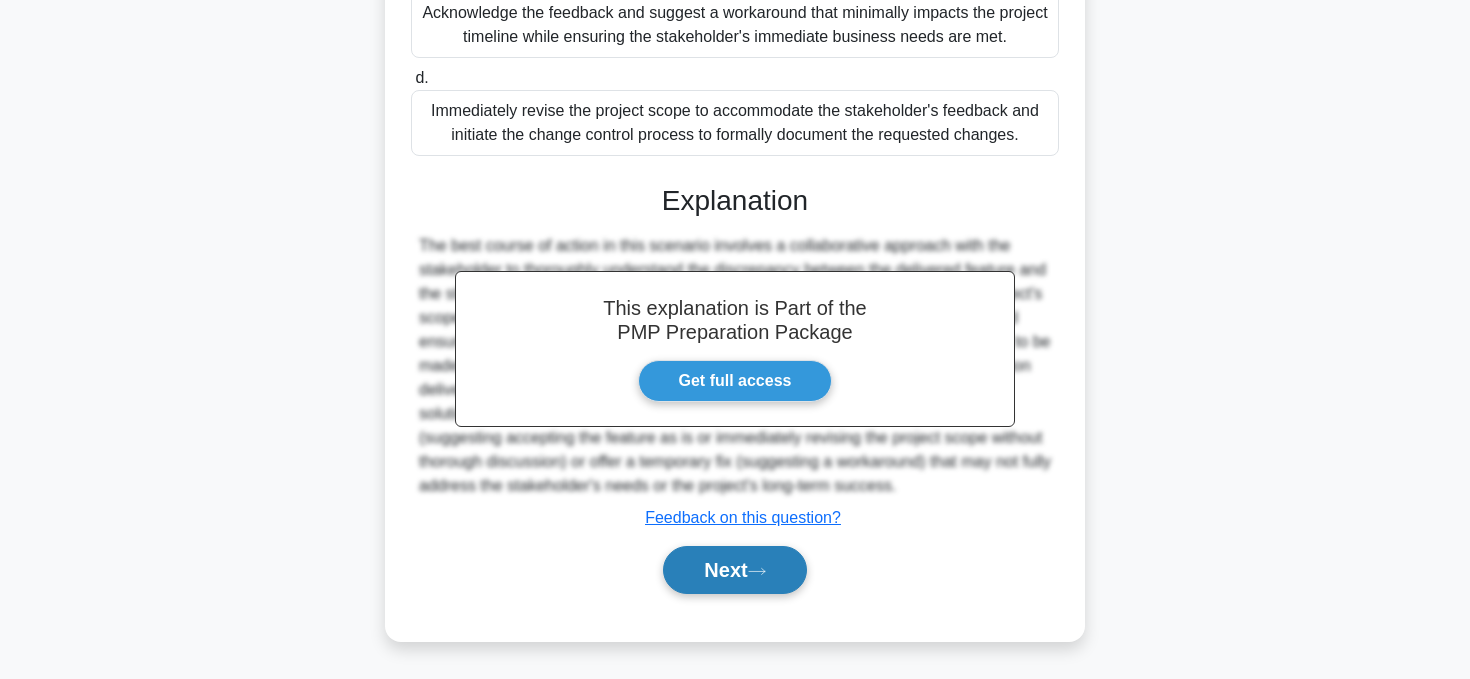 click on "Next" at bounding box center (734, 570) 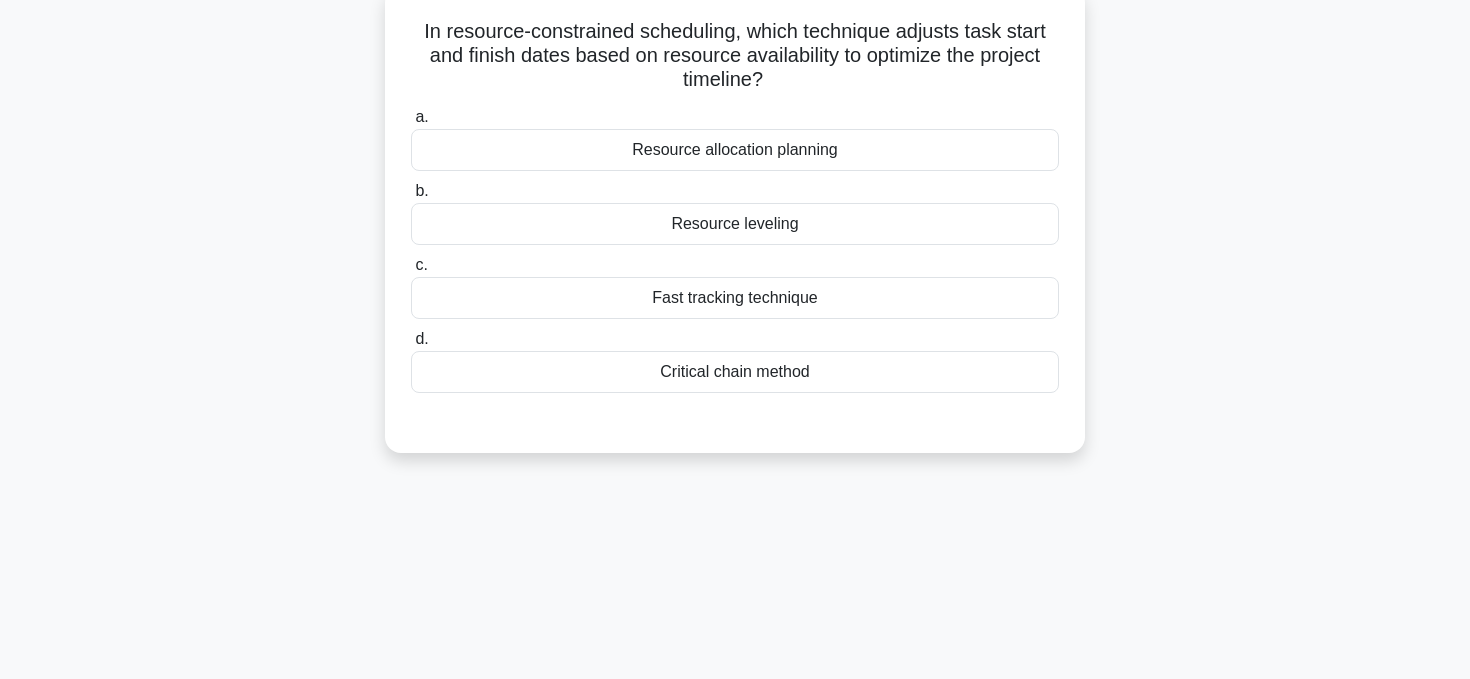 scroll, scrollTop: 0, scrollLeft: 0, axis: both 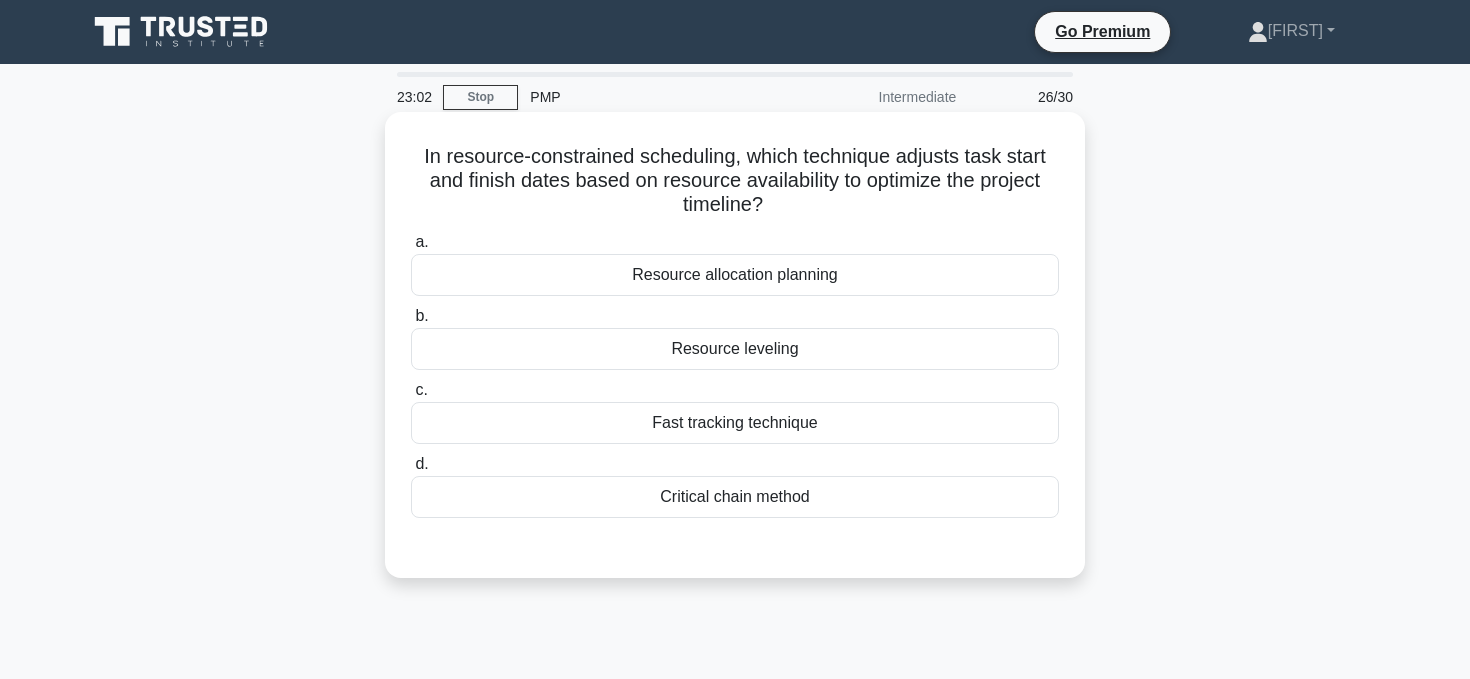click on "Fast tracking technique" at bounding box center [735, 423] 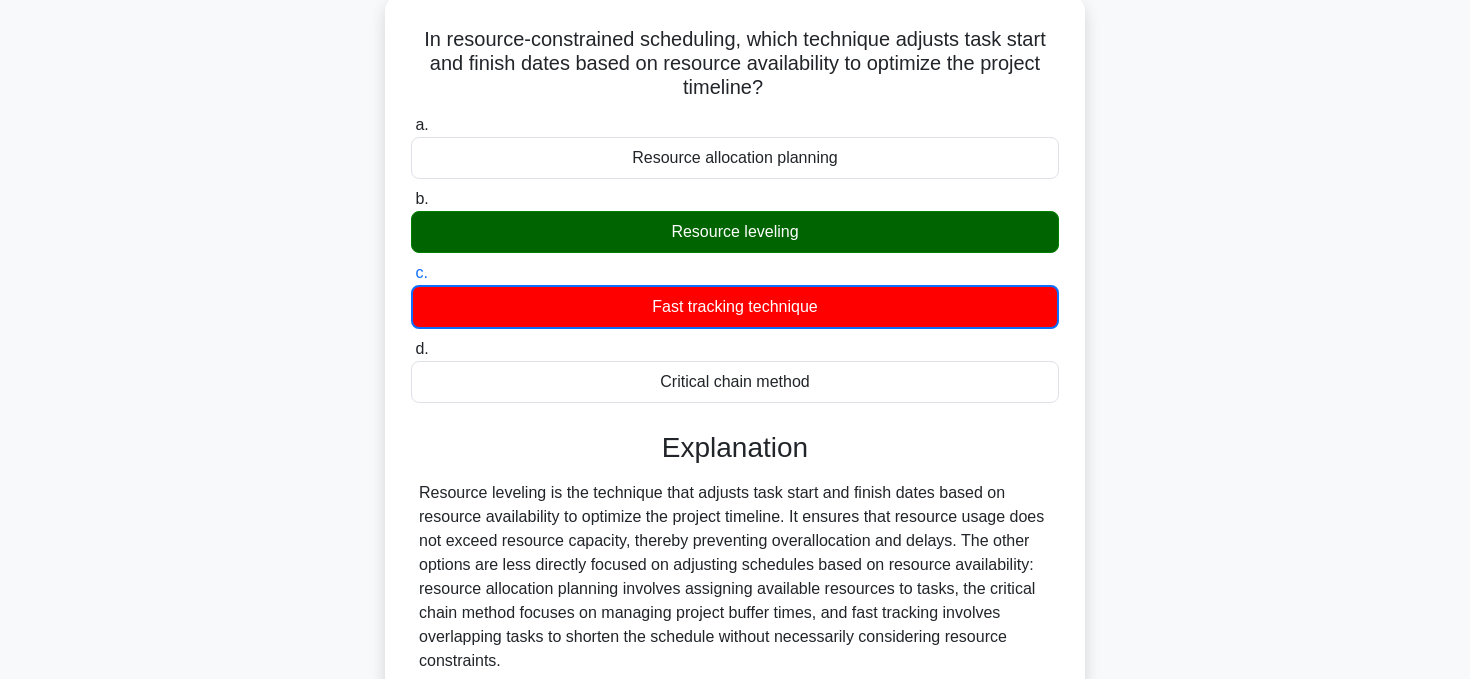 scroll, scrollTop: 401, scrollLeft: 0, axis: vertical 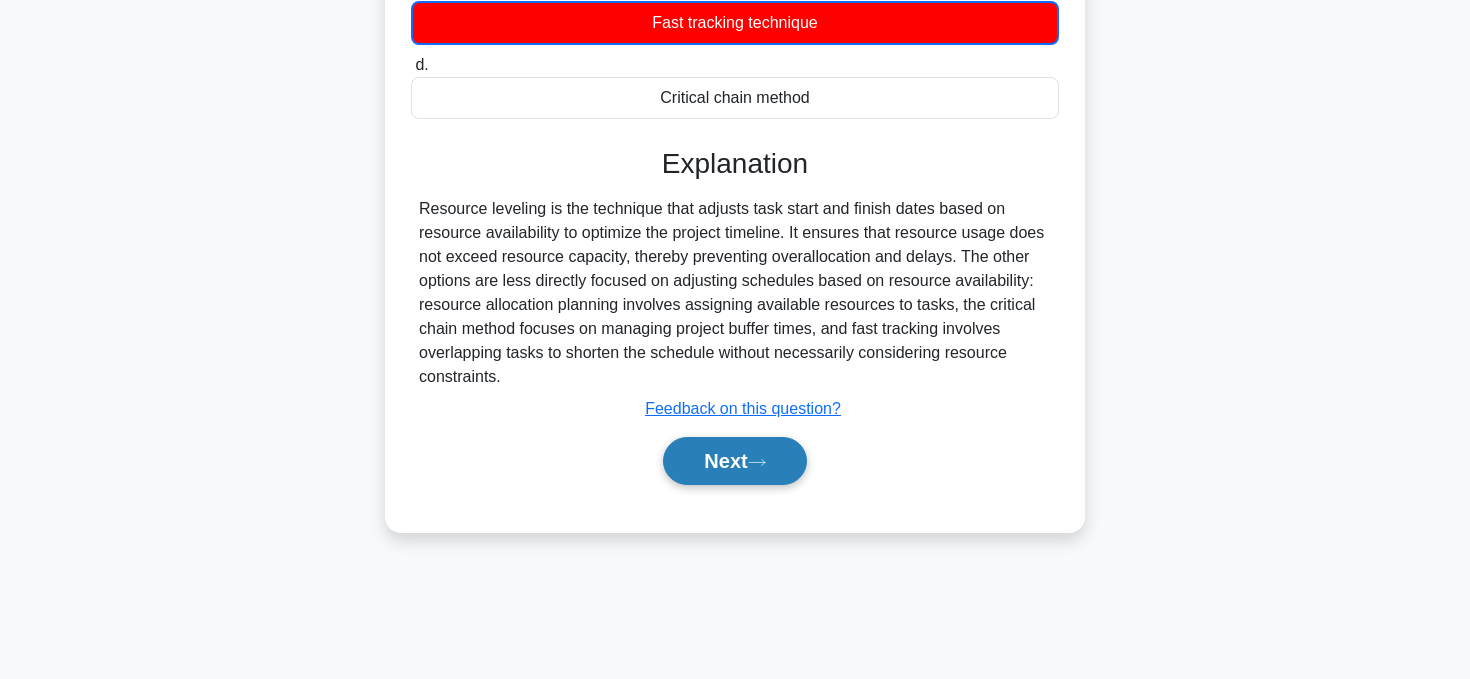 click on "Next" at bounding box center (734, 461) 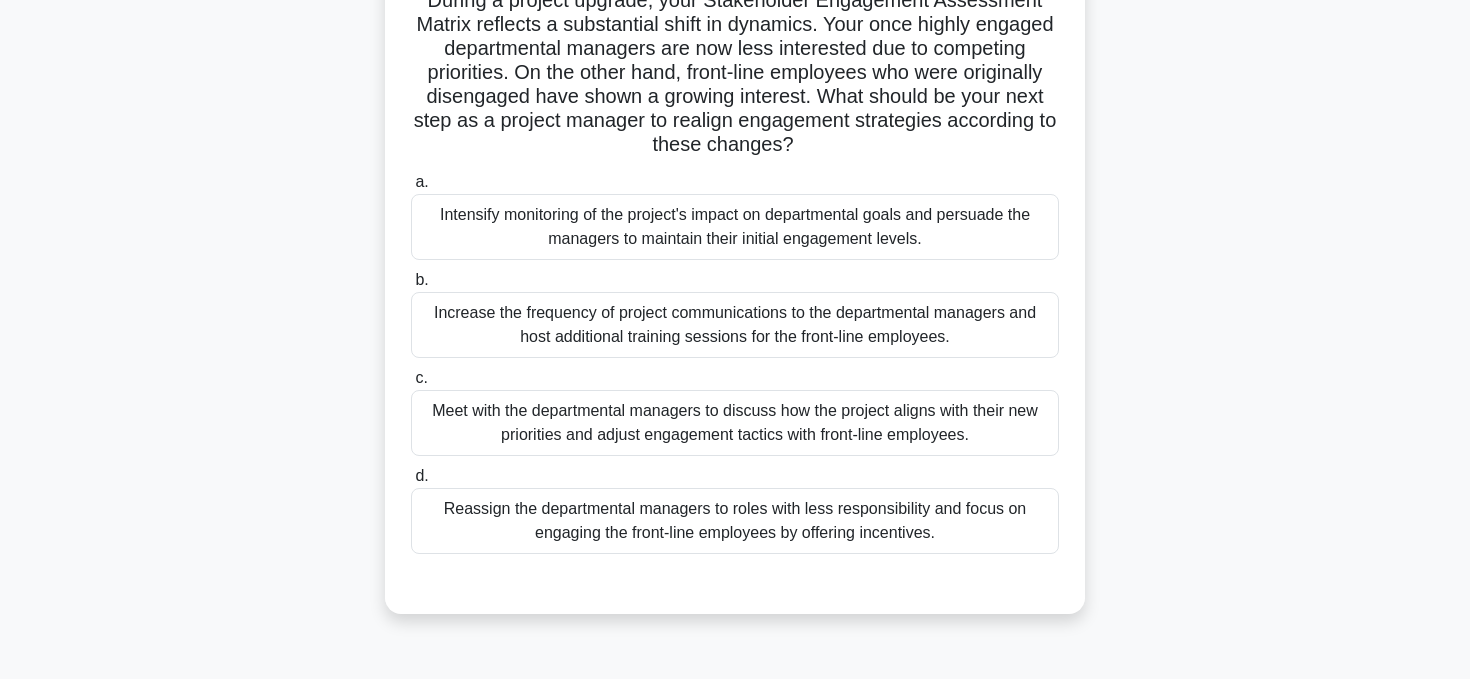 scroll, scrollTop: 168, scrollLeft: 0, axis: vertical 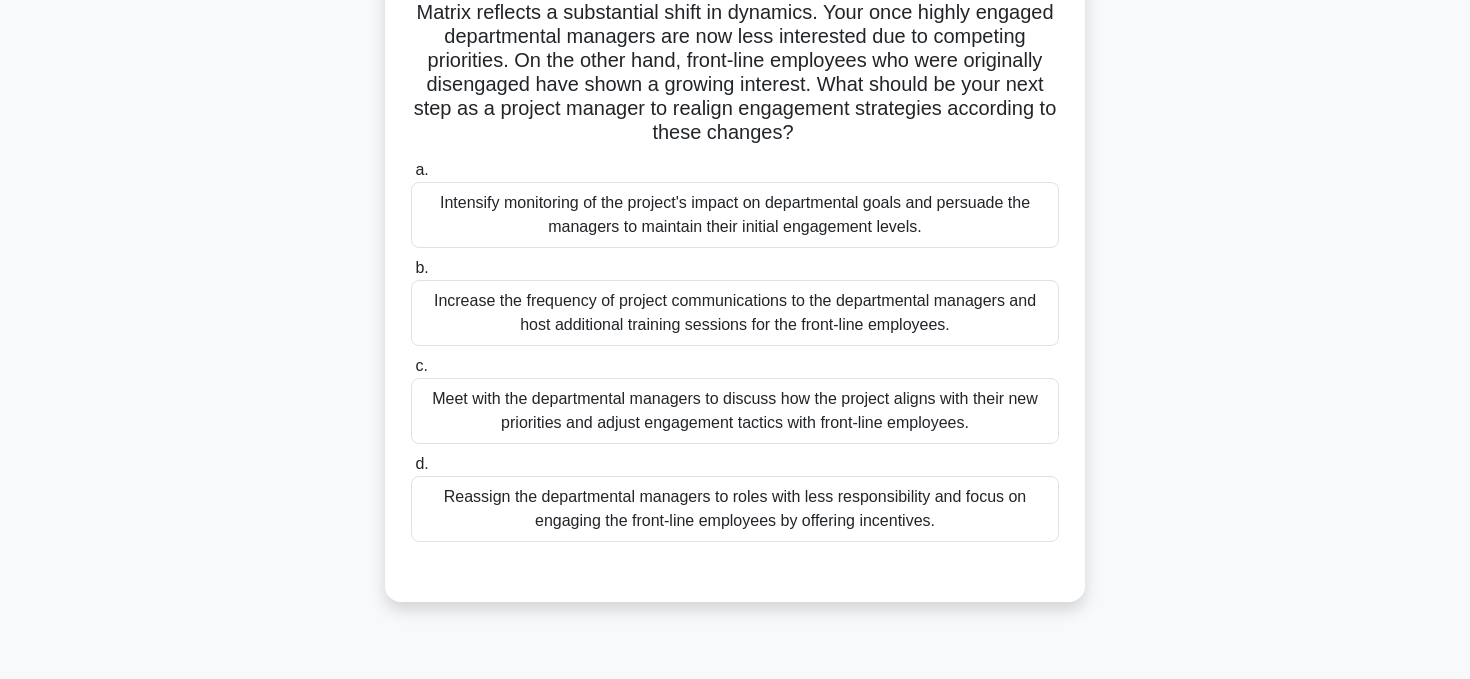 click on "Increase the frequency of project communications to the departmental managers and host additional training sessions for the front-line employees." at bounding box center (735, 313) 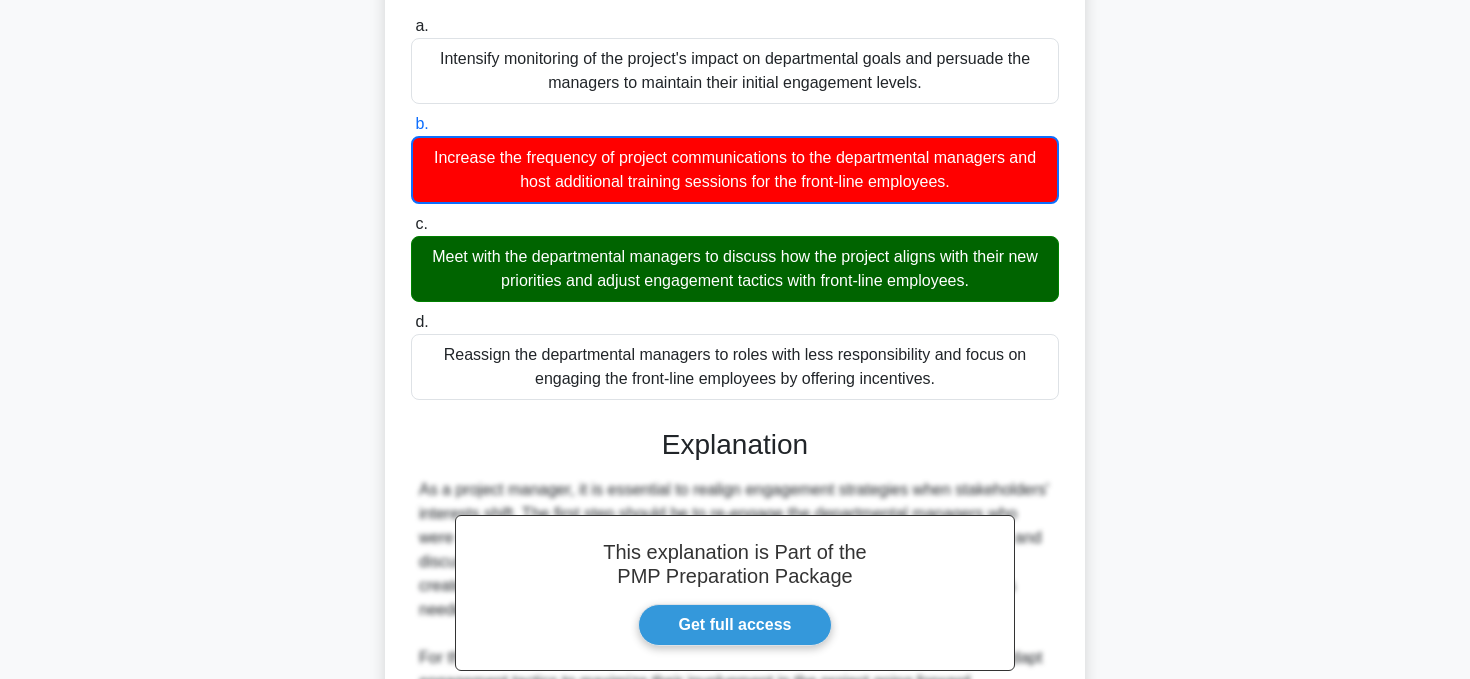 scroll, scrollTop: 321, scrollLeft: 0, axis: vertical 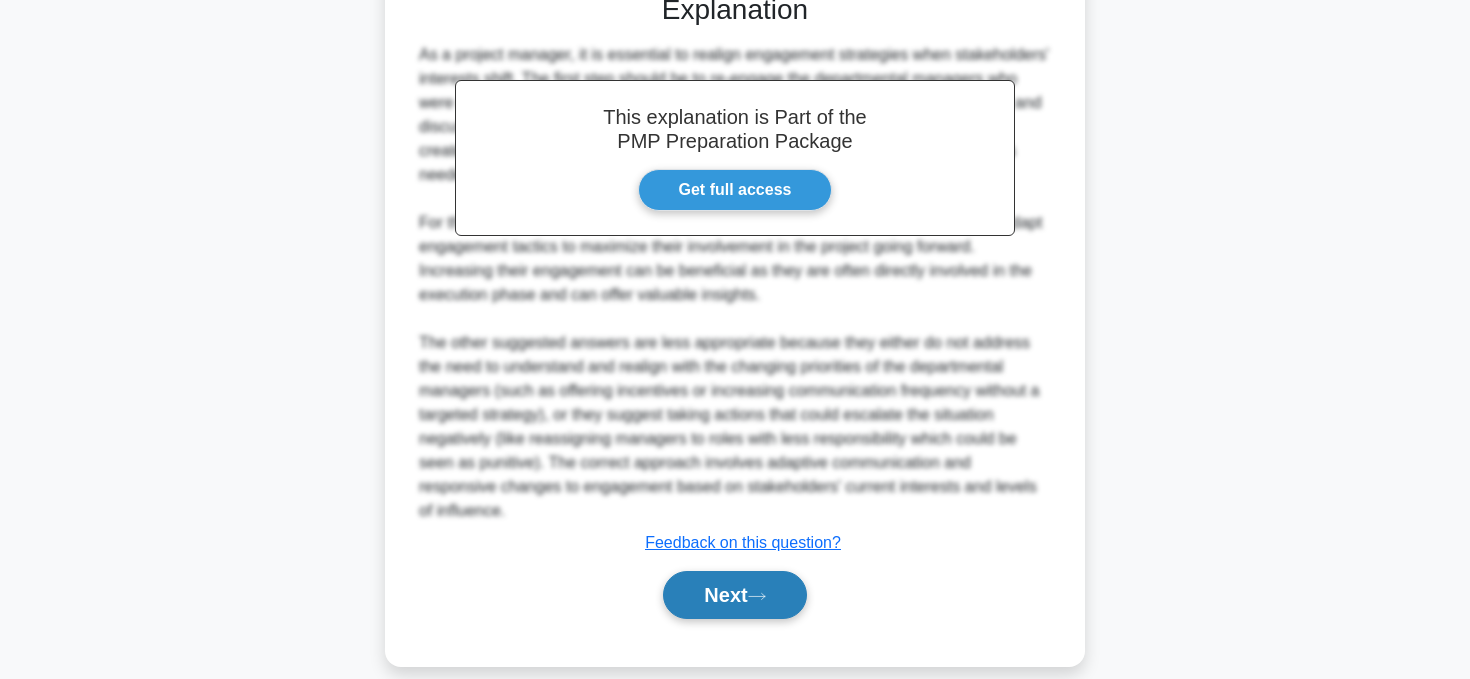 click on "Next" at bounding box center (734, 595) 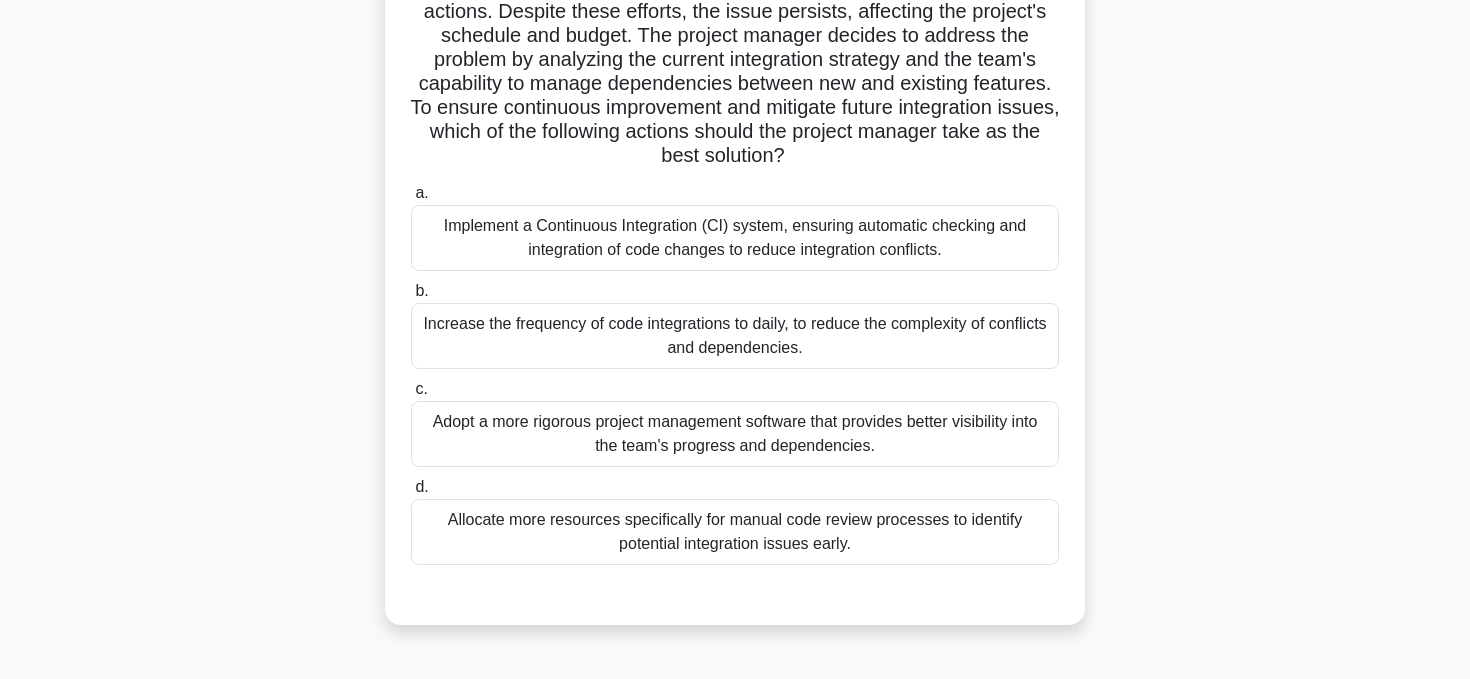 scroll, scrollTop: 300, scrollLeft: 0, axis: vertical 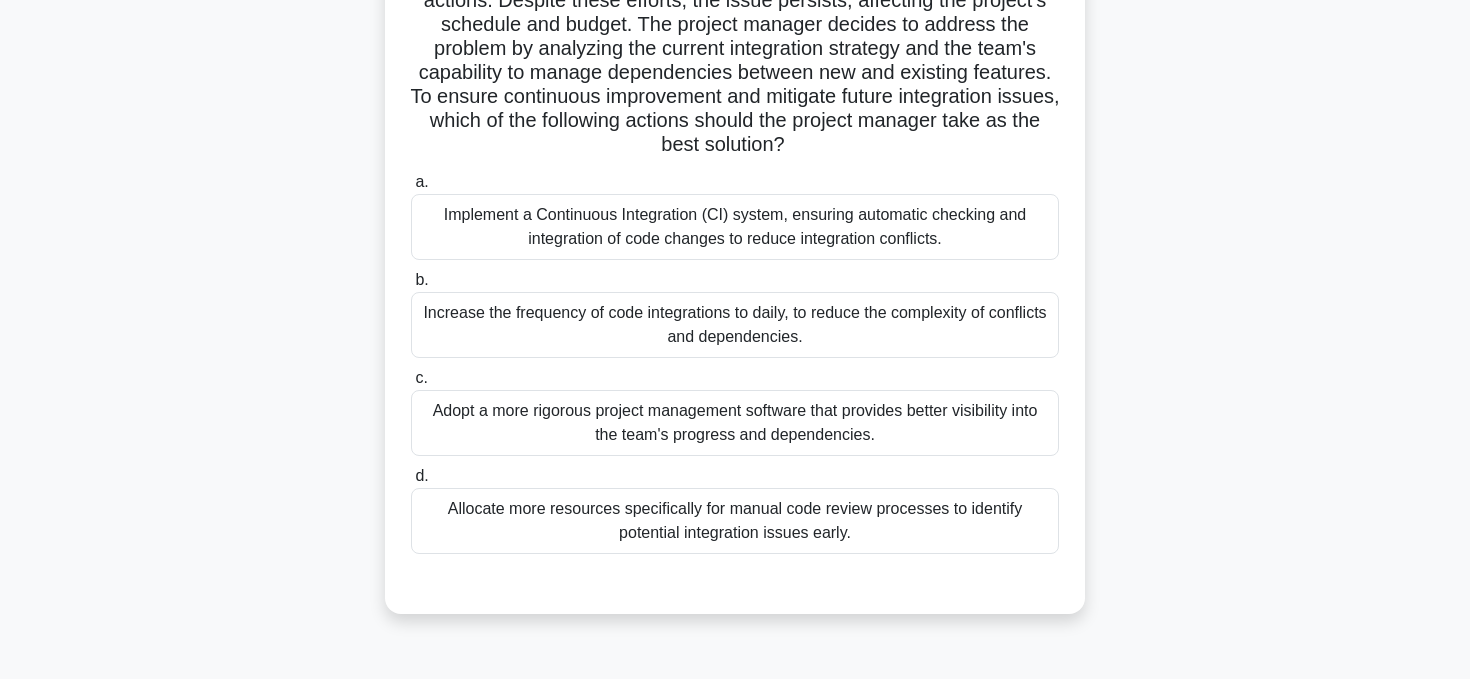 click on "Implement a Continuous Integration (CI) system, ensuring automatic checking and integration of code changes to reduce integration conflicts." at bounding box center (735, 227) 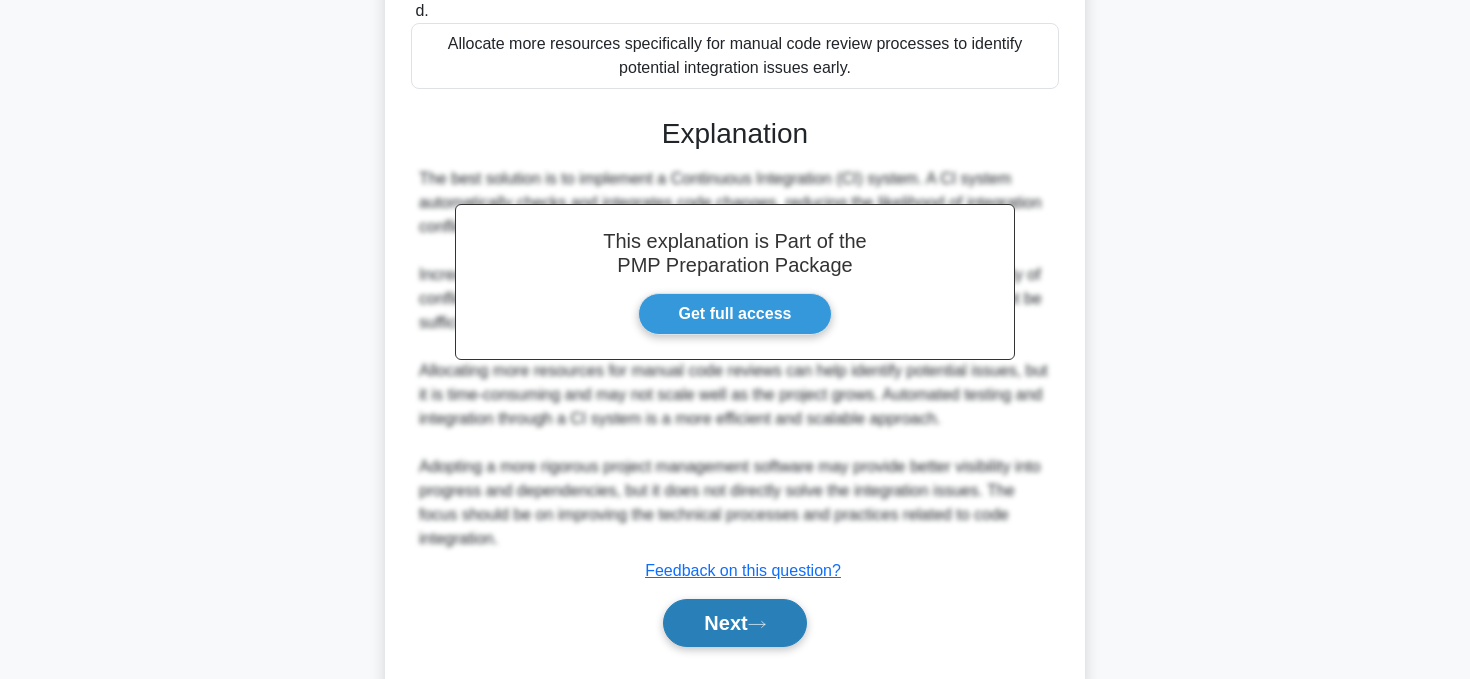click on "Next" at bounding box center (734, 623) 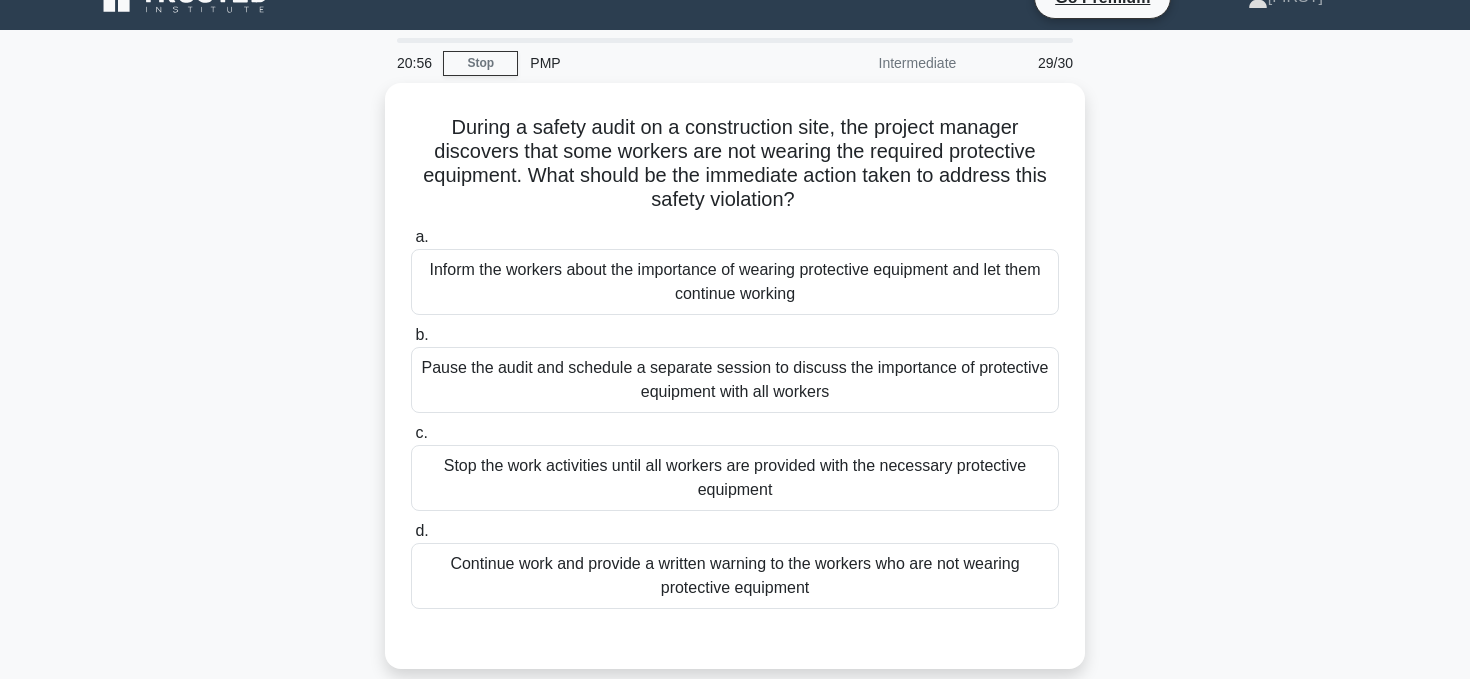 scroll, scrollTop: 57, scrollLeft: 0, axis: vertical 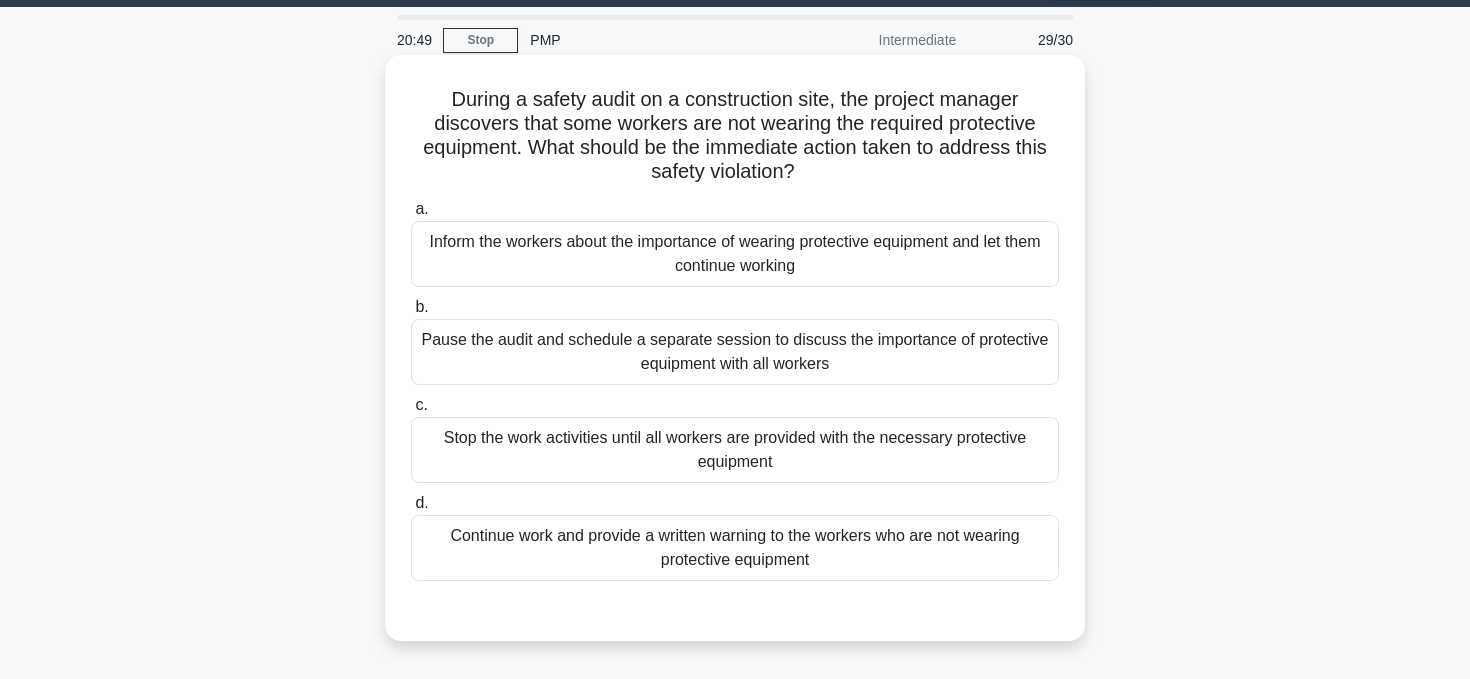 click on "Stop the work activities until all workers are provided with the necessary protective equipment" at bounding box center [735, 450] 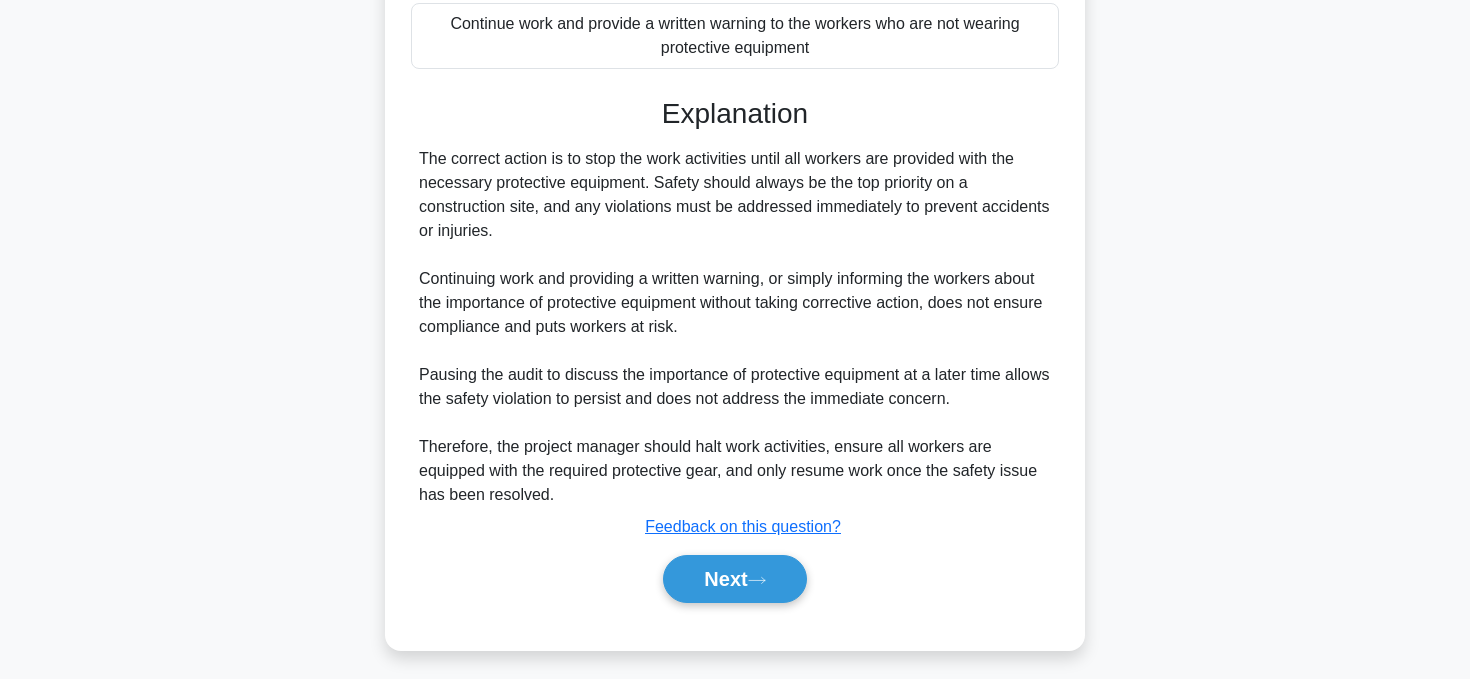 scroll, scrollTop: 578, scrollLeft: 0, axis: vertical 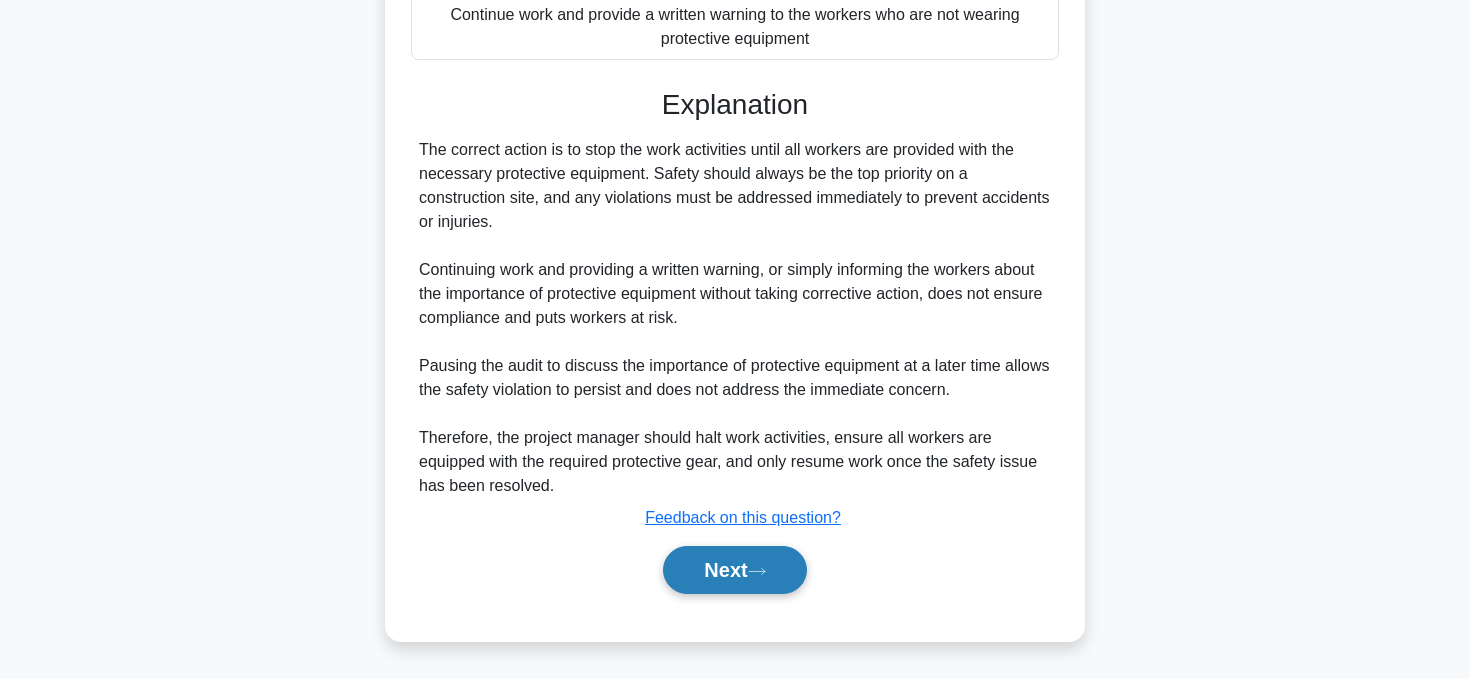click on "Next" at bounding box center [734, 570] 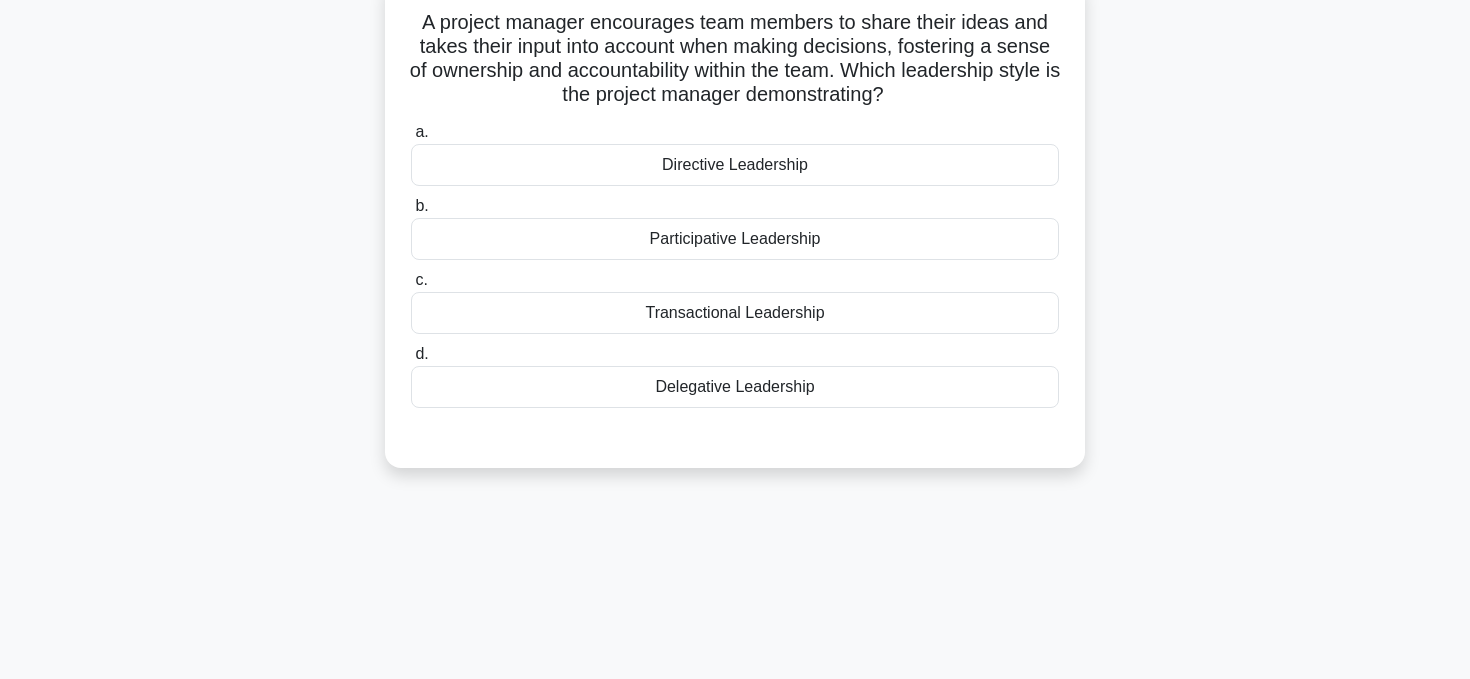 scroll, scrollTop: 14, scrollLeft: 0, axis: vertical 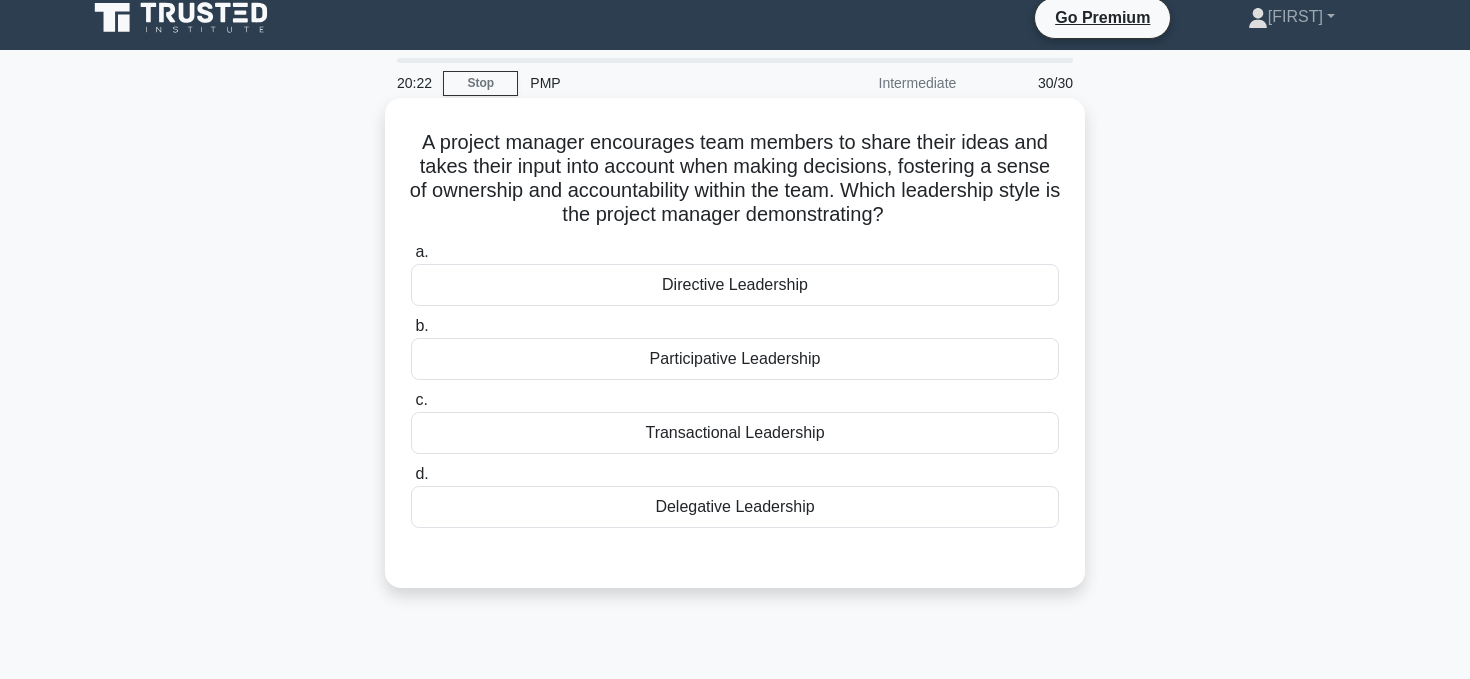 click on "Participative Leadership" at bounding box center (735, 359) 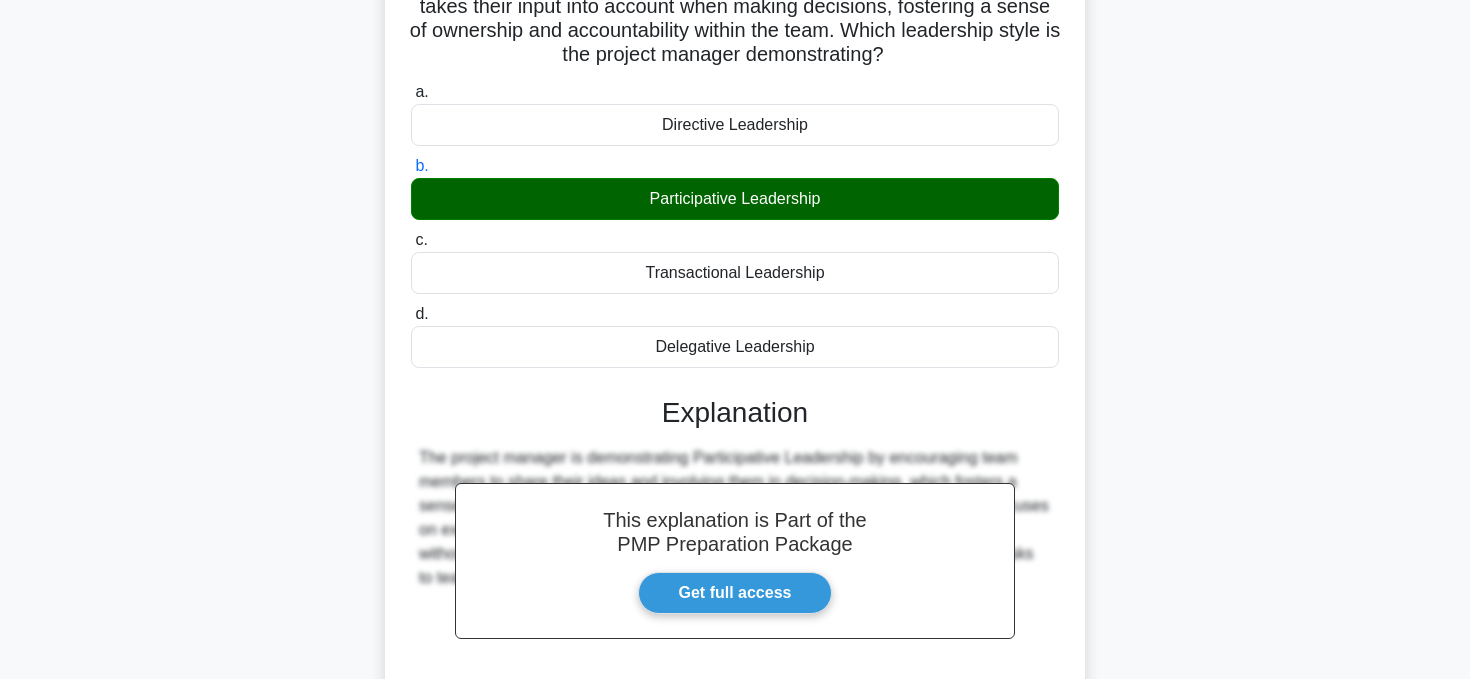 scroll, scrollTop: 401, scrollLeft: 0, axis: vertical 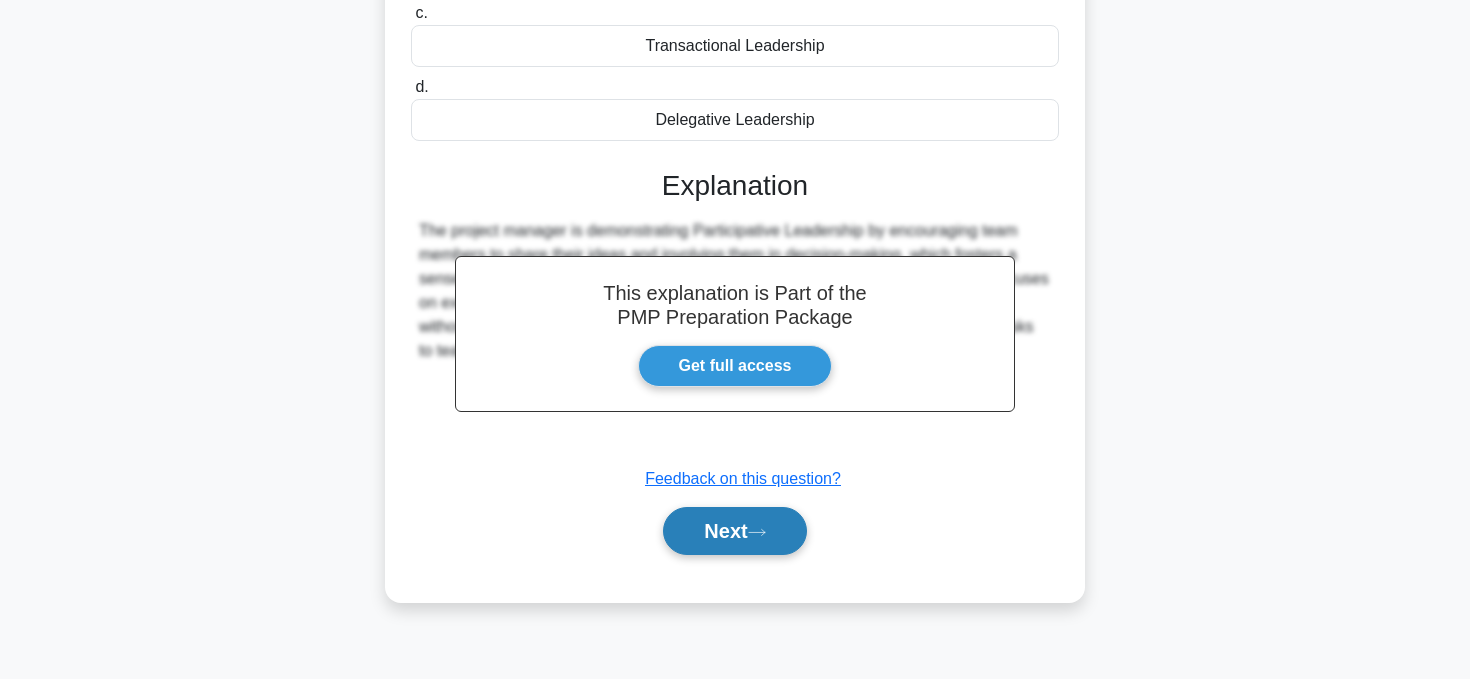click on "Next" at bounding box center (734, 531) 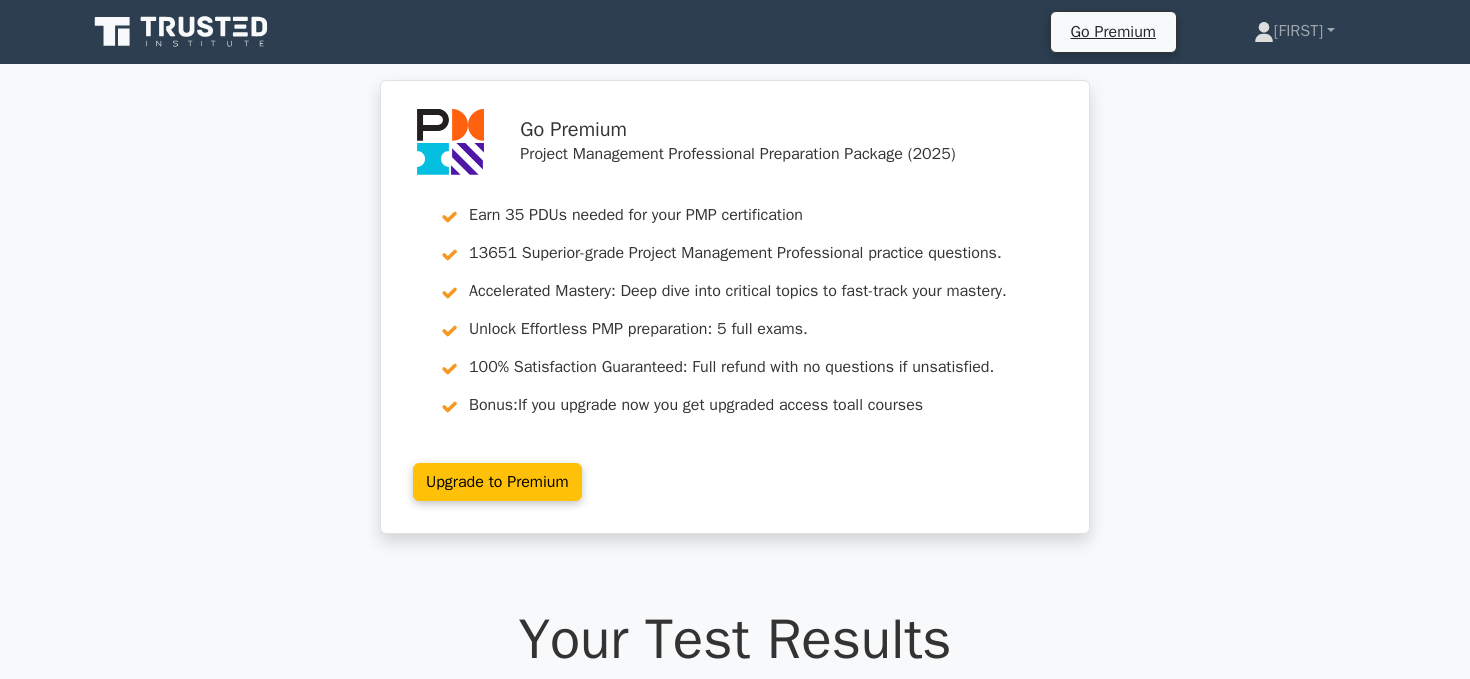 scroll, scrollTop: 0, scrollLeft: 0, axis: both 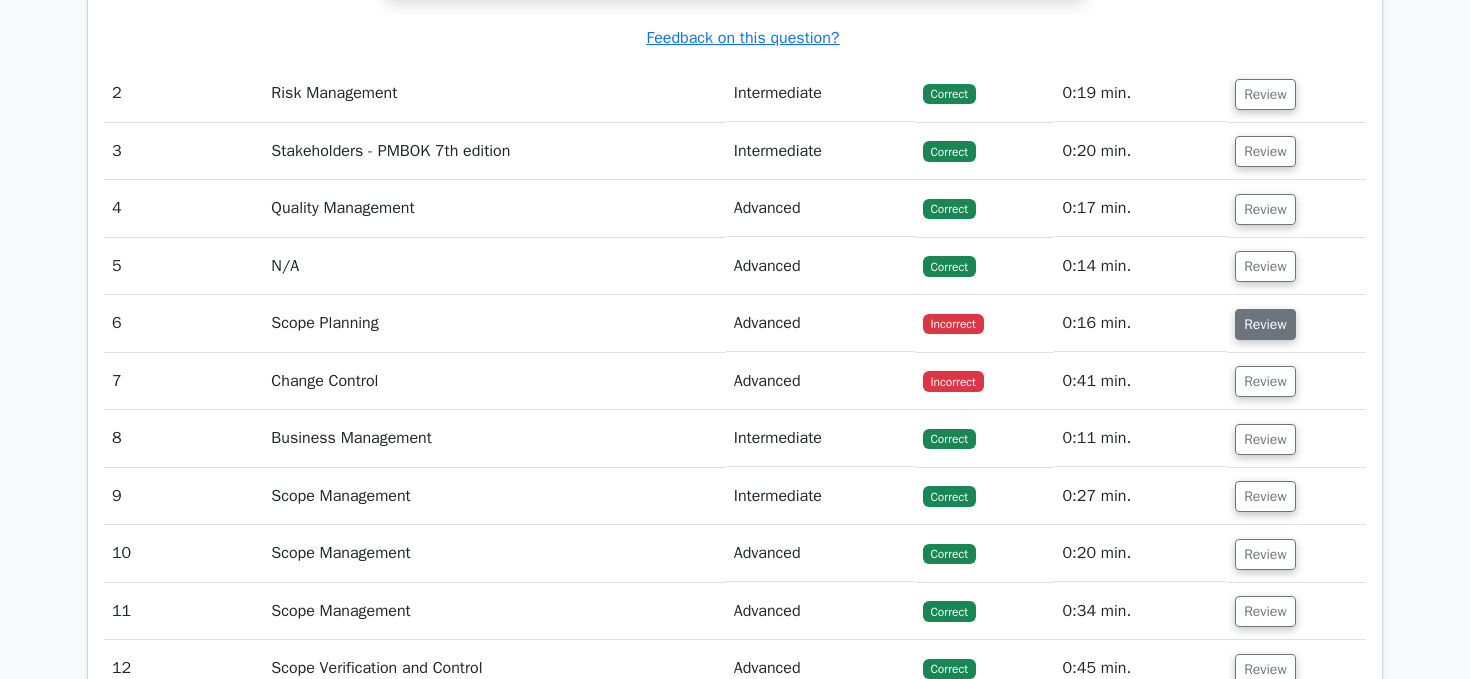 click on "Review" at bounding box center [1265, 324] 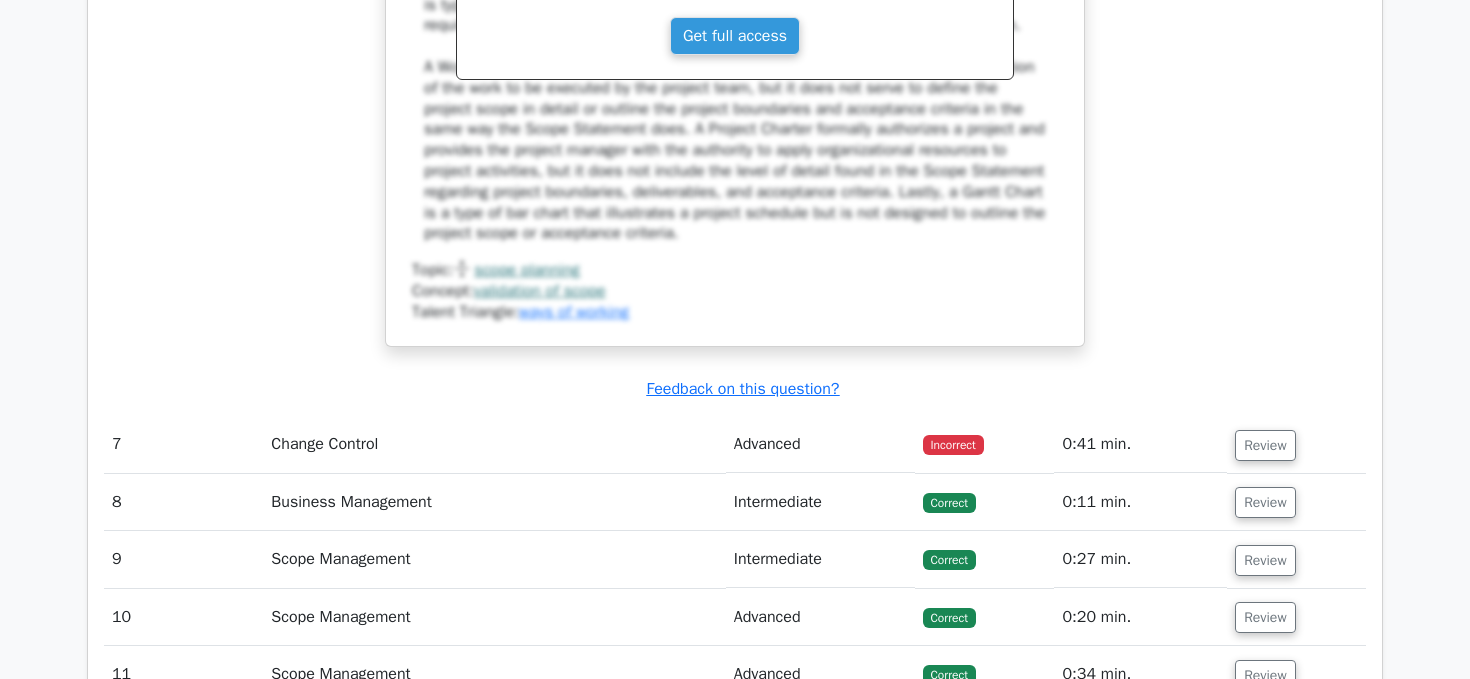 scroll, scrollTop: 4805, scrollLeft: 0, axis: vertical 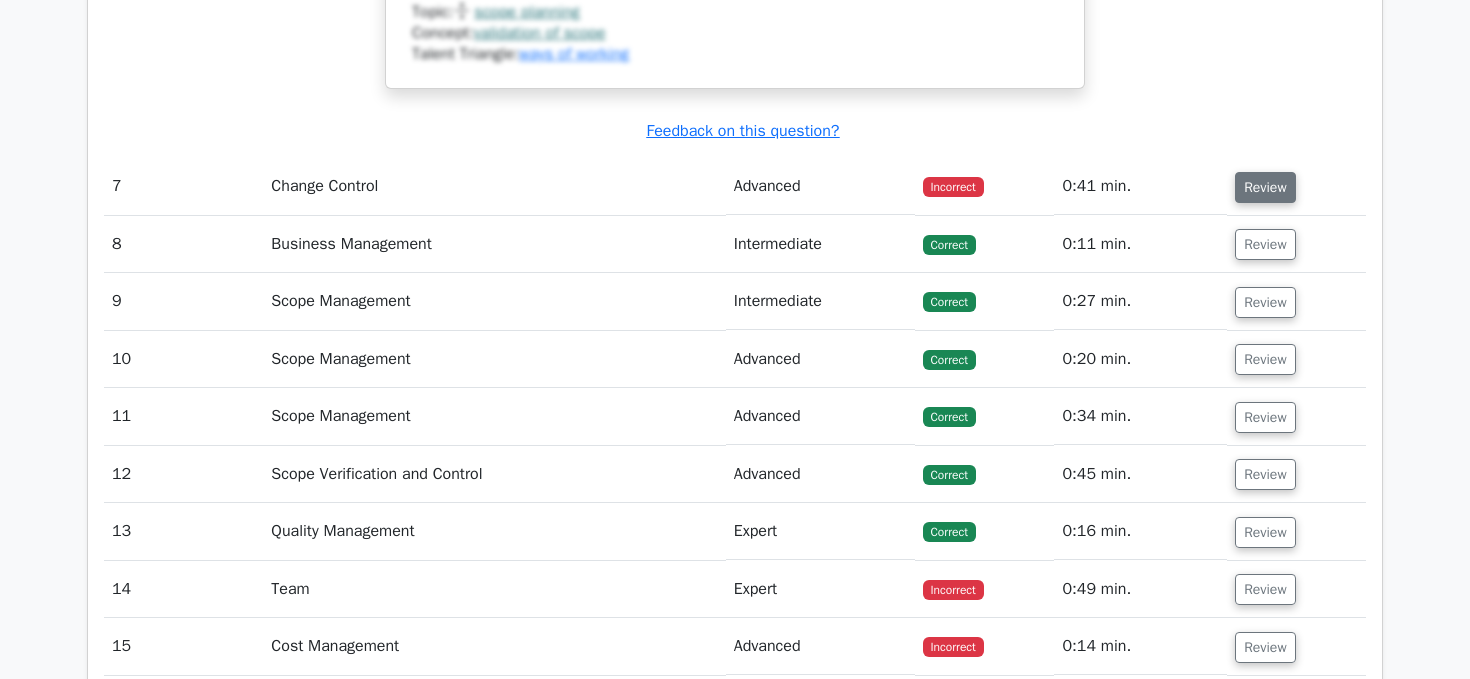 click on "Review" at bounding box center (1265, 187) 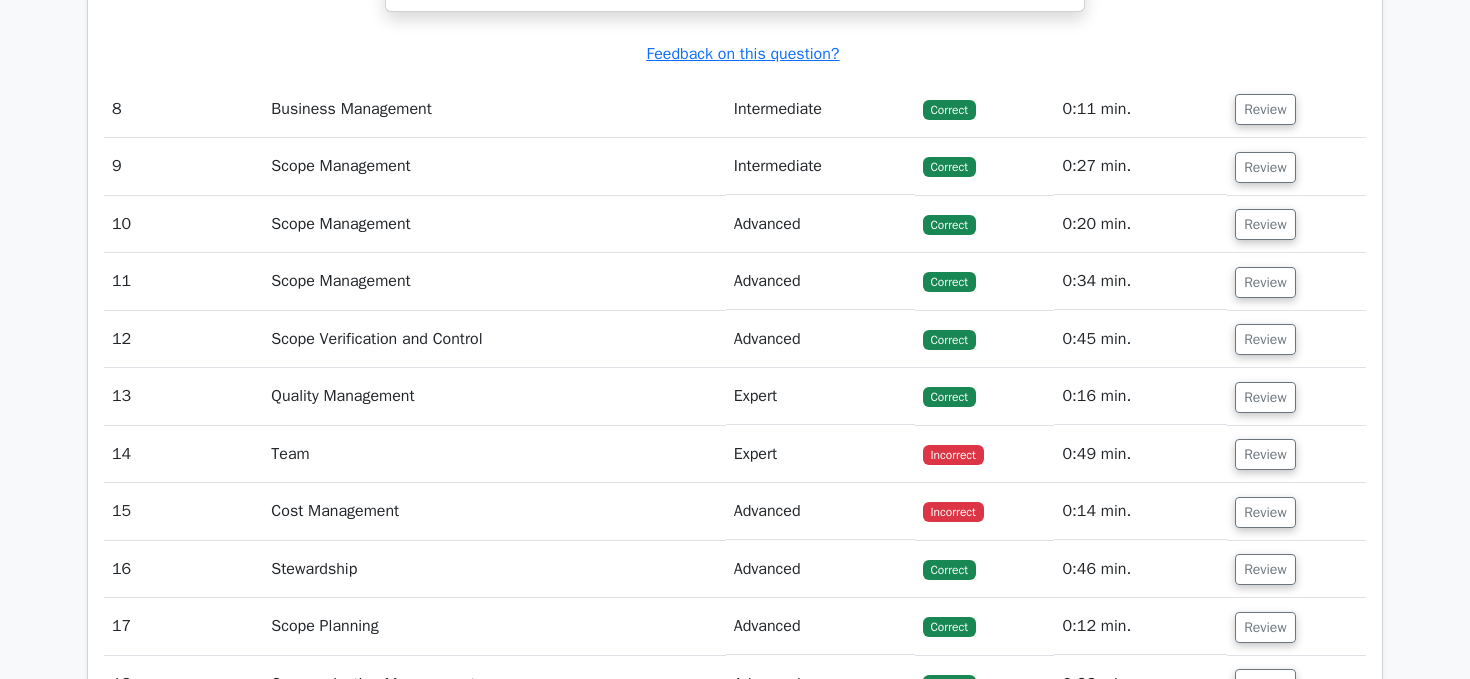 scroll, scrollTop: 6204, scrollLeft: 0, axis: vertical 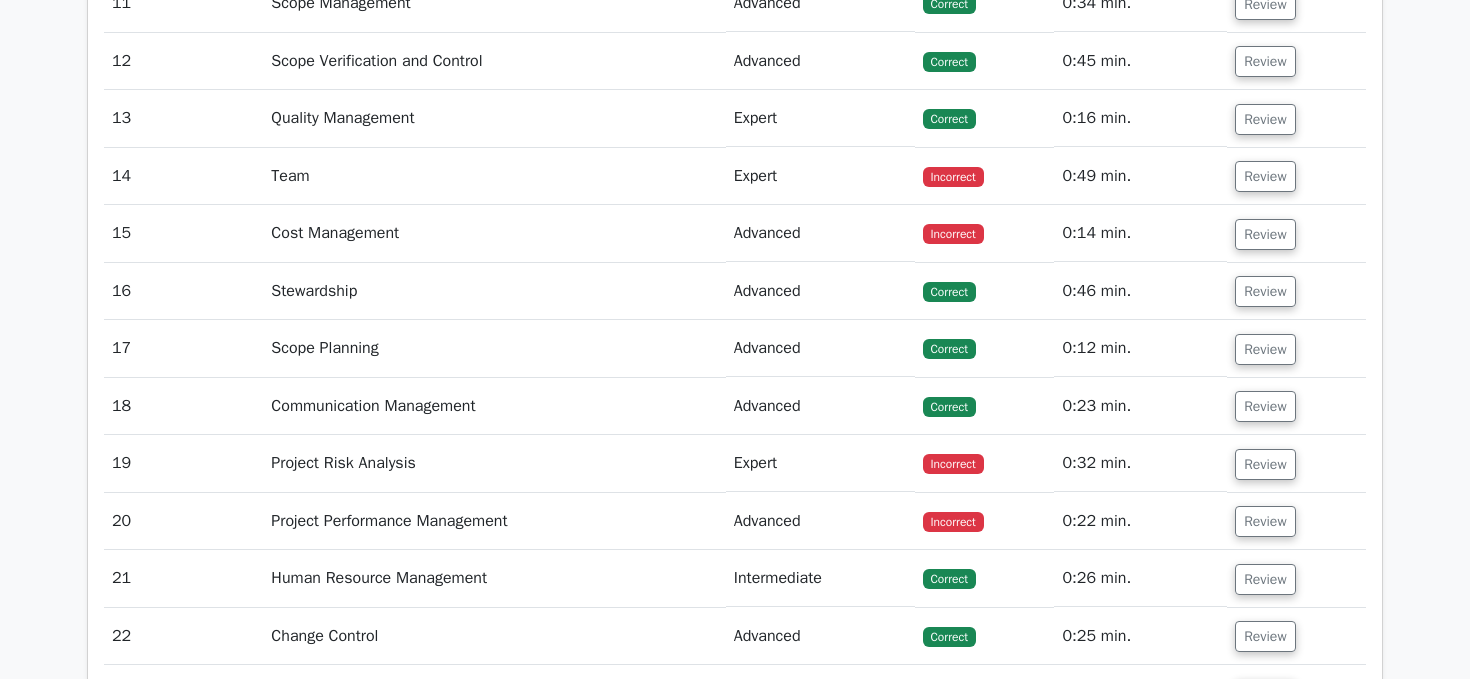 click on "Review" at bounding box center [1296, 176] 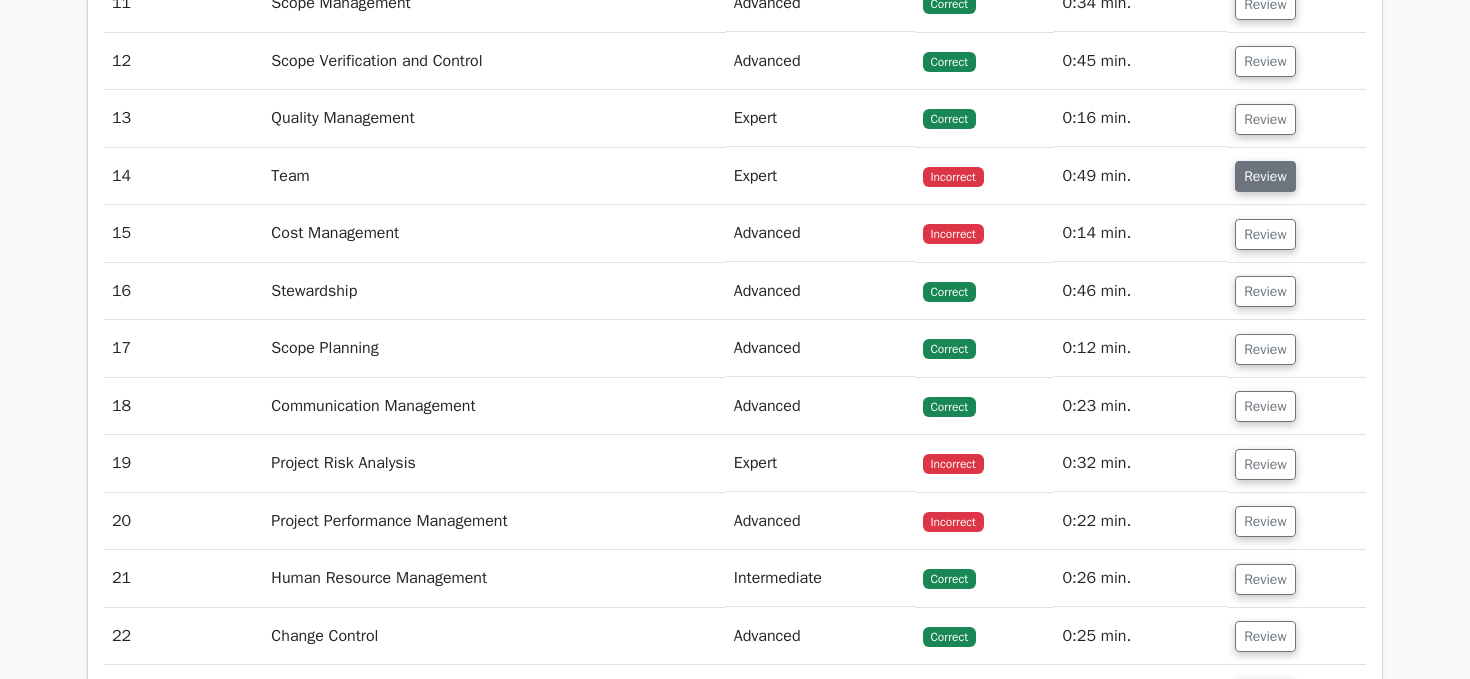 click on "Review" at bounding box center (1265, 176) 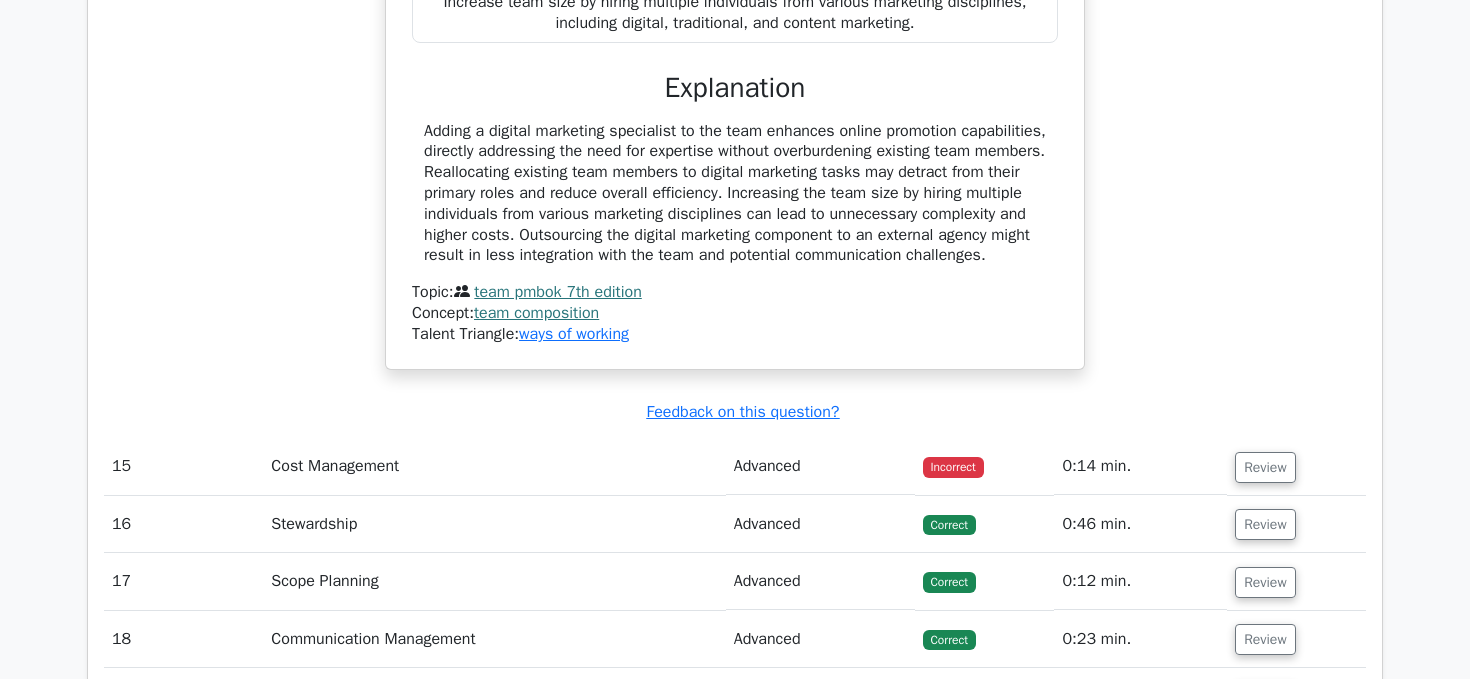 scroll, scrollTop: 7016, scrollLeft: 0, axis: vertical 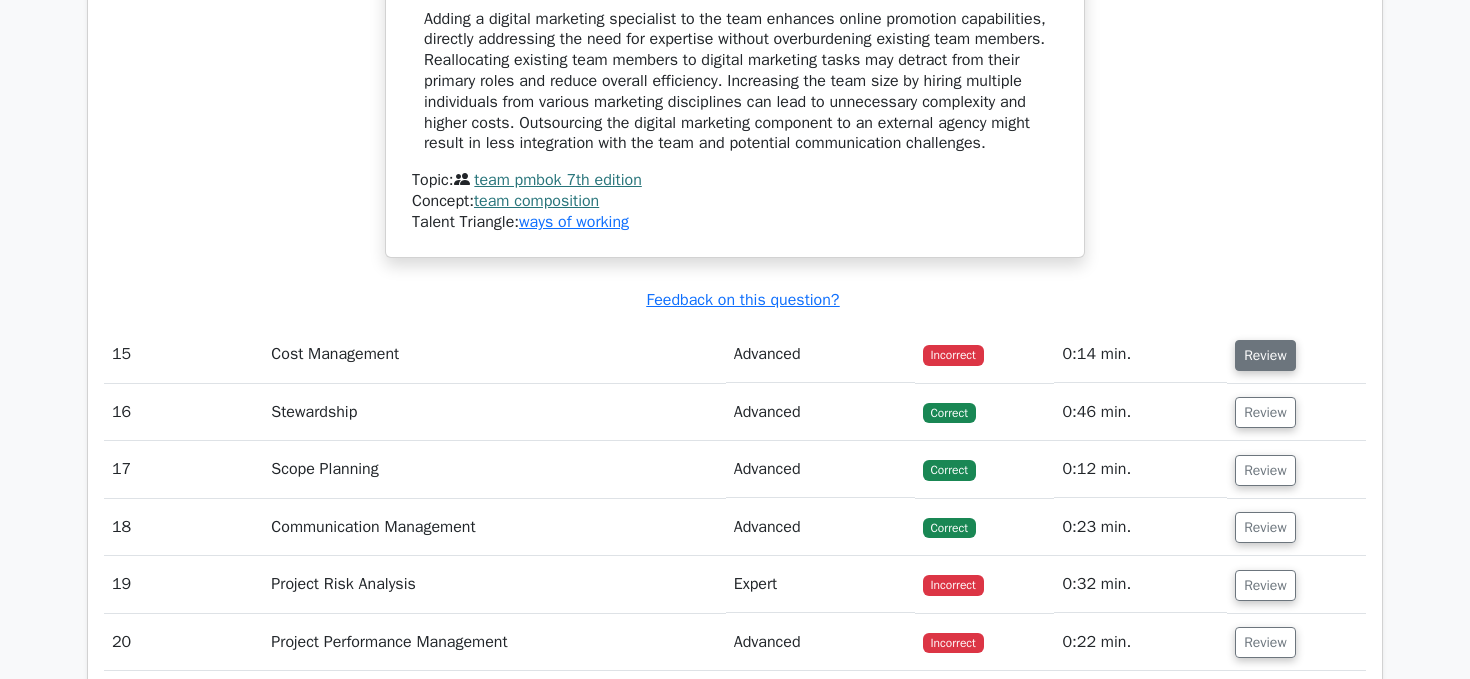 click on "Review" at bounding box center (1265, 355) 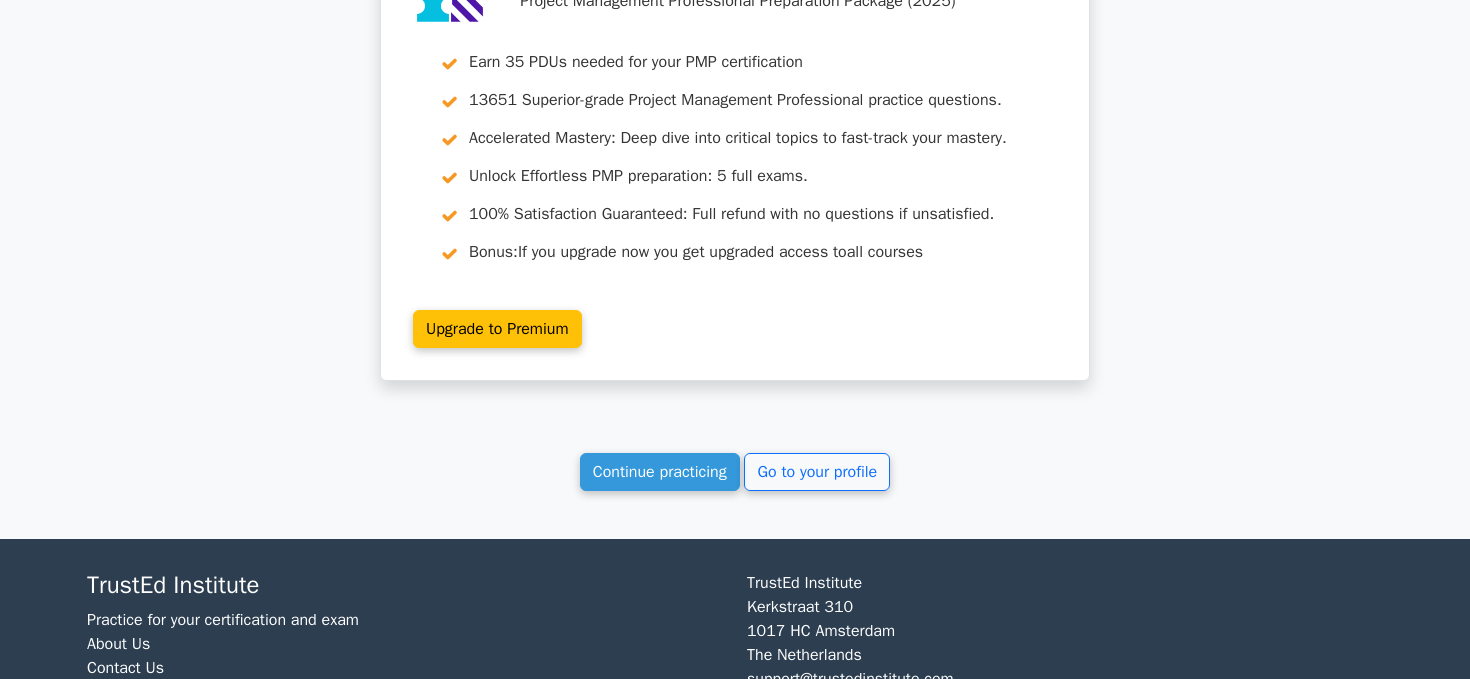 scroll, scrollTop: 9504, scrollLeft: 0, axis: vertical 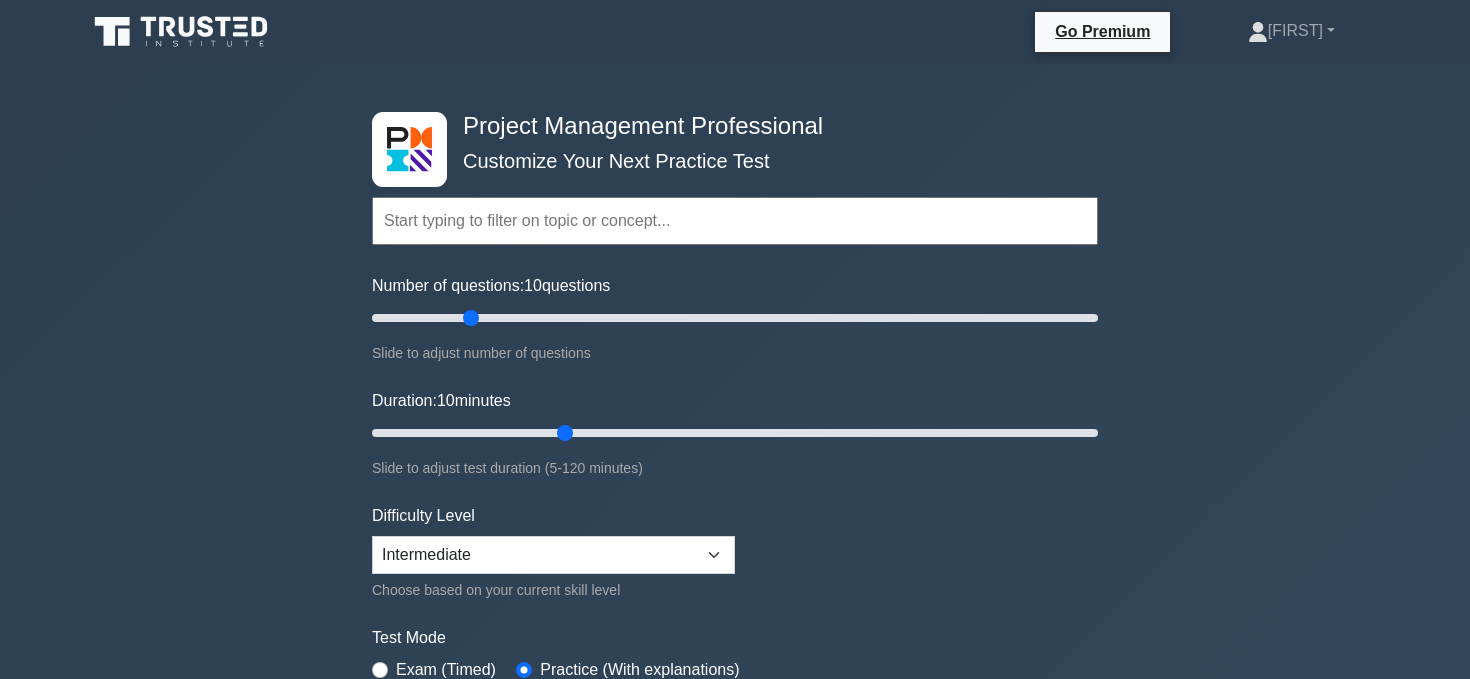 select on "intermediate" 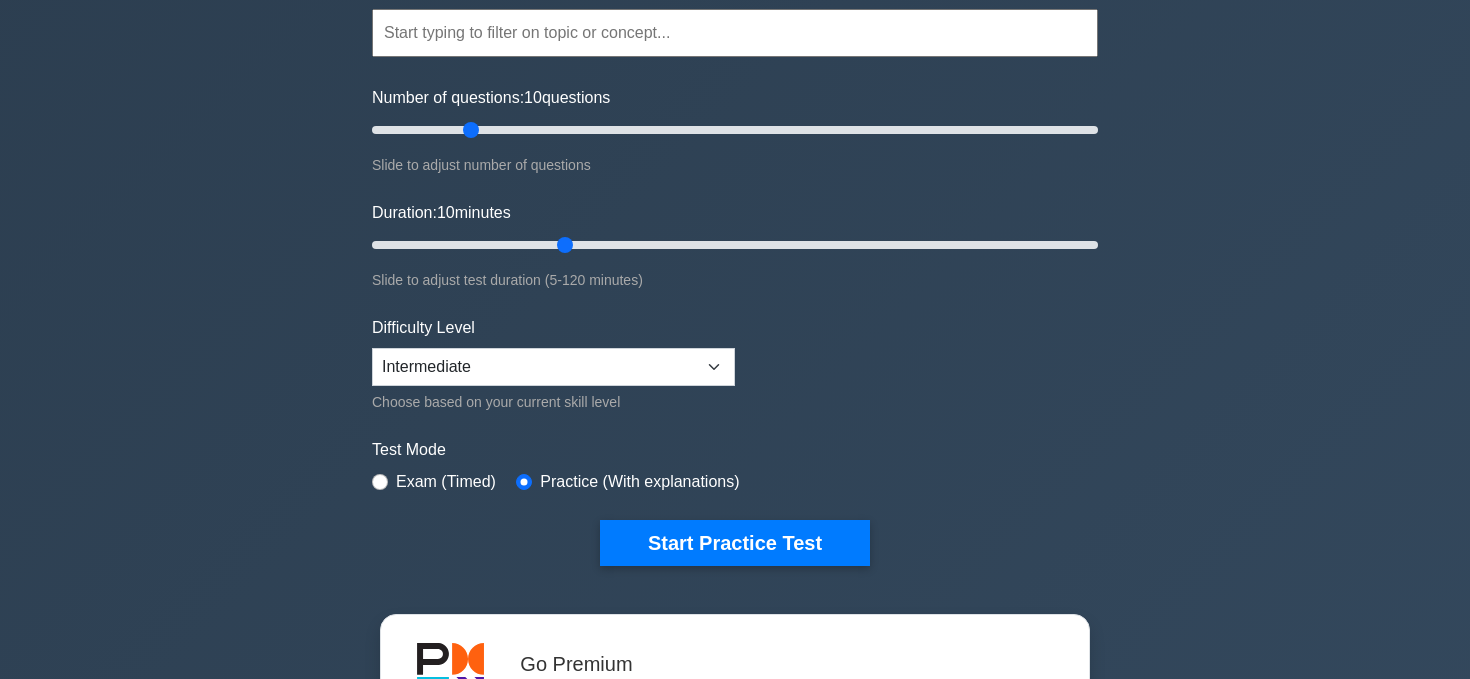 scroll, scrollTop: 0, scrollLeft: 0, axis: both 